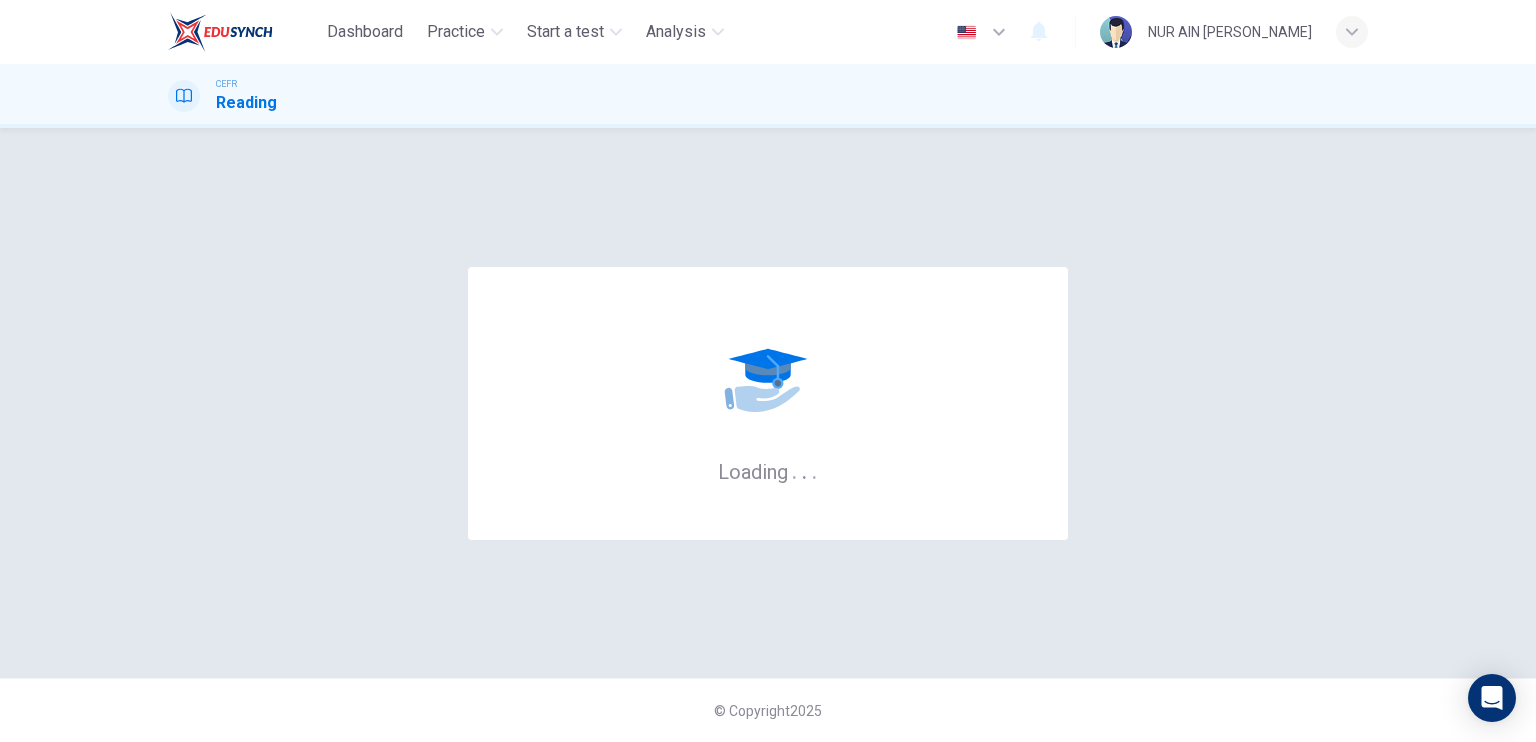 scroll, scrollTop: 0, scrollLeft: 0, axis: both 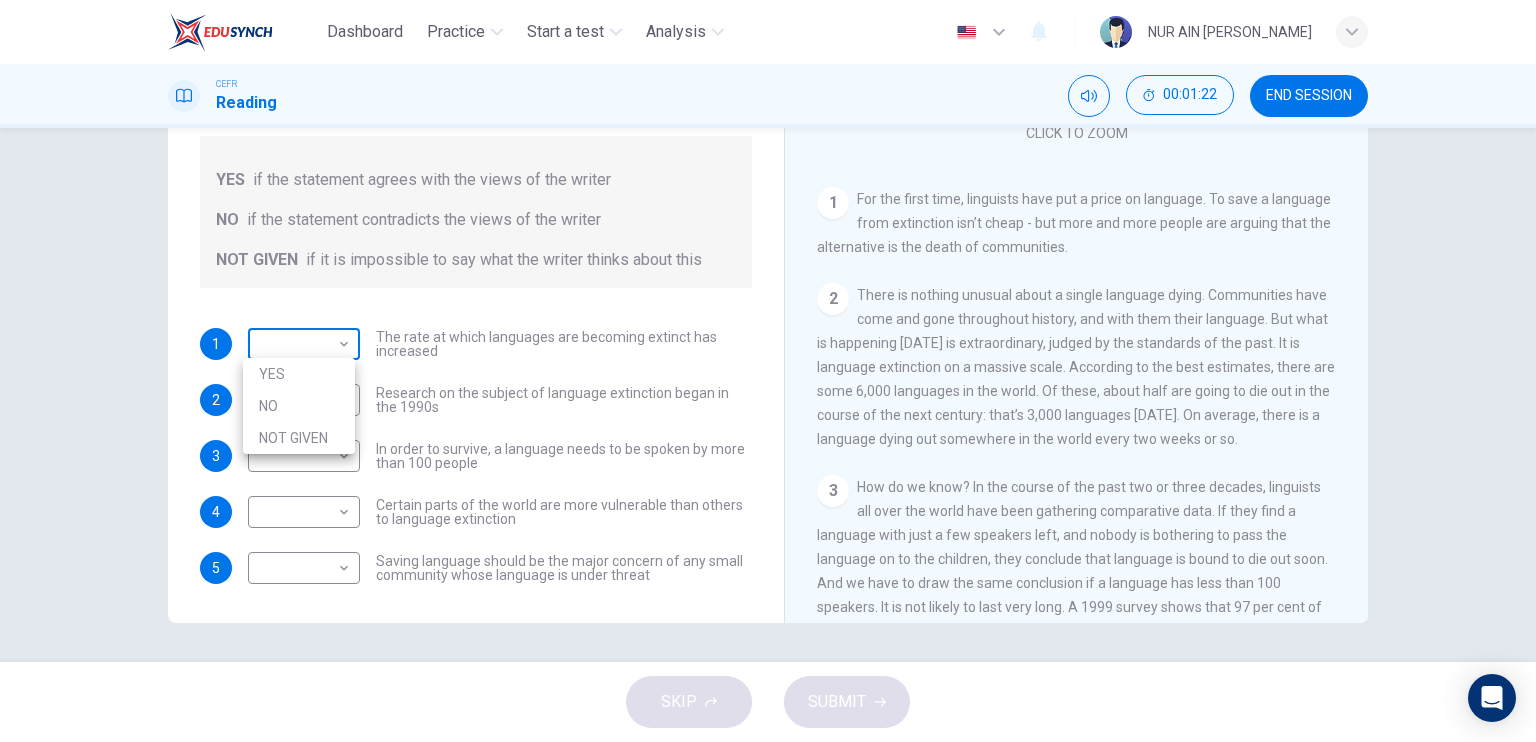 click on "Dashboard Practice Start a test Analysis English en ​ NUR AIN [PERSON_NAME] CEFR Reading 00:01:22 END SESSION Questions 1 - 5 Do the following statements agree with the views of the writer in the Passage?  In the boxes below, write YES if the statement agrees with the views of the writer NO if the statement contradicts the views of the writer NOT GIVEN if it is impossible to say what the writer thinks about this 1 ​ ​ The rate at which languages are becoming extinct has increased 2 ​ ​ Research on the subject of language extinction began in the 1990s 3 ​ ​ In order to survive, a language needs to be spoken by more than 100 people 4 ​ ​ Certain parts of the world are more vulnerable than others to language extinction 5 ​ ​ Saving language should be the major concern of any small community whose language is under threat Saving Language CLICK TO ZOOM Click to Zoom 1 2 3 4 5 6 7 8 9 10 11 12 SKIP SUBMIT EduSynch - Online Language Proficiency Testing
Dashboard Practice Analysis" at bounding box center (768, 371) 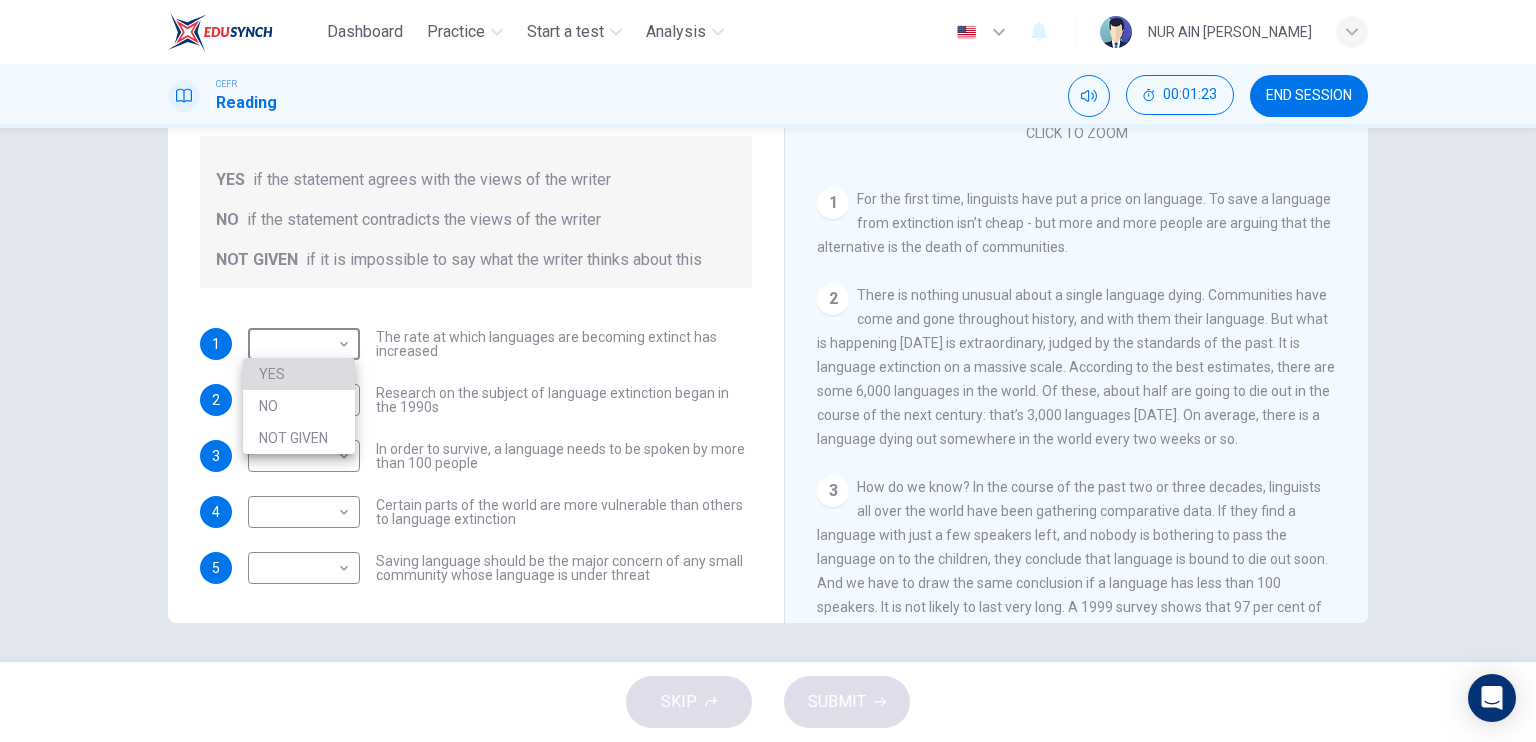 click on "YES" at bounding box center (299, 374) 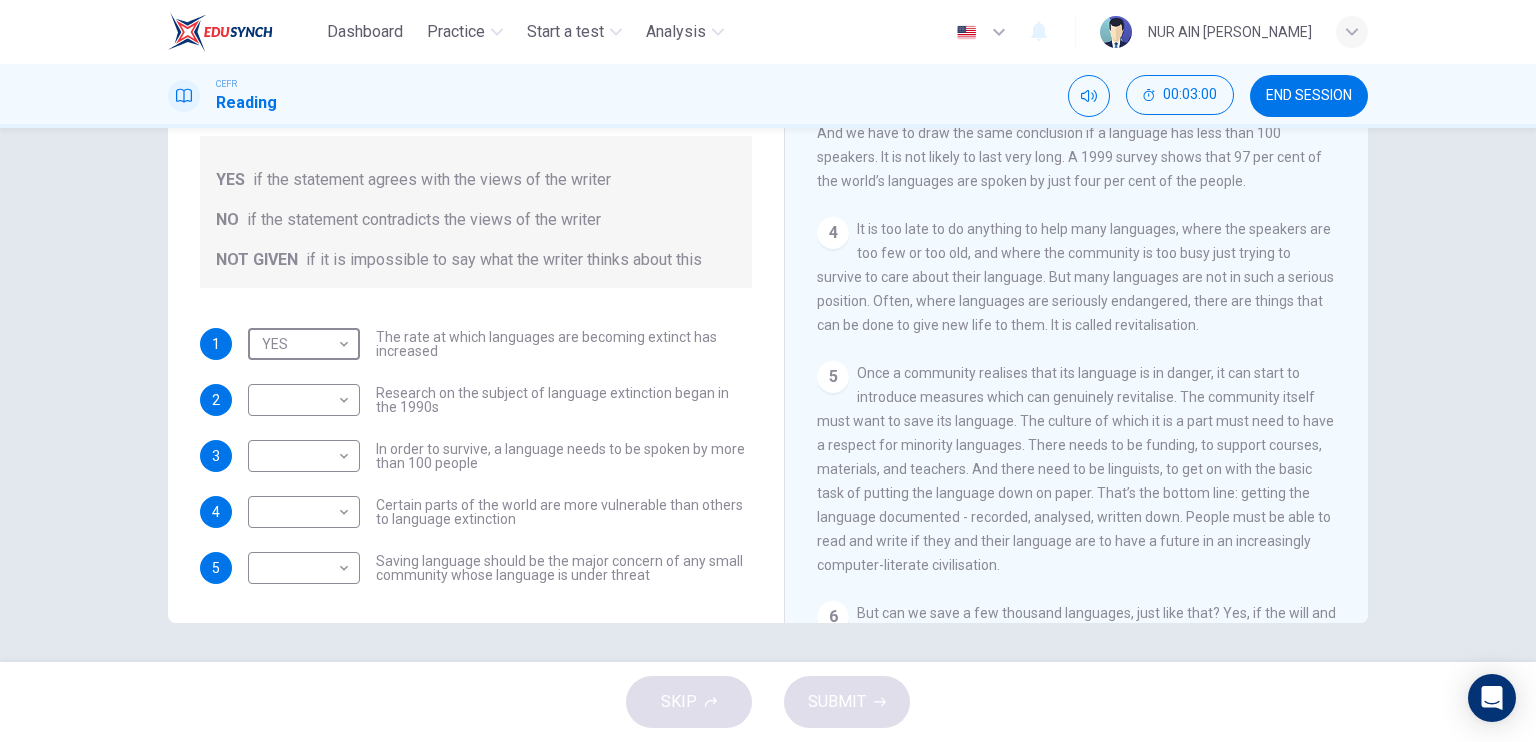 scroll, scrollTop: 700, scrollLeft: 0, axis: vertical 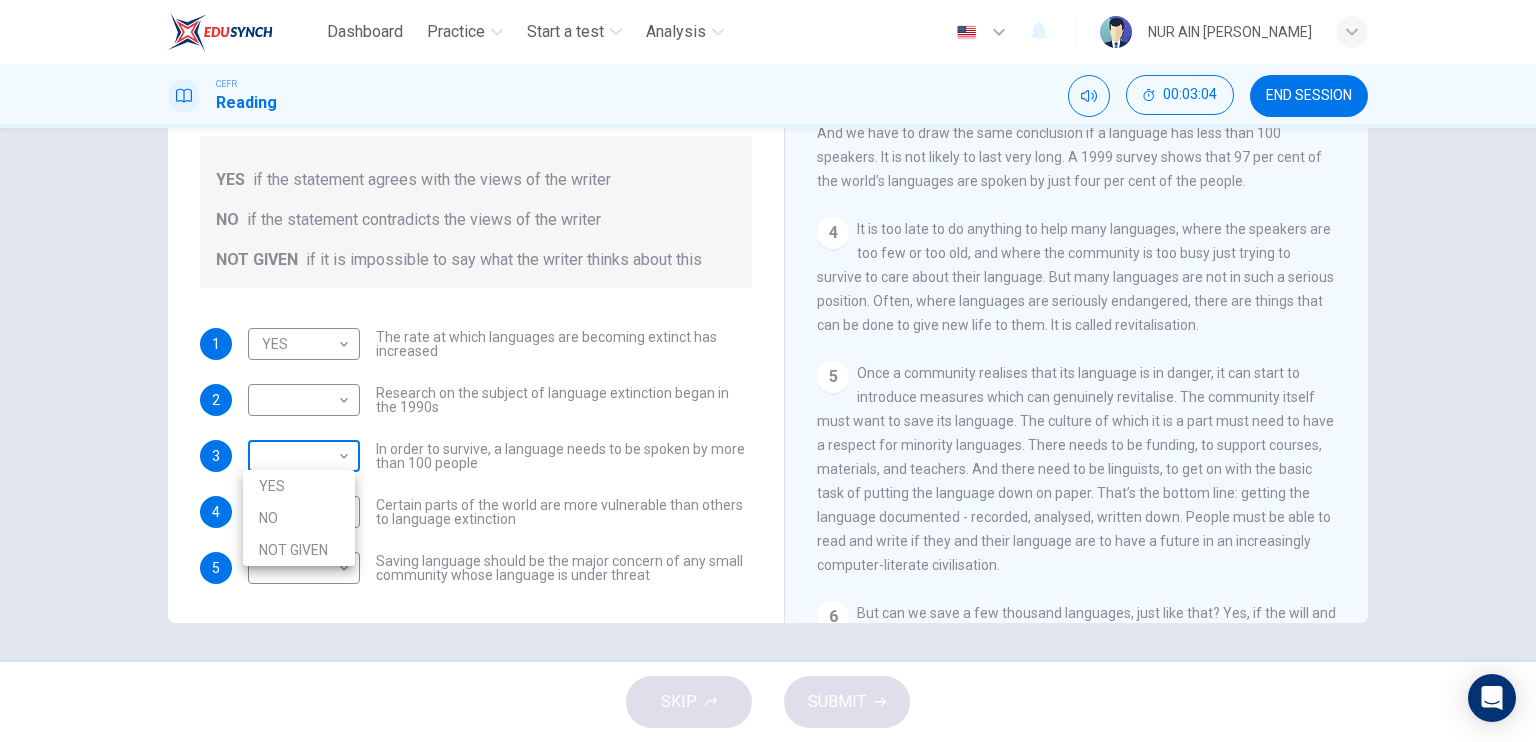 click on "Dashboard Practice Start a test Analysis English en ​ NUR AIN [PERSON_NAME] CEFR Reading 00:03:04 END SESSION Questions 1 - 5 Do the following statements agree with the views of the writer in the Passage?  In the boxes below, write YES if the statement agrees with the views of the writer NO if the statement contradicts the views of the writer NOT GIVEN if it is impossible to say what the writer thinks about this 1 YES YES ​ The rate at which languages are becoming extinct has increased 2 ​ ​ Research on the subject of language extinction began in the 1990s 3 ​ ​ In order to survive, a language needs to be spoken by more than 100 people 4 ​ ​ Certain parts of the world are more vulnerable than others to language extinction 5 ​ ​ Saving language should be the major concern of any small community whose language is under threat Saving Language CLICK TO ZOOM Click to Zoom 1 2 3 4 5 6 7 8 9 10 11 12 SKIP SUBMIT EduSynch - Online Language Proficiency Testing
Dashboard Practice 2025" at bounding box center (768, 371) 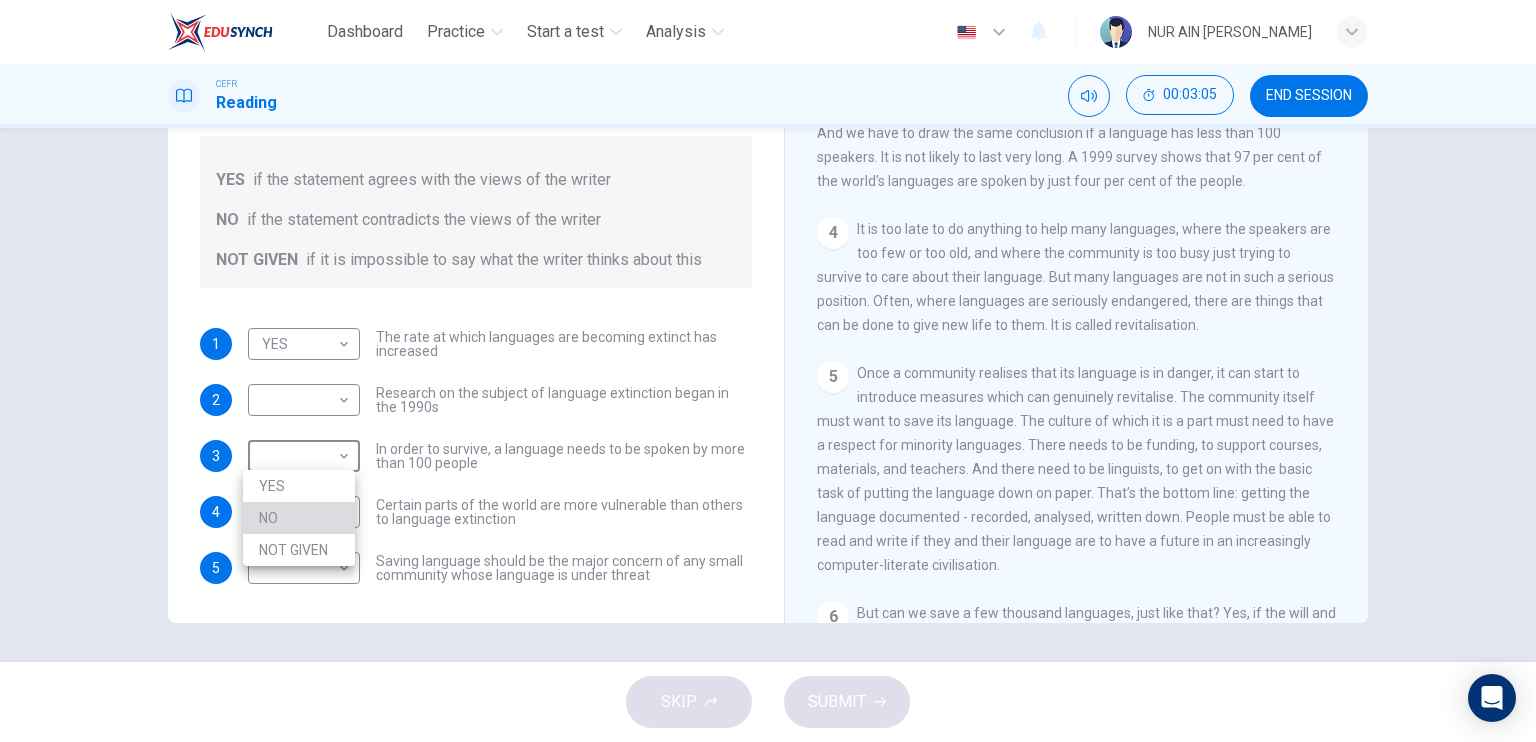 click on "NO" at bounding box center [299, 518] 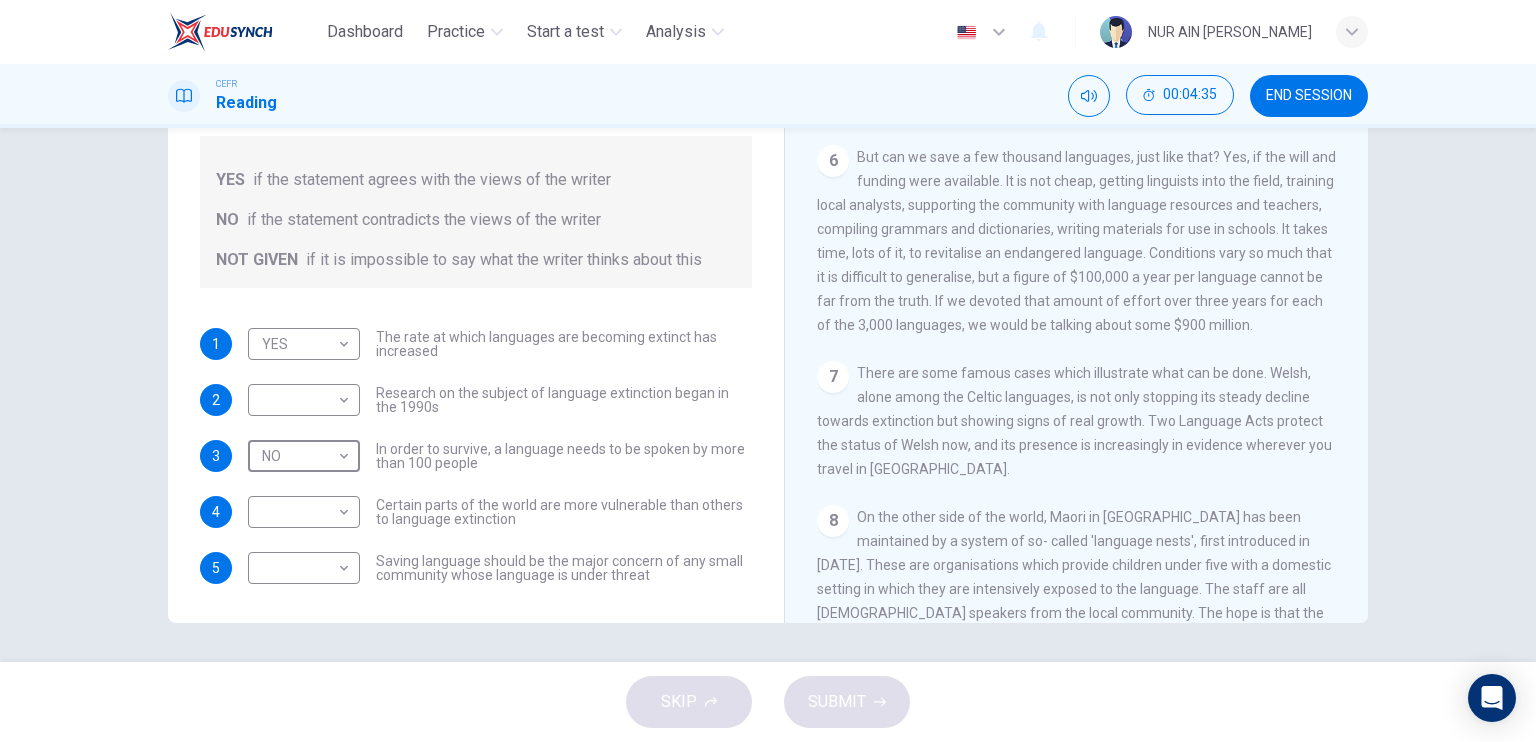 scroll, scrollTop: 1156, scrollLeft: 0, axis: vertical 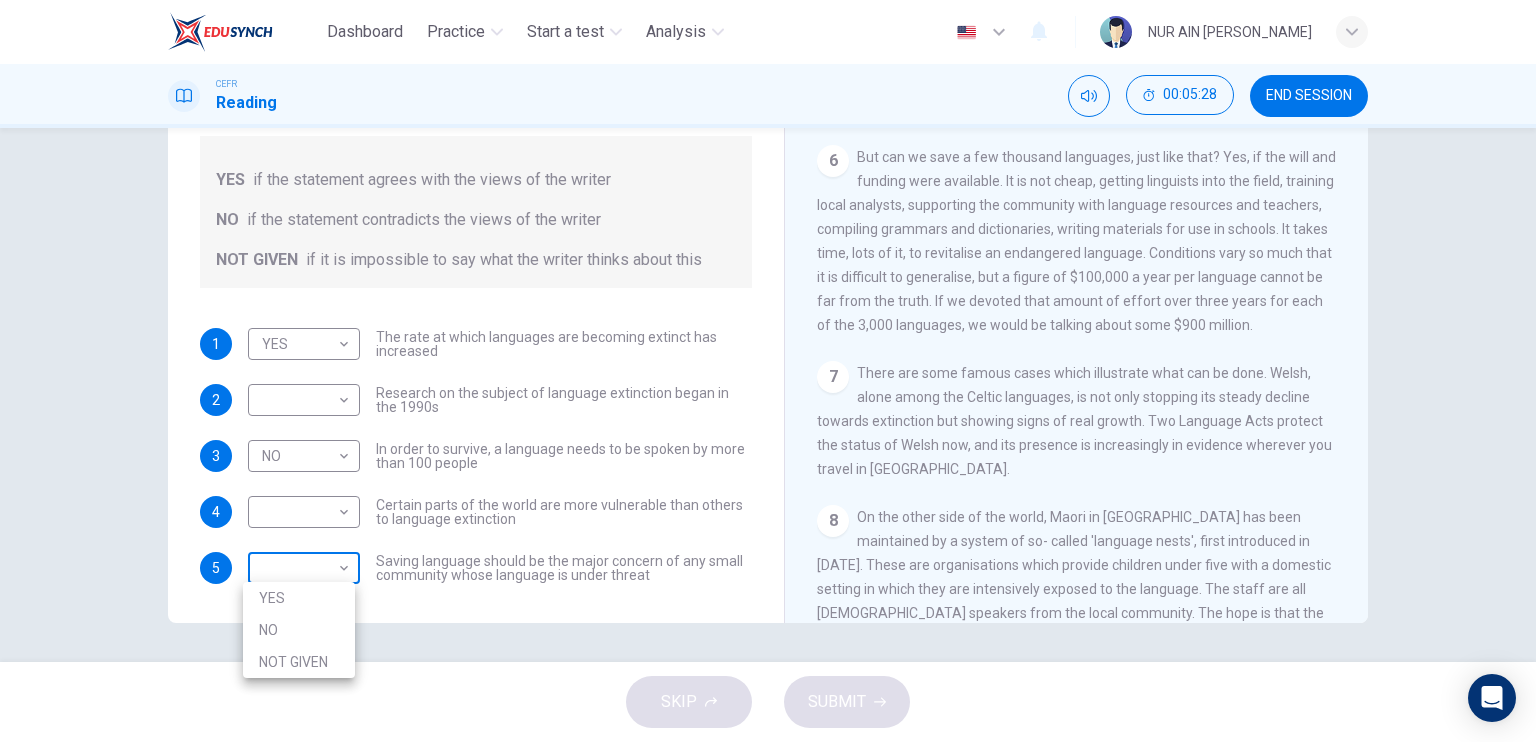 click on "Dashboard Practice Start a test Analysis English en ​ NUR AIN [PERSON_NAME] CEFR Reading 00:05:28 END SESSION Questions 1 - 5 Do the following statements agree with the views of the writer in the Passage?  In the boxes below, write YES if the statement agrees with the views of the writer NO if the statement contradicts the views of the writer NOT GIVEN if it is impossible to say what the writer thinks about this 1 YES YES ​ The rate at which languages are becoming extinct has increased 2 ​ ​ Research on the subject of language extinction began in the 1990s 3 NO NO ​ In order to survive, a language needs to be spoken by more than 100 people 4 ​ ​ Certain parts of the world are more vulnerable than others to language extinction 5 ​ ​ Saving language should be the major concern of any small community whose language is under threat Saving Language CLICK TO ZOOM Click to Zoom 1 2 3 4 5 6 7 8 9 10 11 12 SKIP SUBMIT EduSynch - Online Language Proficiency Testing
Dashboard Practice 2025" at bounding box center (768, 371) 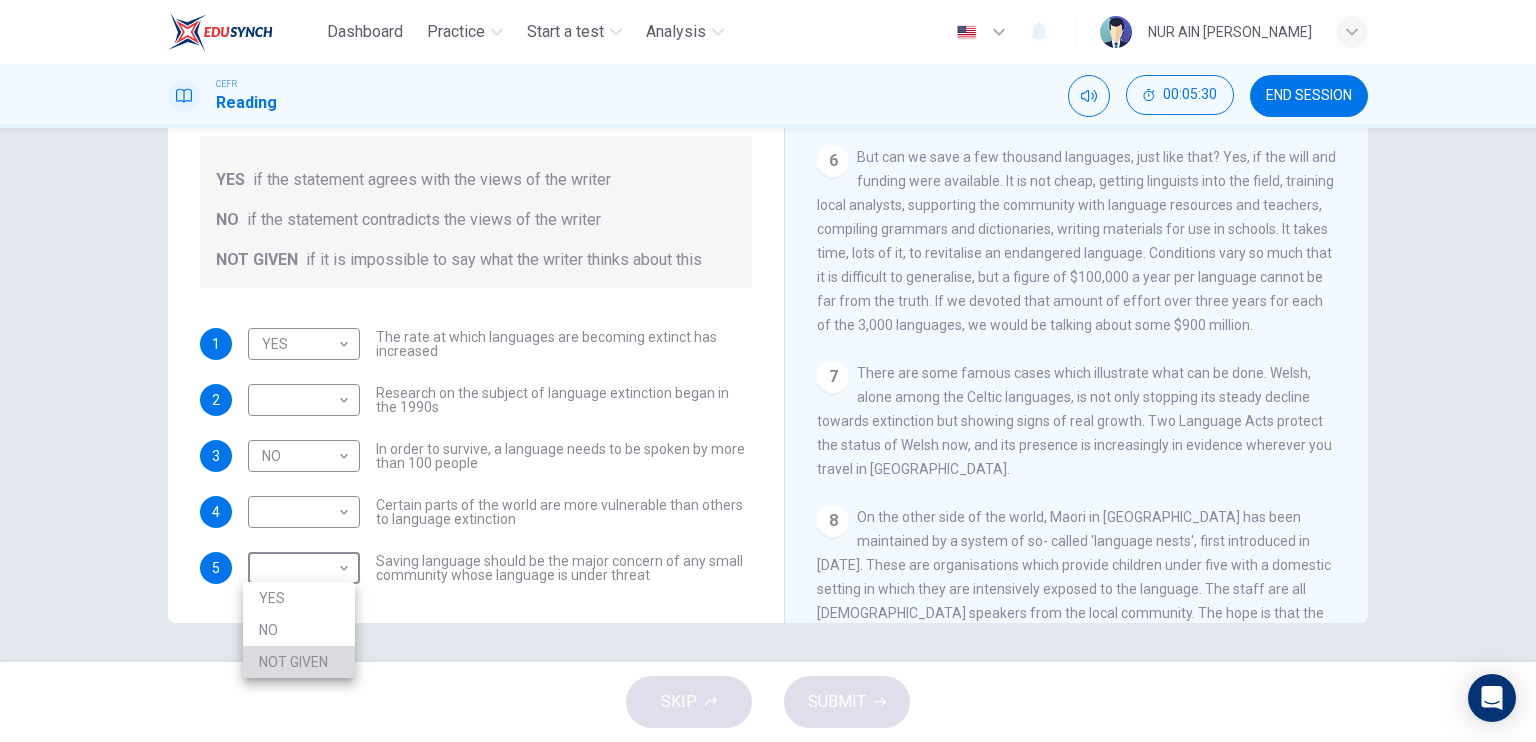 click on "NOT GIVEN" at bounding box center (299, 662) 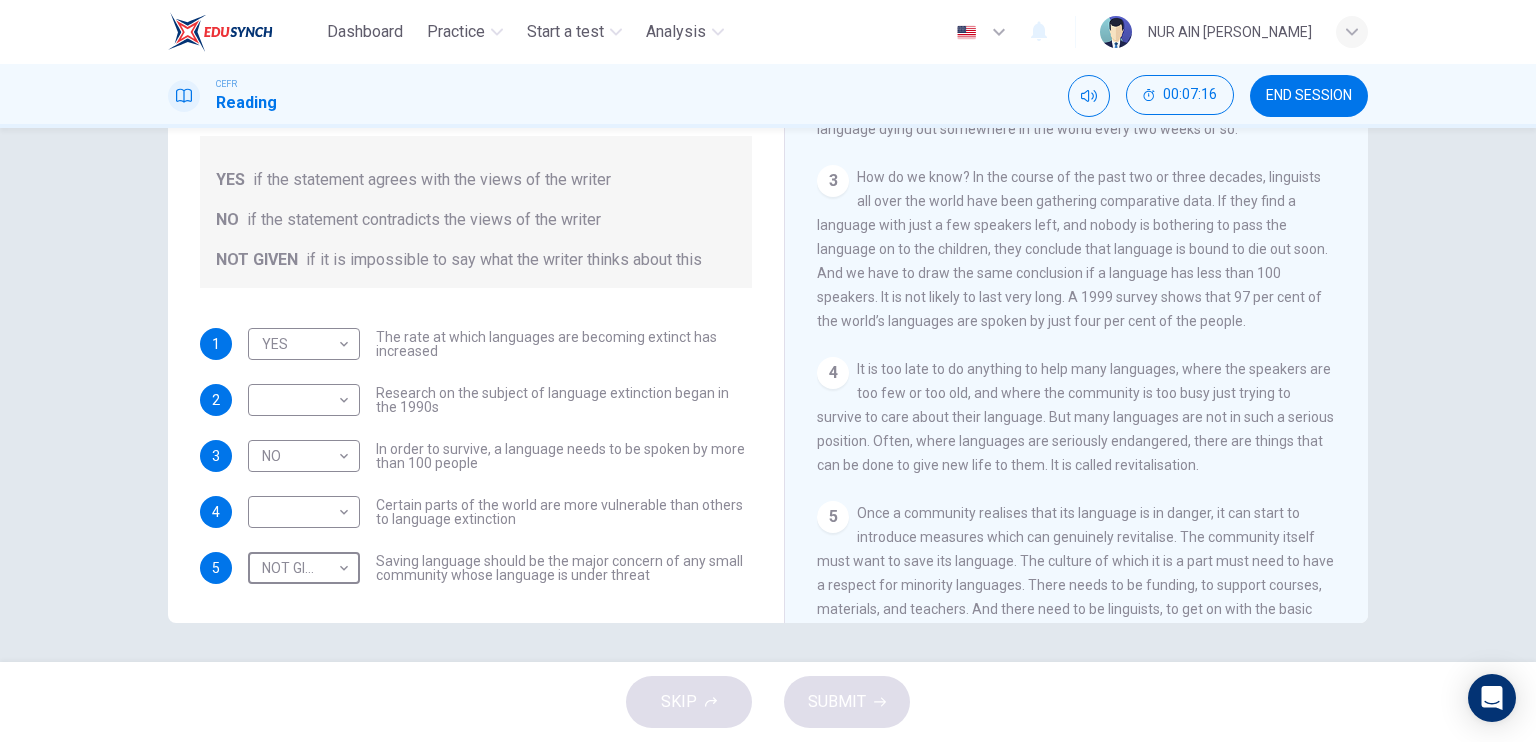 scroll, scrollTop: 558, scrollLeft: 0, axis: vertical 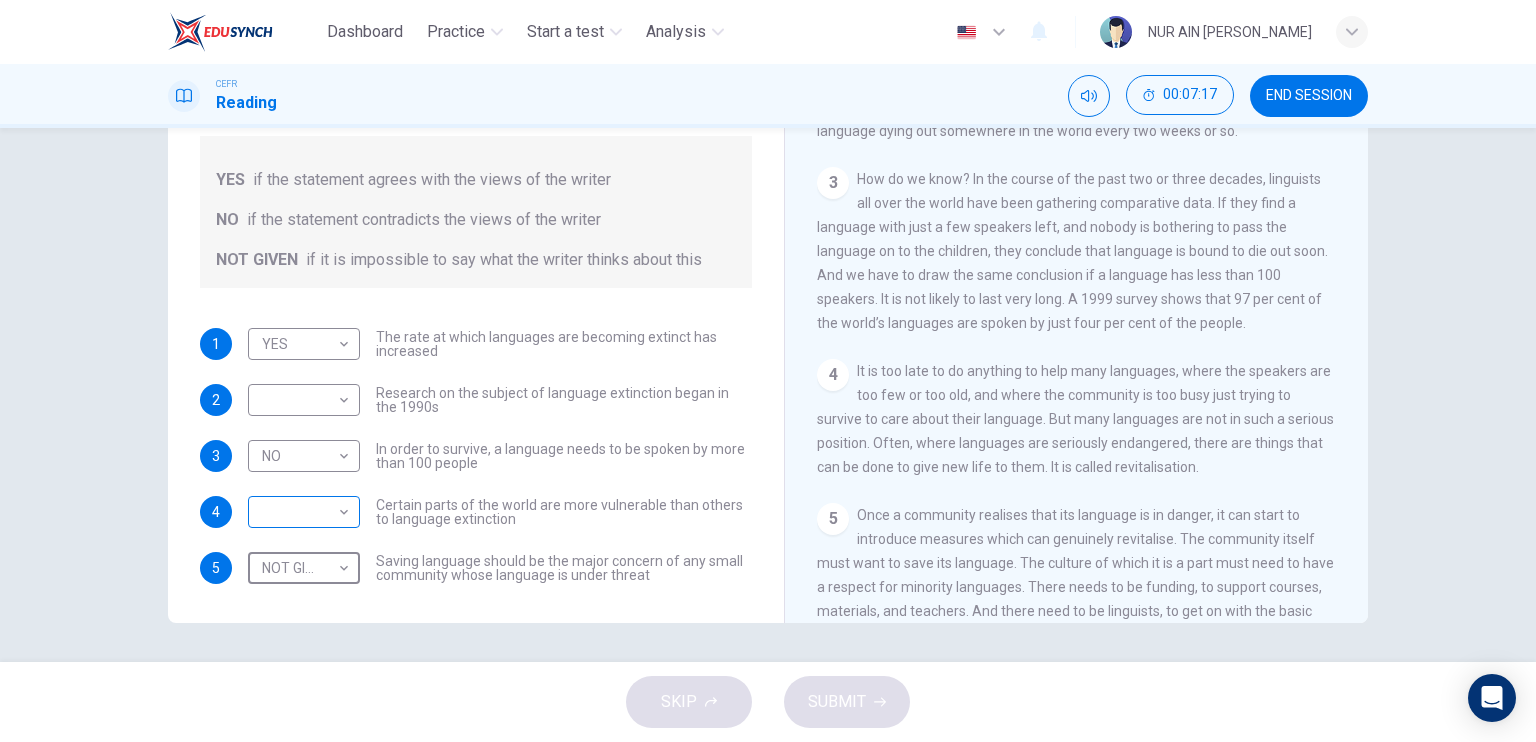 click on "Dashboard Practice Start a test Analysis English en ​ NUR AIN [PERSON_NAME] CEFR Reading 00:07:17 END SESSION Questions 1 - 5 Do the following statements agree with the views of the writer in the Passage?  In the boxes below, write YES if the statement agrees with the views of the writer NO if the statement contradicts the views of the writer NOT GIVEN if it is impossible to say what the writer thinks about this 1 YES YES ​ The rate at which languages are becoming extinct has increased 2 ​ ​ Research on the subject of language extinction began in the 1990s 3 NO NO ​ In order to survive, a language needs to be spoken by more than 100 people 4 ​ ​ Certain parts of the world are more vulnerable than others to language extinction 5 NOT GIVEN NOT GIVEN ​ Saving language should be the major concern of any small community whose language is under threat Saving Language CLICK TO ZOOM Click to Zoom 1 2 3 4 5 6 7 8 9 10 11 12 SKIP SUBMIT EduSynch - Online Language Proficiency Testing
2025" at bounding box center (768, 371) 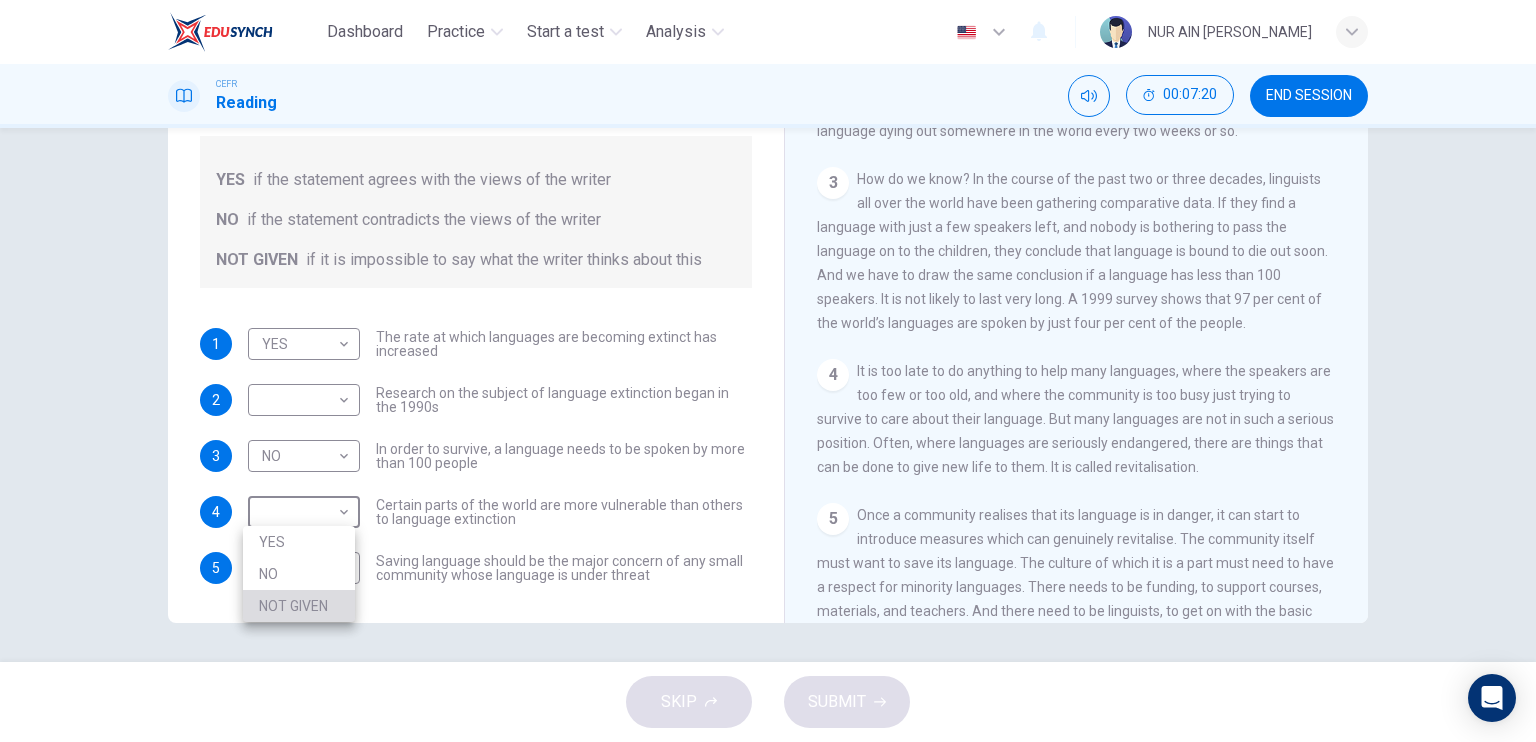 click on "NOT GIVEN" at bounding box center [299, 606] 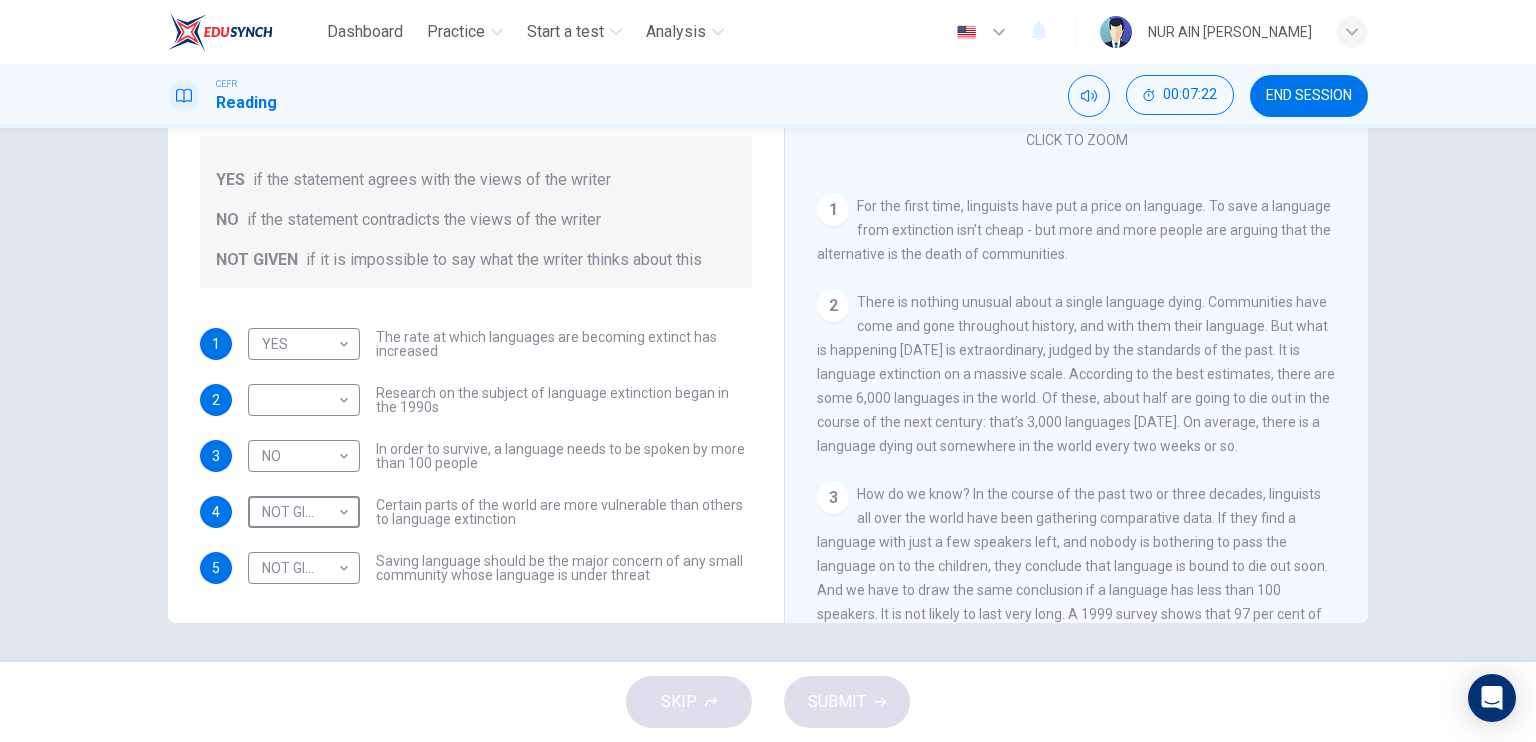 scroll, scrollTop: 242, scrollLeft: 0, axis: vertical 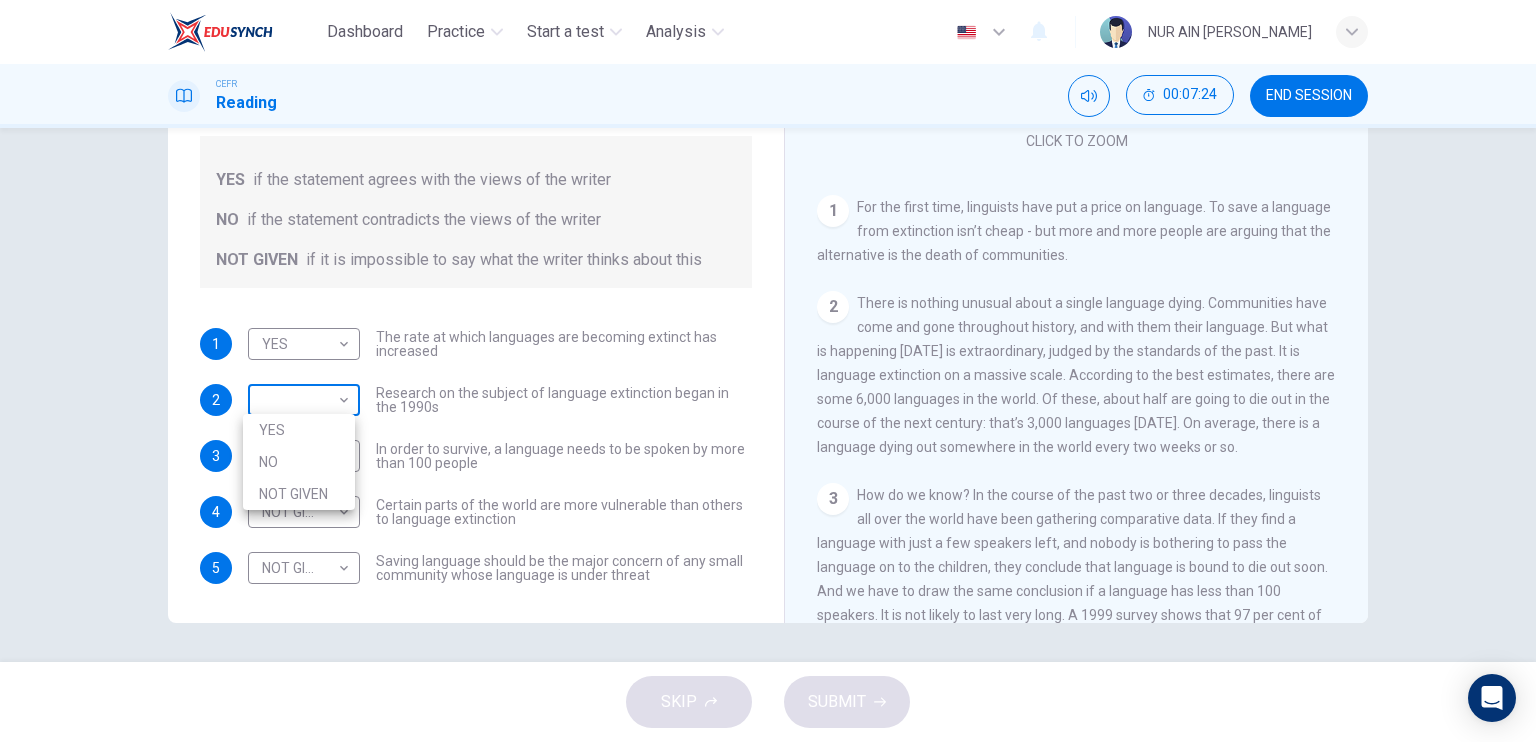 click on "Dashboard Practice Start a test Analysis English en ​ NUR AIN [PERSON_NAME] CEFR Reading 00:07:24 END SESSION Questions 1 - 5 Do the following statements agree with the views of the writer in the Passage?  In the boxes below, write YES if the statement agrees with the views of the writer NO if the statement contradicts the views of the writer NOT GIVEN if it is impossible to say what the writer thinks about this 1 YES YES ​ The rate at which languages are becoming extinct has increased 2 ​ ​ Research on the subject of language extinction began in the 1990s 3 NO NO ​ In order to survive, a language needs to be spoken by more than 100 people 4 NOT GIVEN NOT GIVEN ​ Certain parts of the world are more vulnerable than others to language extinction 5 NOT GIVEN NOT GIVEN ​ Saving language should be the major concern of any small community whose language is under threat Saving Language CLICK TO ZOOM Click to Zoom 1 2 3 4 5 6 7 8 9 10 11 12 SKIP SUBMIT EduSynch - Online Language Proficiency Testing" at bounding box center [768, 371] 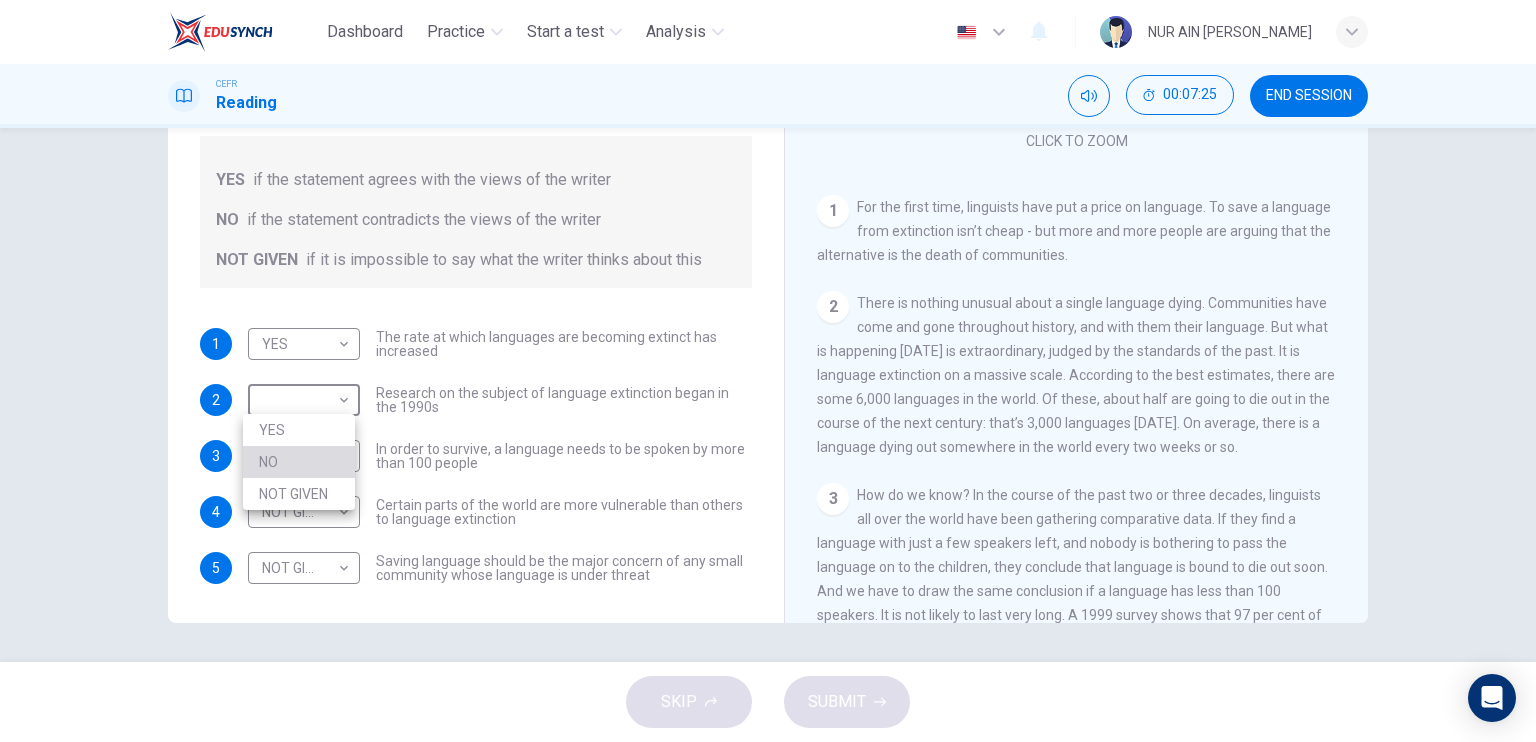 click on "NO" at bounding box center (299, 462) 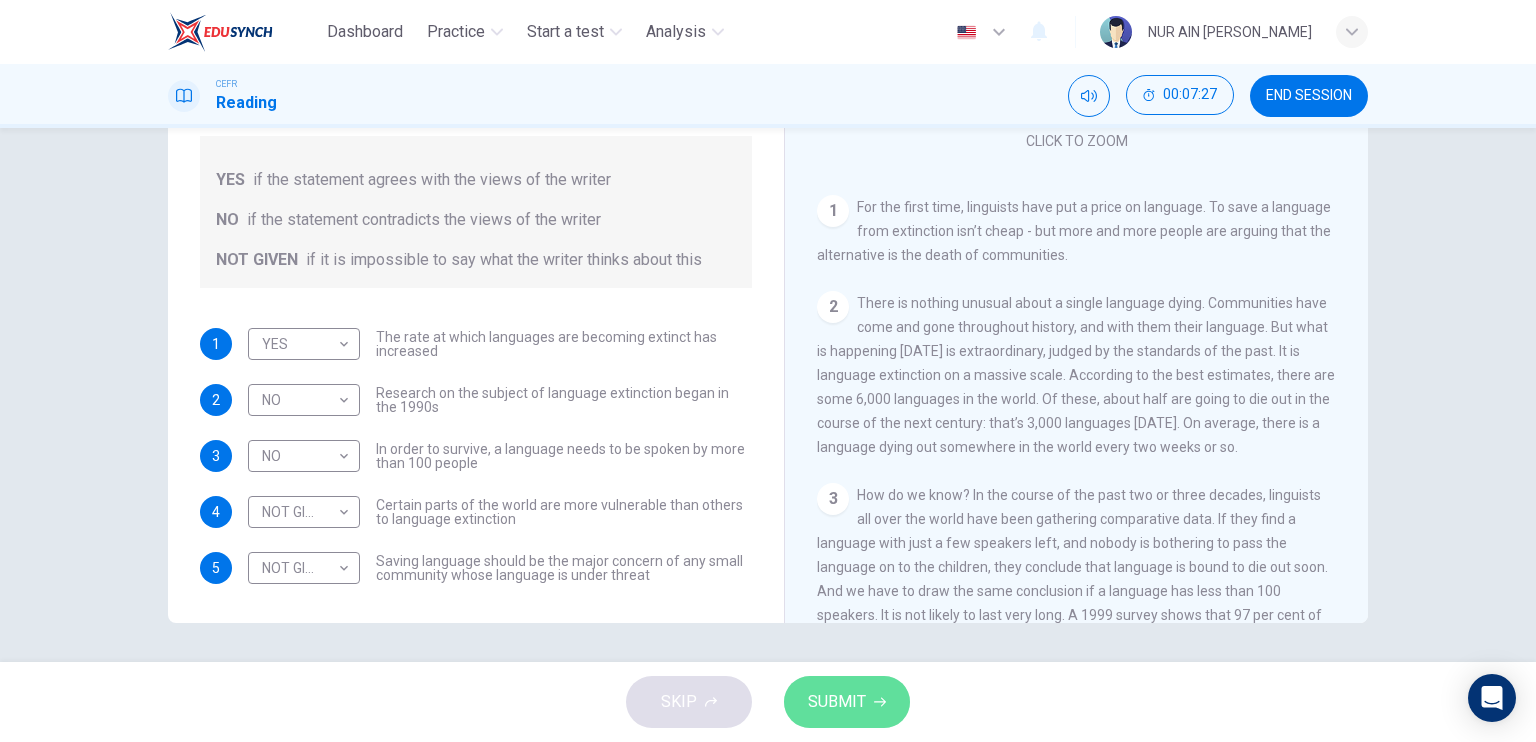 click on "SUBMIT" at bounding box center (837, 702) 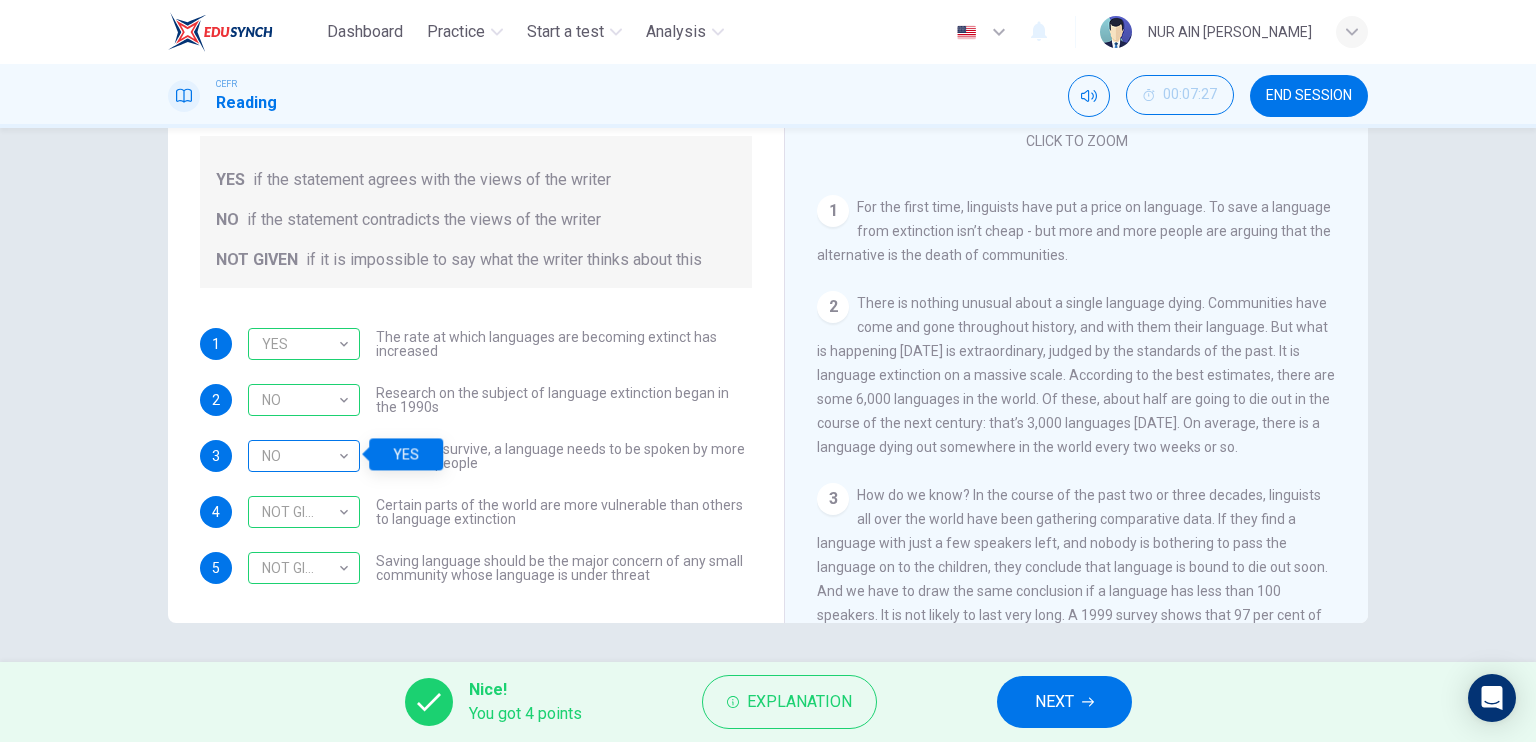 click on "NO" at bounding box center (300, 456) 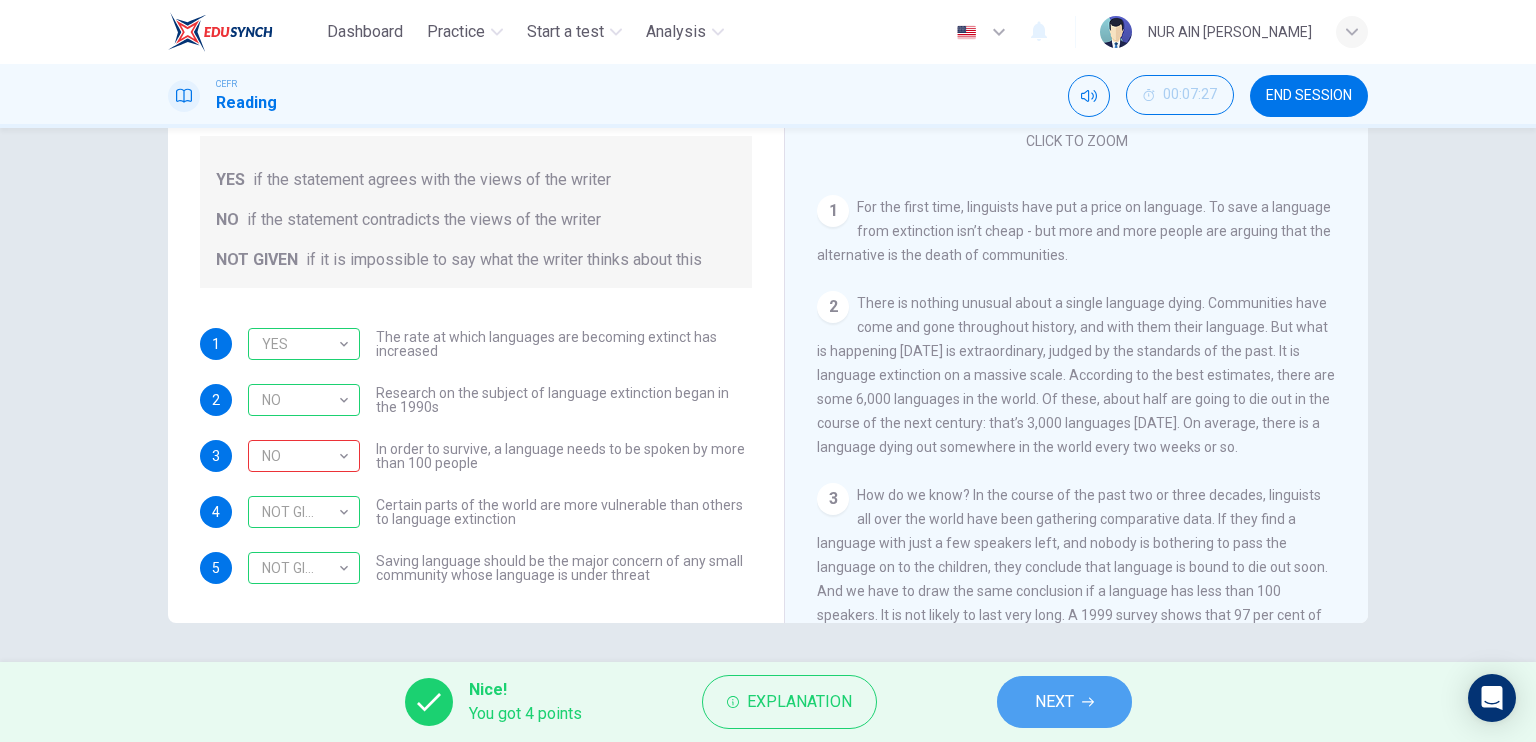 click on "NEXT" at bounding box center (1064, 702) 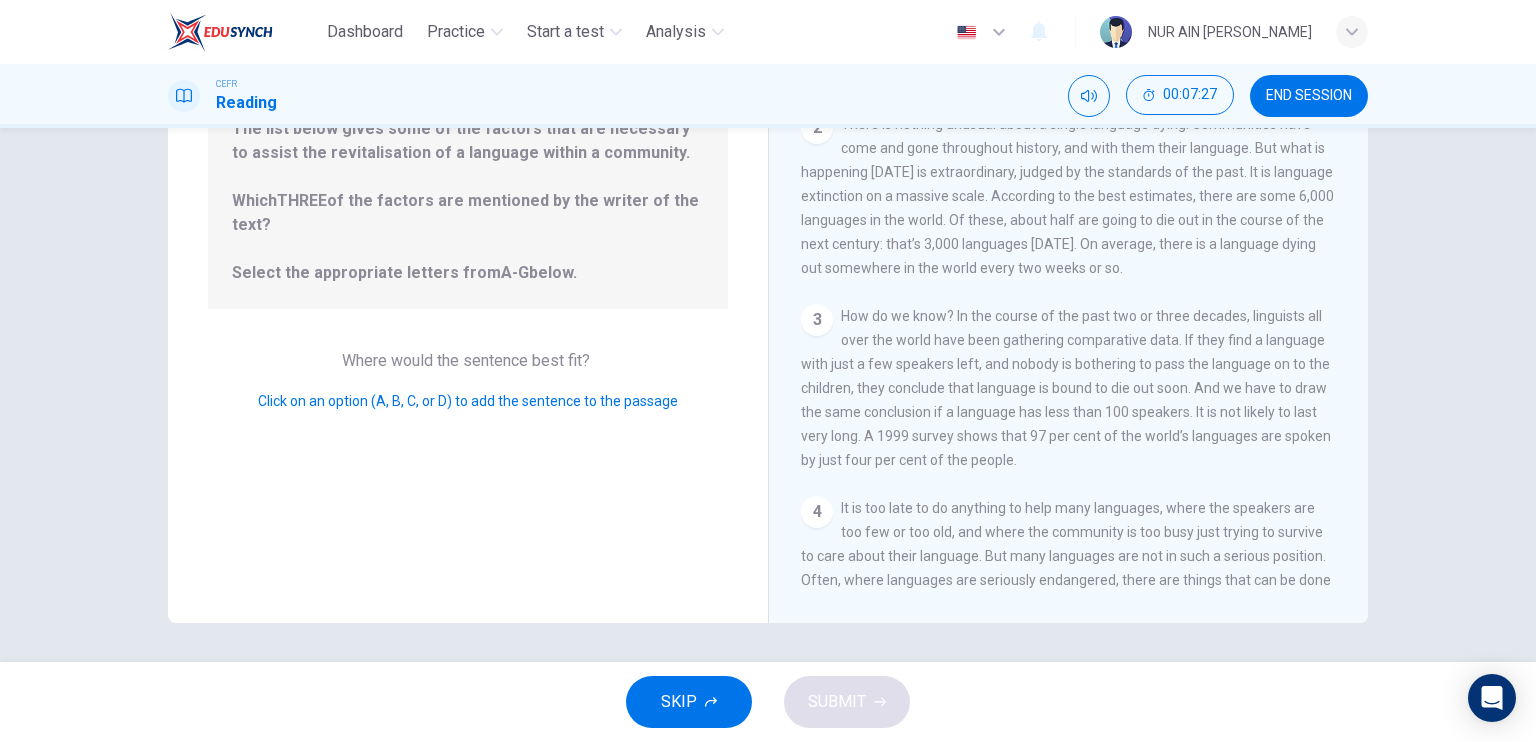 scroll, scrollTop: 0, scrollLeft: 0, axis: both 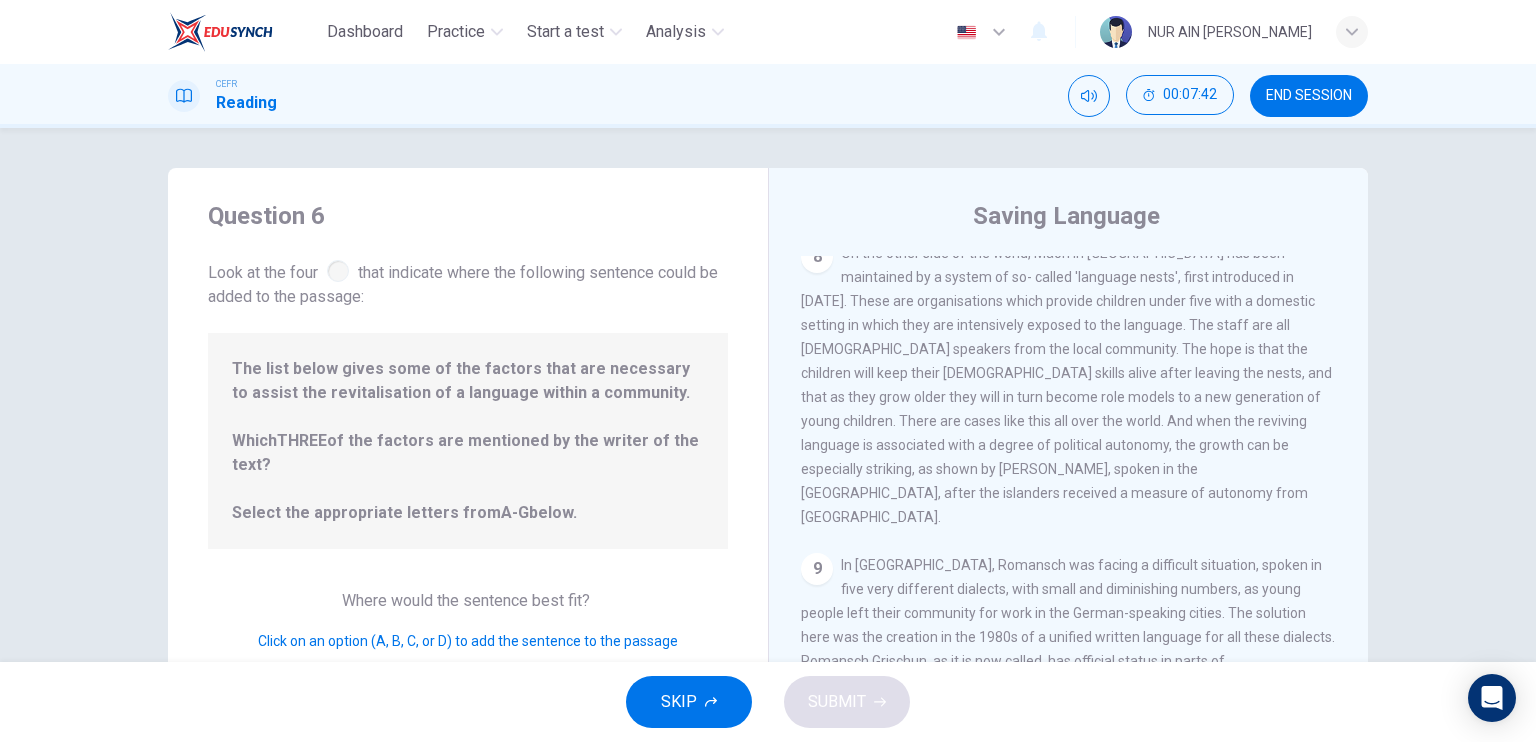 click on "On the other side of the world, Maori in [GEOGRAPHIC_DATA] has been maintained by a system of so- called 'language nests', first introduced in [DATE]. These are organisations which provide children under five with a domestic setting in which they are intensively exposed to the language. The staff are all [DEMOGRAPHIC_DATA] speakers from the local community. The hope is that the children will keep their [DEMOGRAPHIC_DATA] skills alive after leaving the nests, and that as they grow older they will in turn become role models to a new generation of young children. There are cases like this all over the world. And when the reviving language is associated with a degree of political autonomy, the growth can be especially striking, as shown by [PERSON_NAME], spoken in the [GEOGRAPHIC_DATA], after the islanders
received a measure of autonomy from [GEOGRAPHIC_DATA]." at bounding box center [1066, 385] 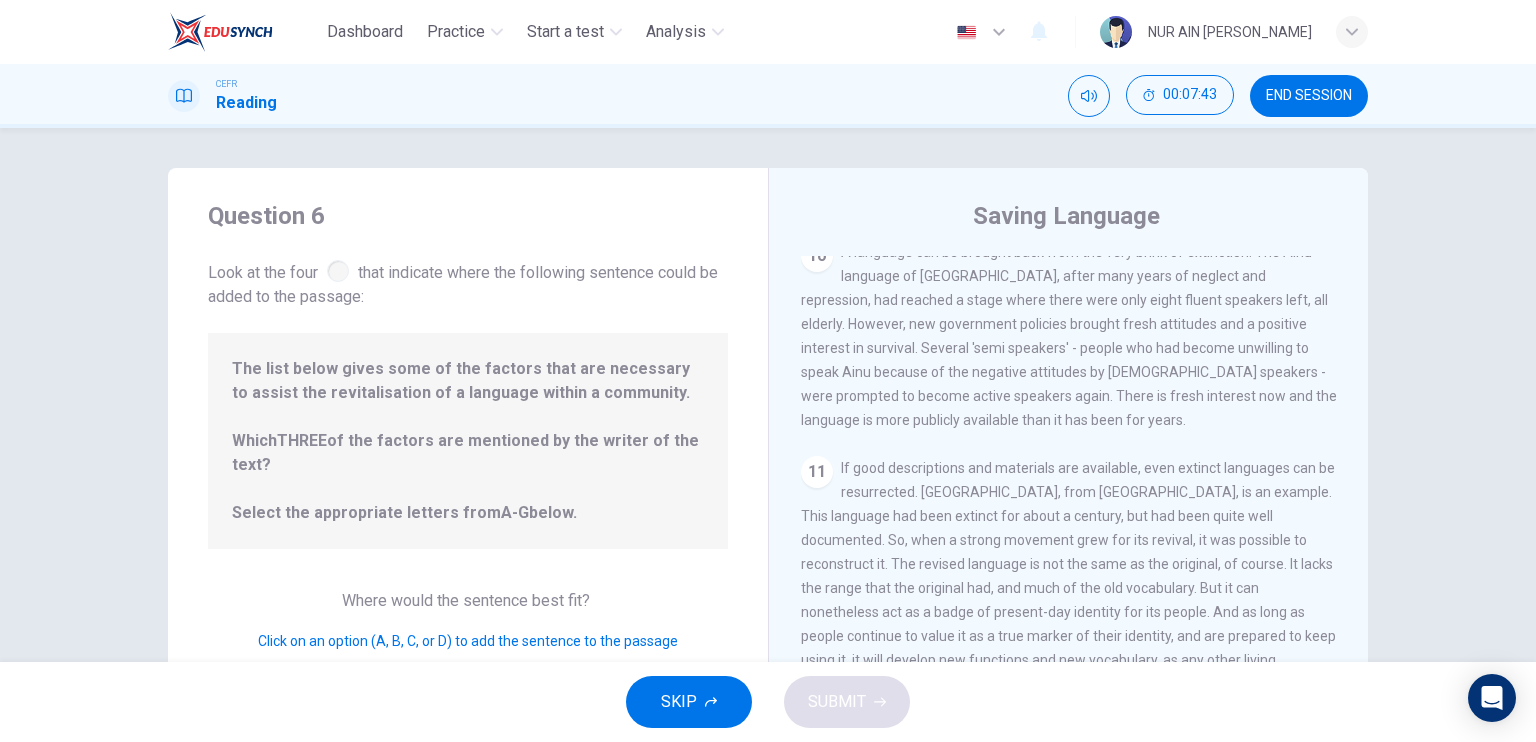 scroll, scrollTop: 1746, scrollLeft: 0, axis: vertical 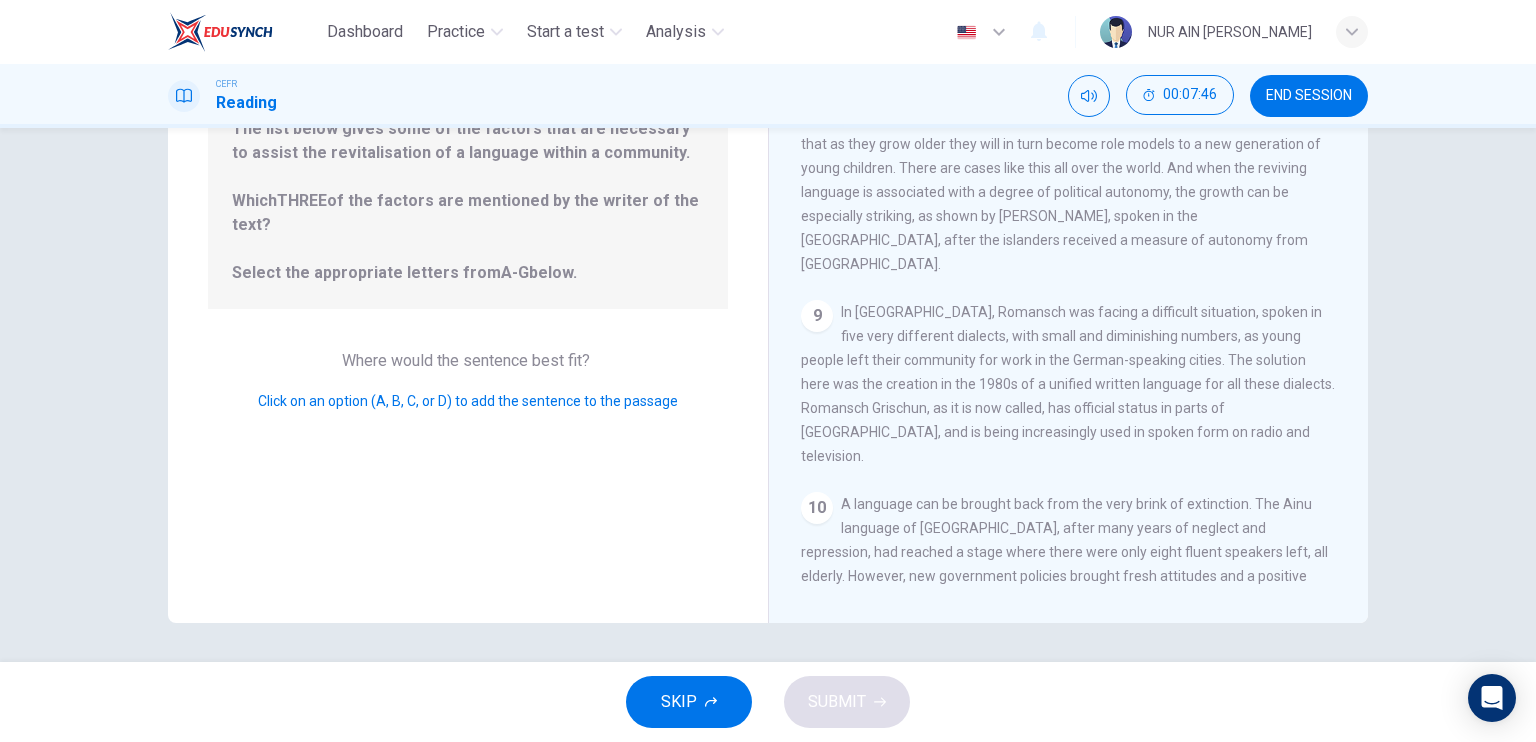 click on "Click on an option (A, B, C, or D) to add the sentence to the passage" at bounding box center (468, 401) 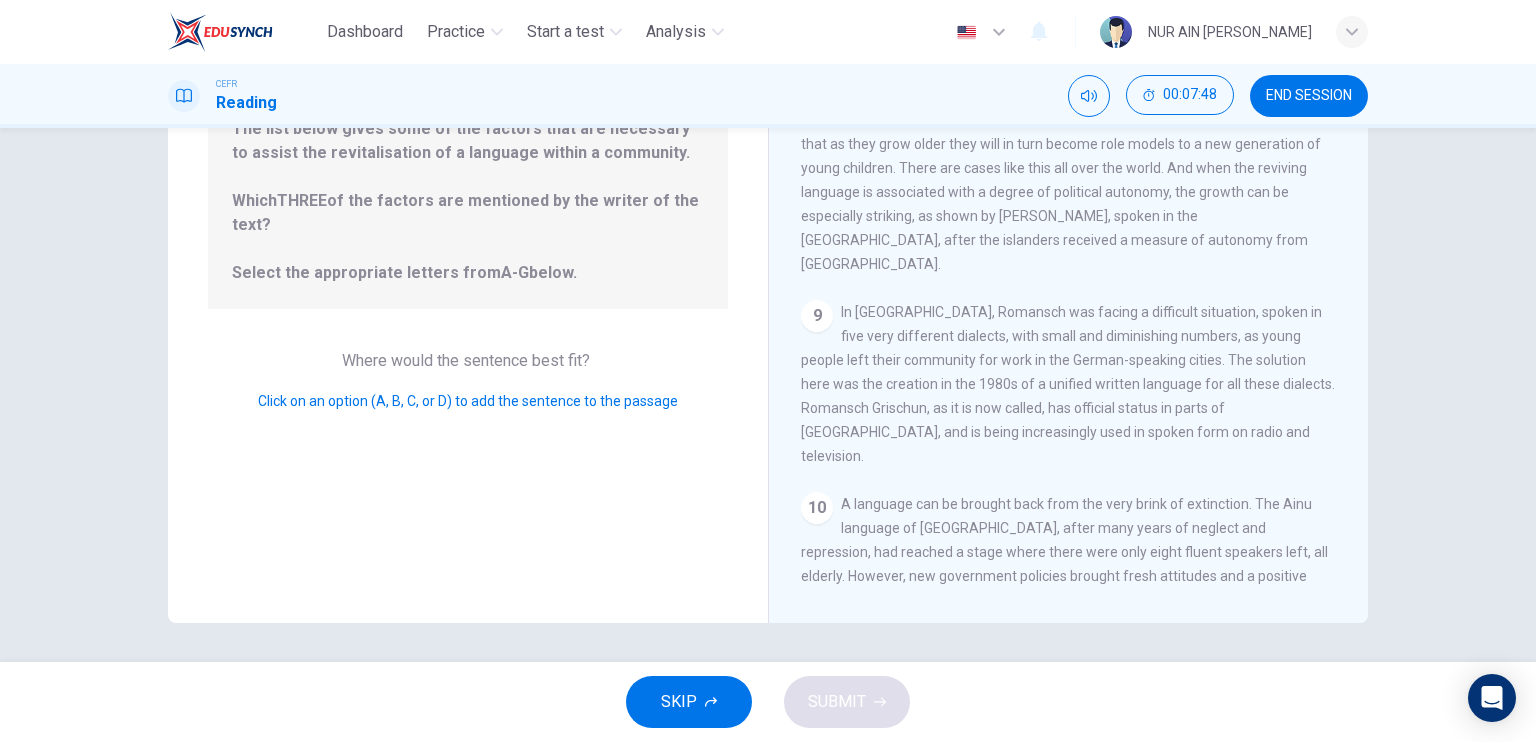 drag, startPoint x: 812, startPoint y: 426, endPoint x: 800, endPoint y: 314, distance: 112.64102 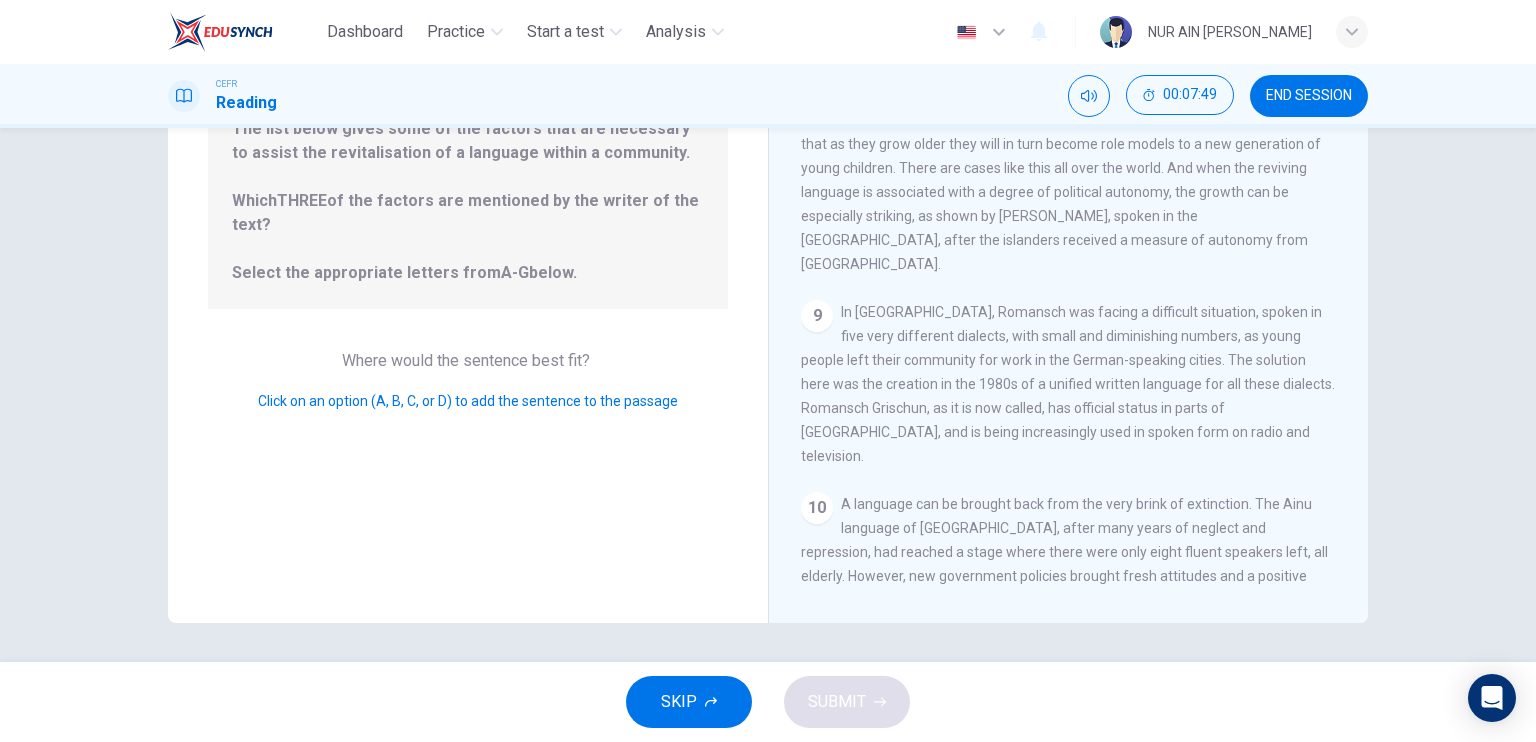 click on "10 A language can be brought back from the very brink of extinction. The Ainu language of [GEOGRAPHIC_DATA], after many years of neglect and repression, had reached a stage where there were only eight fluent speakers left, all elderly. However, new government policies brought fresh attitudes and a positive interest in survival. Several 'semi speakers' - people who had become unwilling to speak Ainu because of the negative attitudes by [DEMOGRAPHIC_DATA] speakers - were prompted to become active speakers again. There is fresh interest now and the language is more publicly available than it has been for years." at bounding box center [1069, 588] 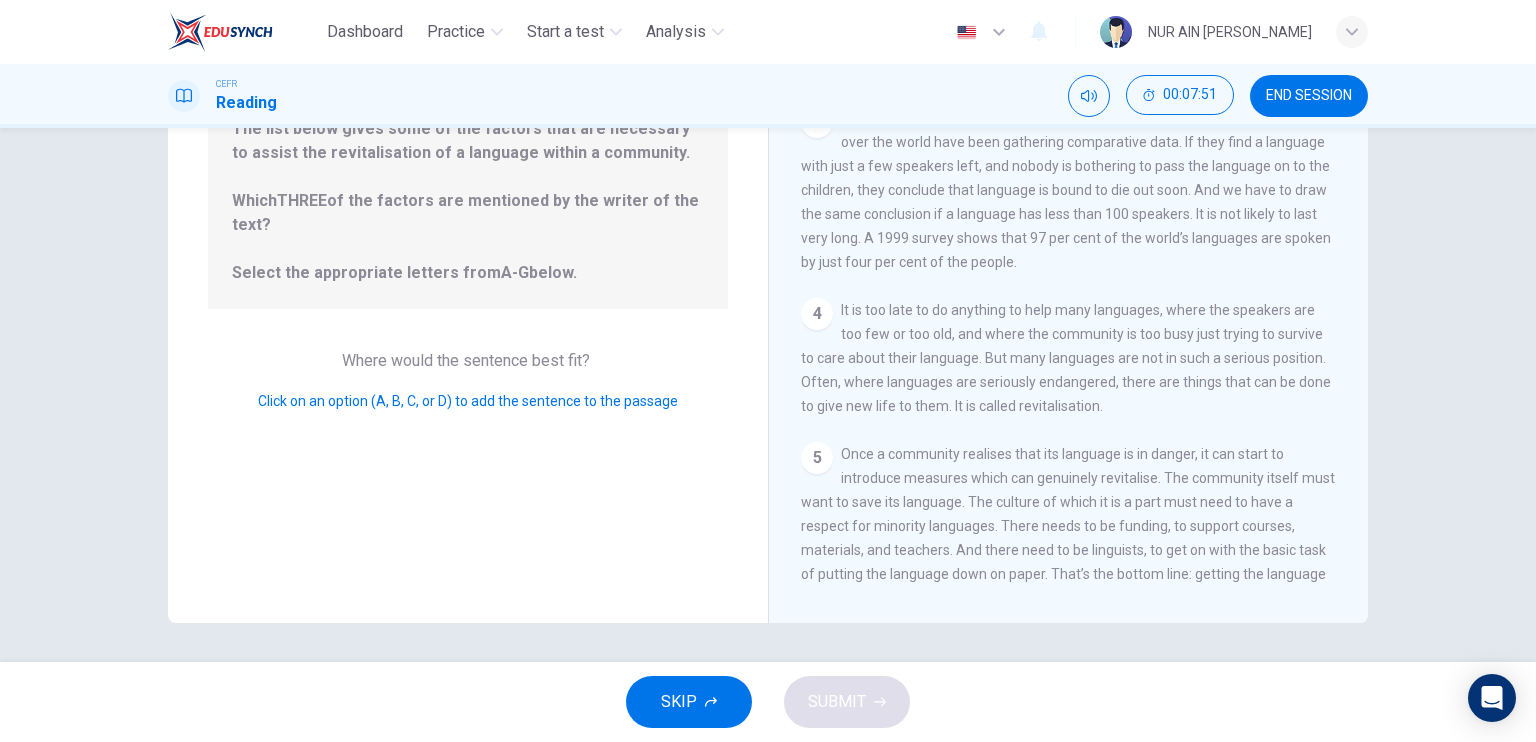 scroll, scrollTop: 0, scrollLeft: 0, axis: both 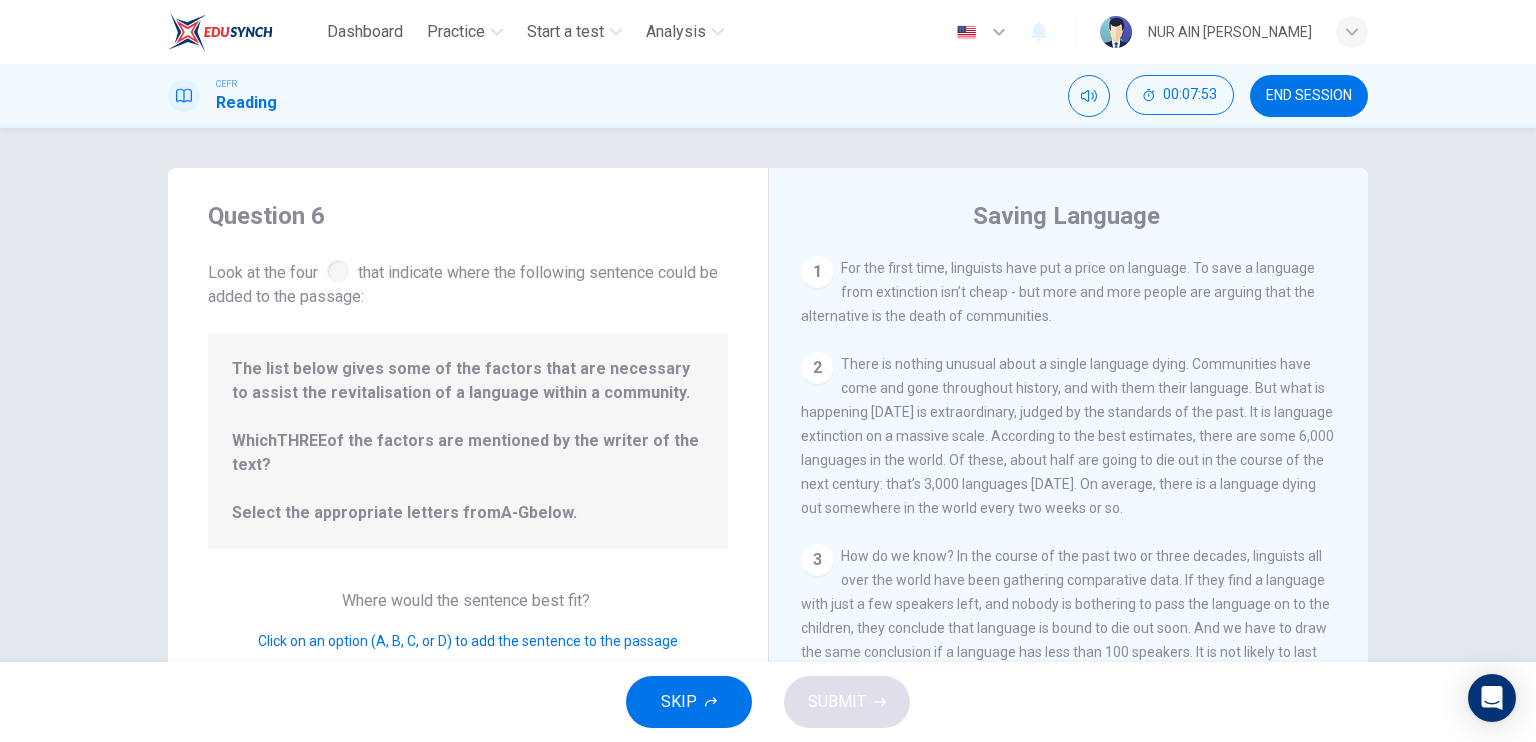 click on "1 For the first time, linguists have put a price on language. To save a language from extinction isn’t cheap - but more and more people are arguing that the alternative is the death of communities. 2 There is nothing unusual about a single language dying. Communities have come and gone throughout history, and with them their language. But what is happening [DATE] is extraordinary, judged by the standards of the past. It is language extinction on a massive scale. According to the best estimates, there are some 6,000 languages in the world. Of these, about half are going to die out in the course of the next century: that’s 3,000 languages [DATE]. On average, there is a language dying out somewhere in the world every two weeks or so. 3 4 5 6 7 8 9 10 11 12" at bounding box center (1082, 543) 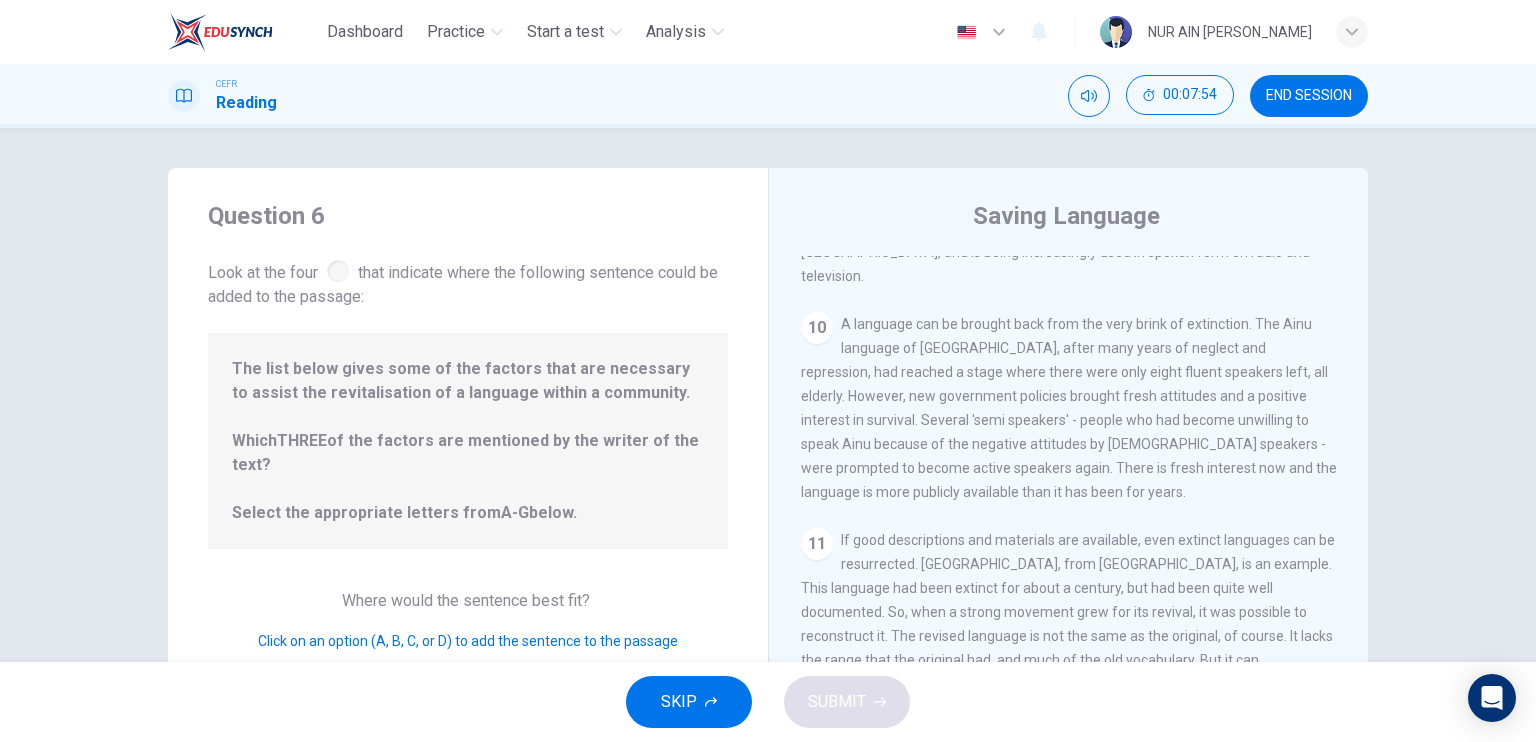 scroll, scrollTop: 1746, scrollLeft: 0, axis: vertical 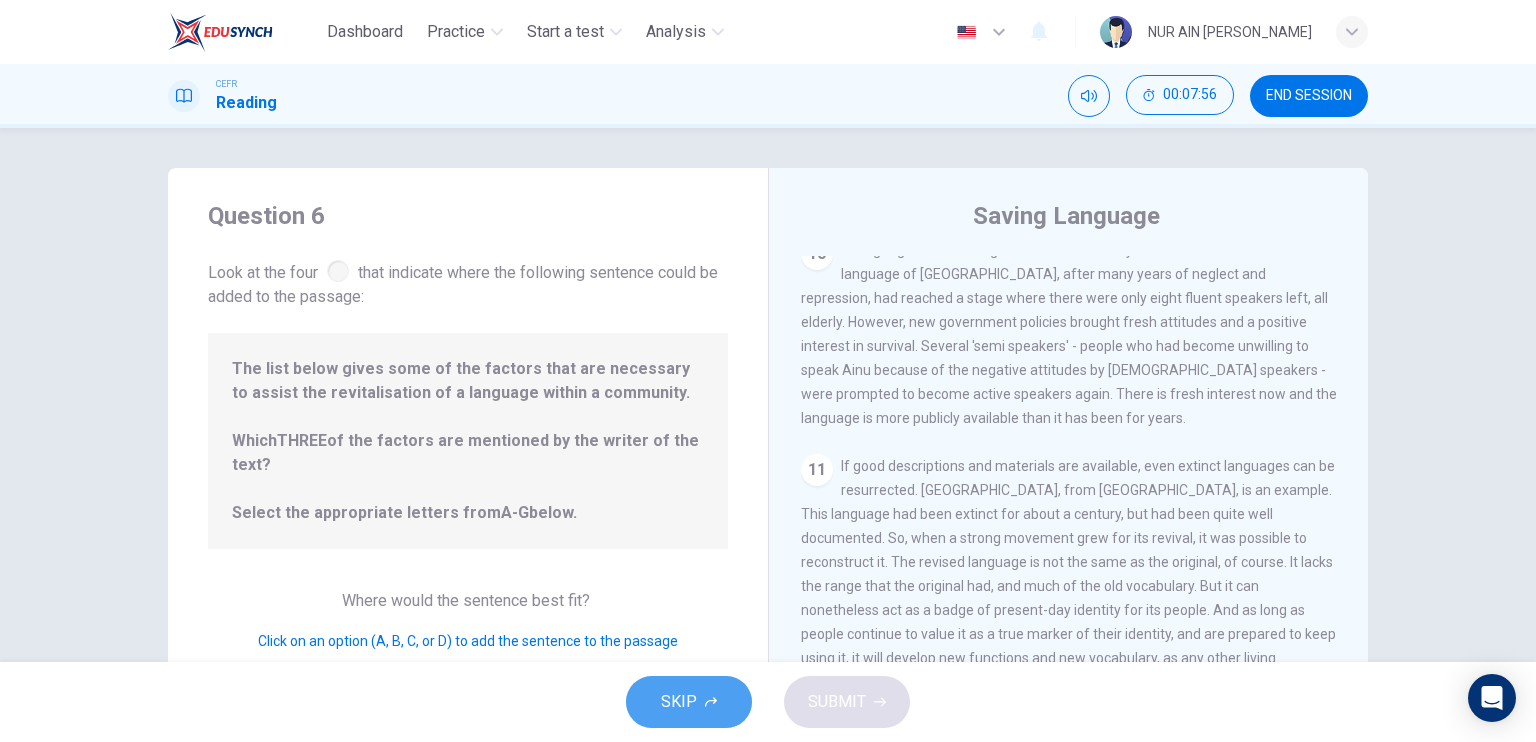 click on "SKIP" at bounding box center (679, 702) 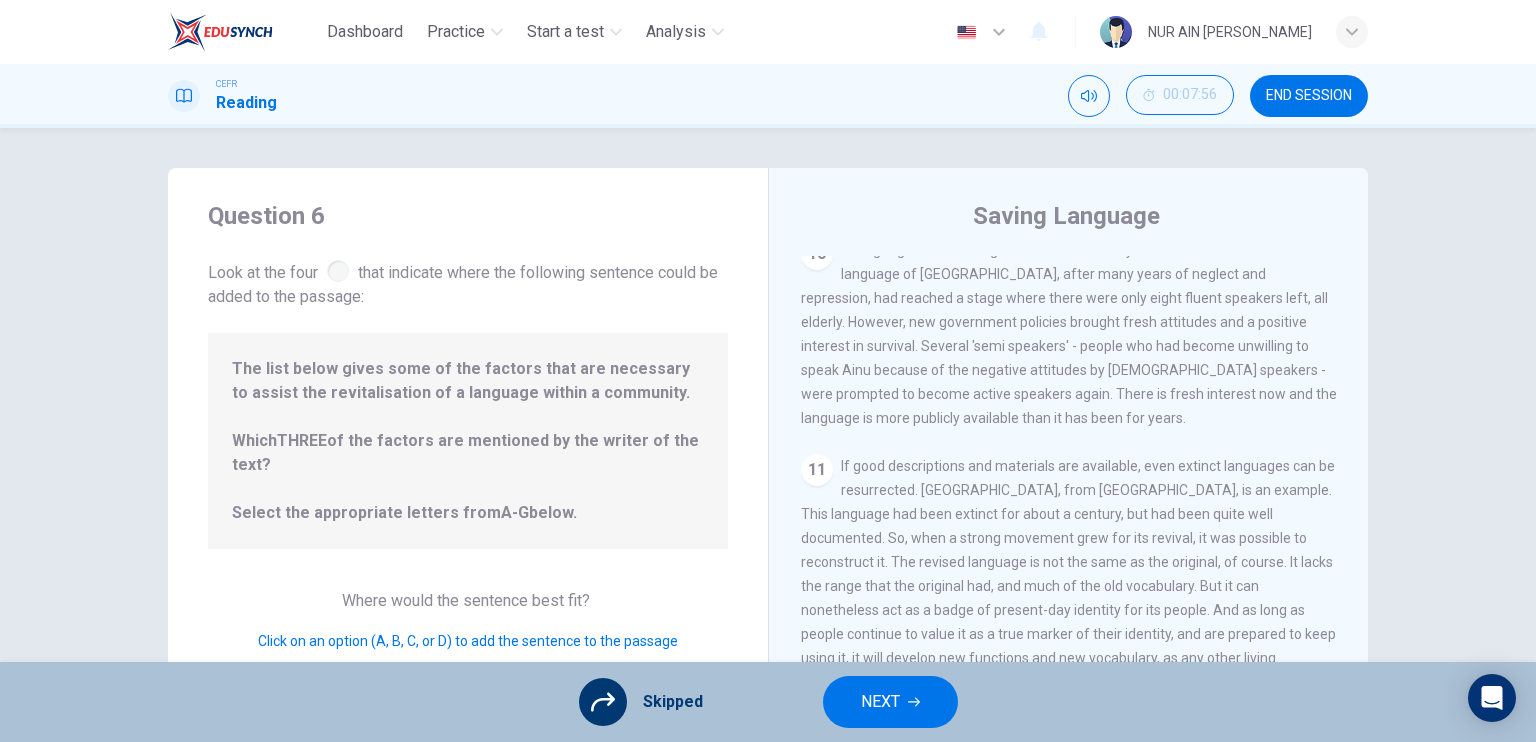 scroll, scrollTop: 240, scrollLeft: 0, axis: vertical 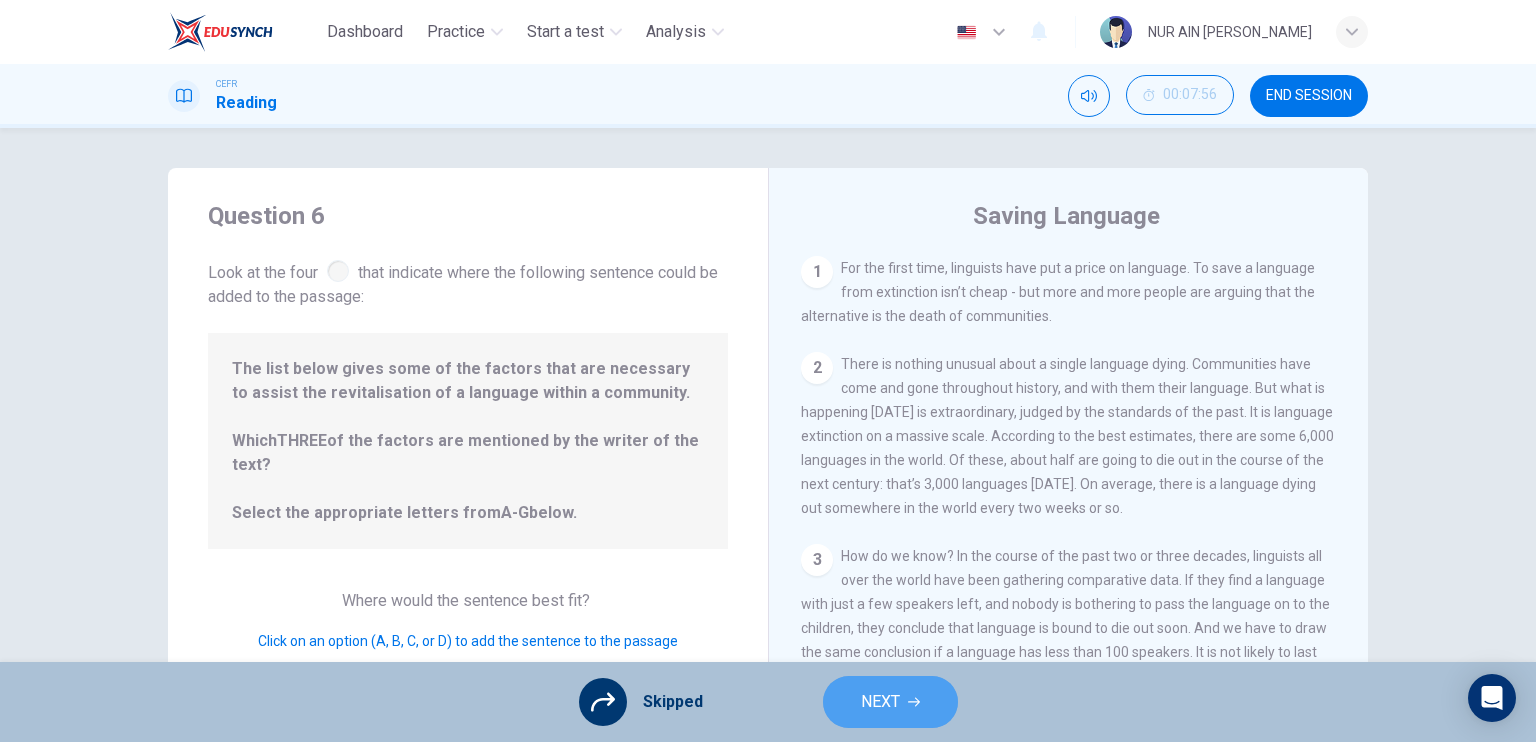 click on "NEXT" at bounding box center [890, 702] 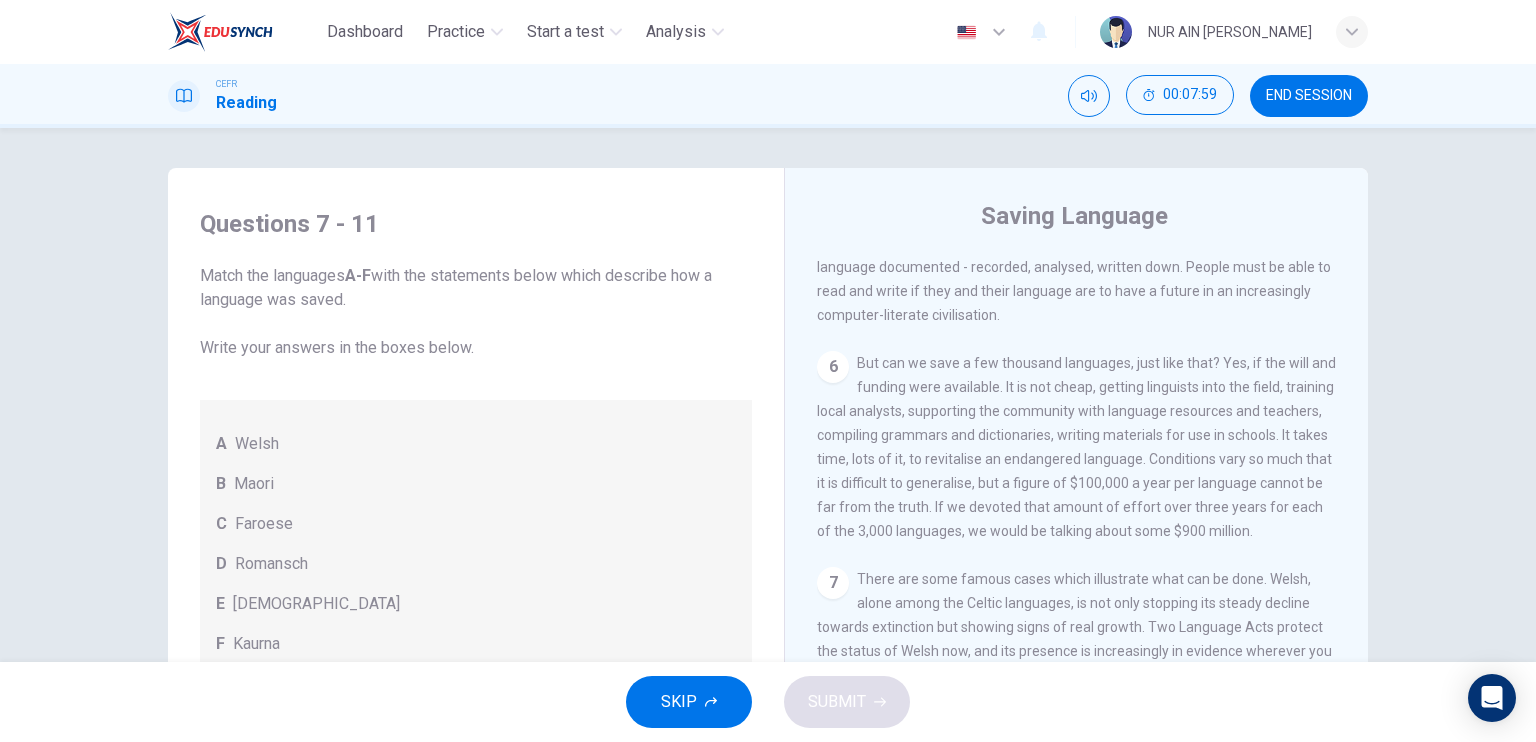 scroll, scrollTop: 1304, scrollLeft: 0, axis: vertical 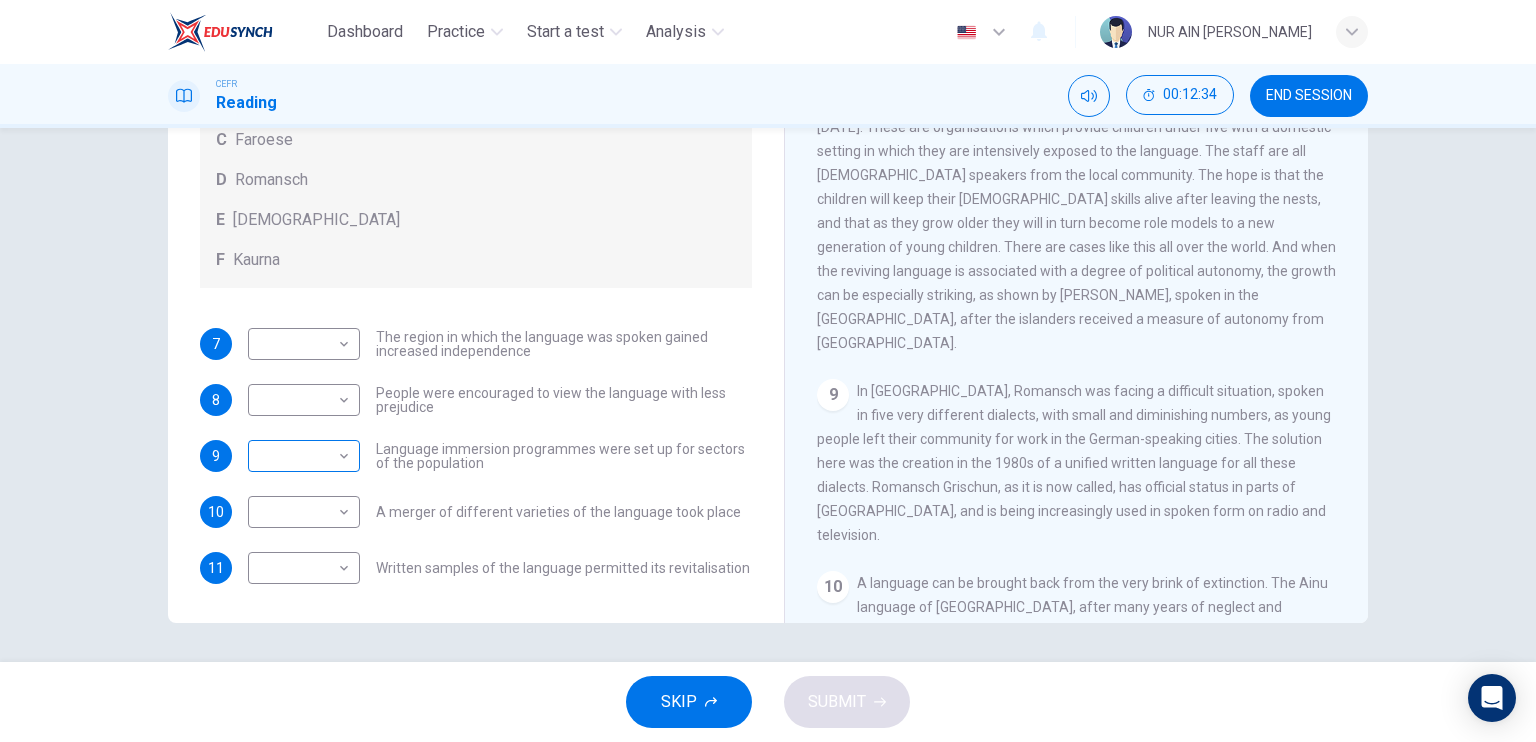 click on "Dashboard Practice Start a test Analysis English en ​ NUR AIN [PERSON_NAME] CEFR Reading 00:12:34 END SESSION Questions 7 - 11 Match the languages  A-F  with the statements below which describe how a language was saved.
Write your answers in the boxes below. A Welsh B Maori C Faroese D Romansch E Ainu F Kaurna 7 ​ ​ The region in which the language was spoken gained increased independence 8 ​ ​ People were encouraged to view the language with less prejudice 9 ​ ​ Language immersion programmes were set up for sectors of the population 10 ​ ​ A merger of different varieties of the language took place 11 ​ ​ Written samples of the language permitted its revitalisation Saving Language CLICK TO ZOOM Click to Zoom 1 For the first time, linguists have put a price on language. To save a language from extinction isn’t cheap - but more and more people are arguing that the alternative is the death of communities. 2 3 4 5 6 7 8 9 10 11 12 SKIP SUBMIT
Dashboard Practice Start a test" at bounding box center [768, 371] 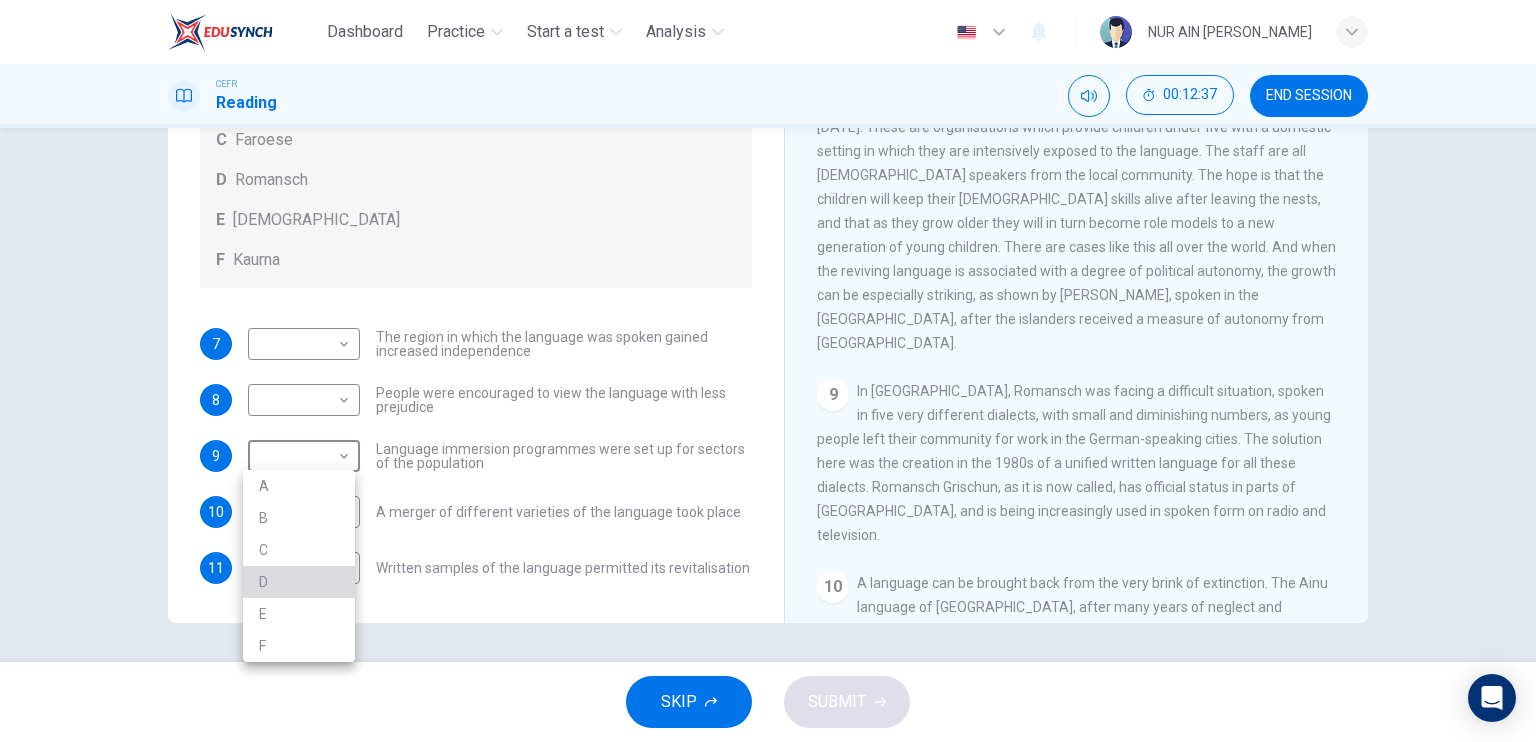 click on "D" at bounding box center [299, 582] 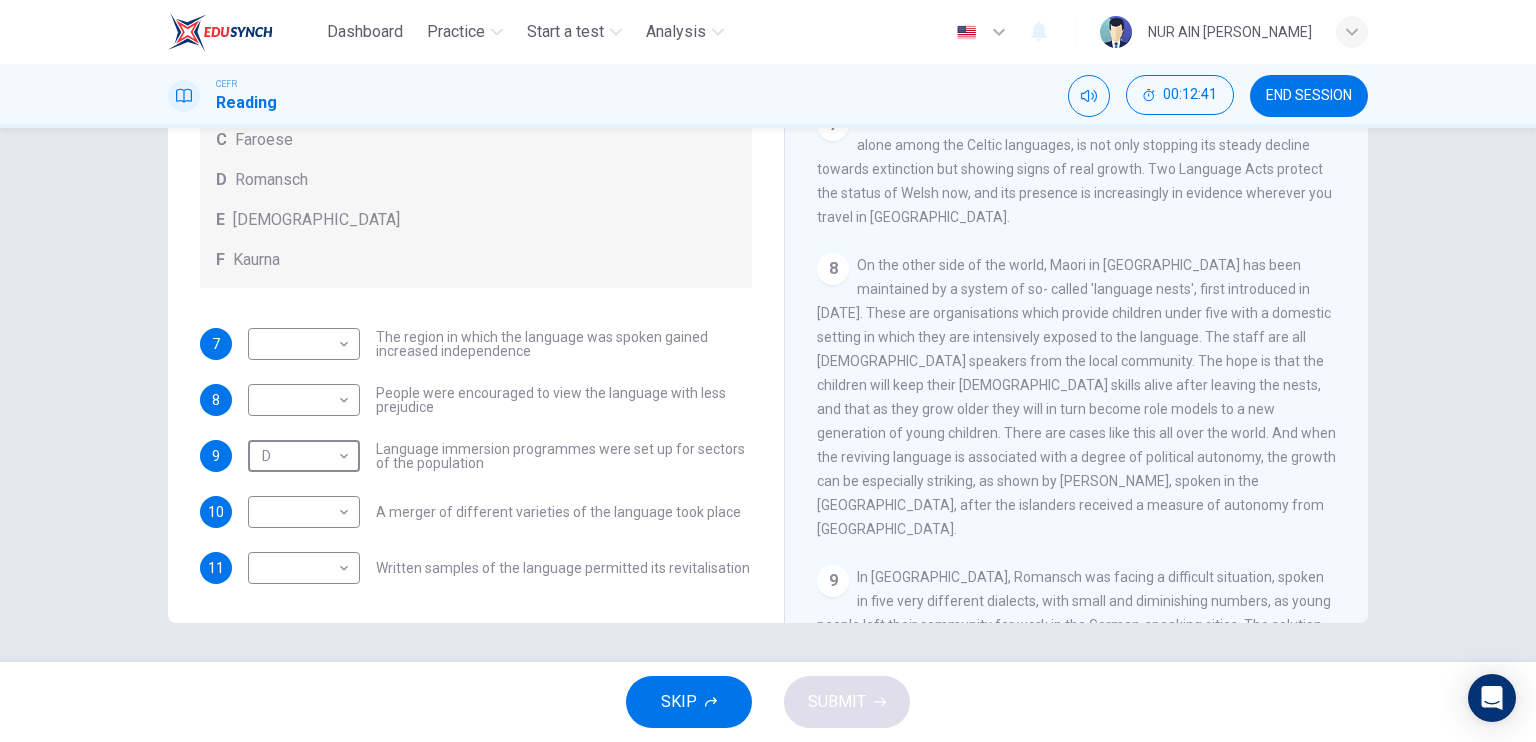 scroll, scrollTop: 1406, scrollLeft: 0, axis: vertical 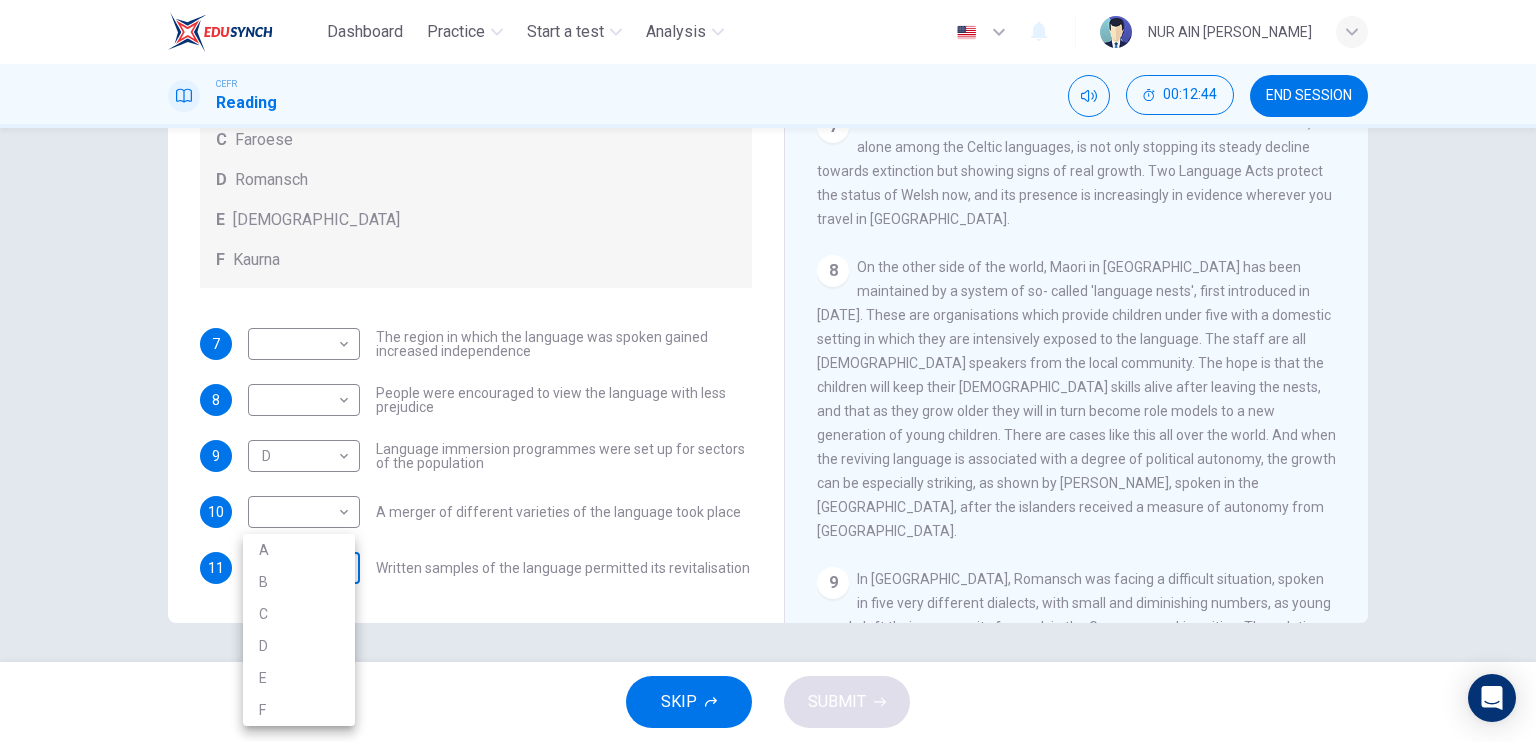 click on "Dashboard Practice Start a test Analysis English en ​ NUR AIN [PERSON_NAME] CEFR Reading 00:12:44 END SESSION Questions 7 - 11 Match the languages  A-F  with the statements below which describe how a language was saved.
Write your answers in the boxes below. A Welsh B Maori C Faroese D Romansch E Ainu F Kaurna 7 ​ ​ The region in which the language was spoken gained increased independence 8 ​ ​ People were encouraged to view the language with less prejudice 9 D D ​ Language immersion programmes were set up for sectors of the population 10 ​ ​ A merger of different varieties of the language took place 11 ​ ​ Written samples of the language permitted its revitalisation Saving Language CLICK TO ZOOM Click to Zoom 1 For the first time, linguists have put a price on language. To save a language from extinction isn’t cheap - but more and more people are arguing that the alternative is the death of communities. 2 3 4 5 6 7 8 9 10 11 12 SKIP SUBMIT
Dashboard Practice Start a test A" at bounding box center (768, 371) 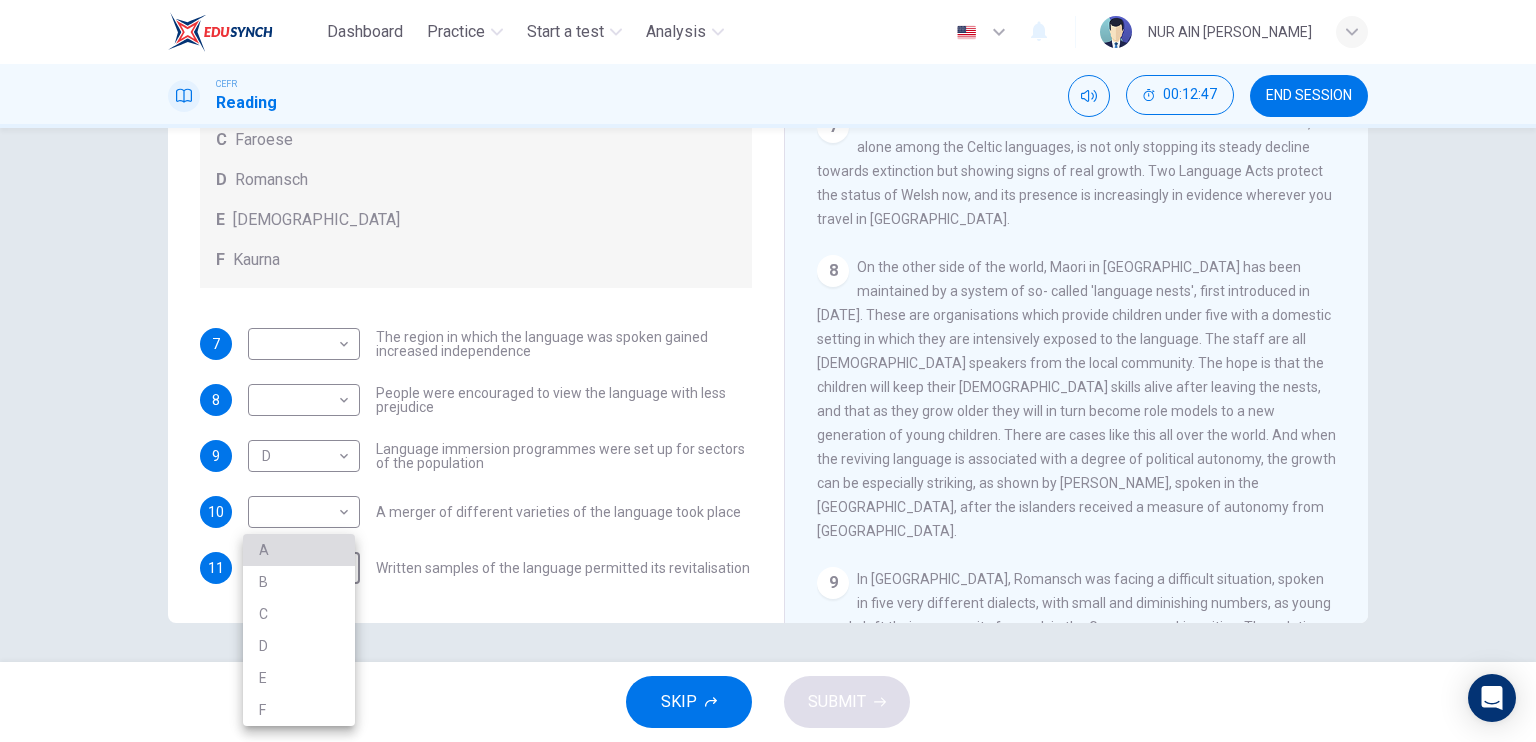 click on "A" at bounding box center [299, 550] 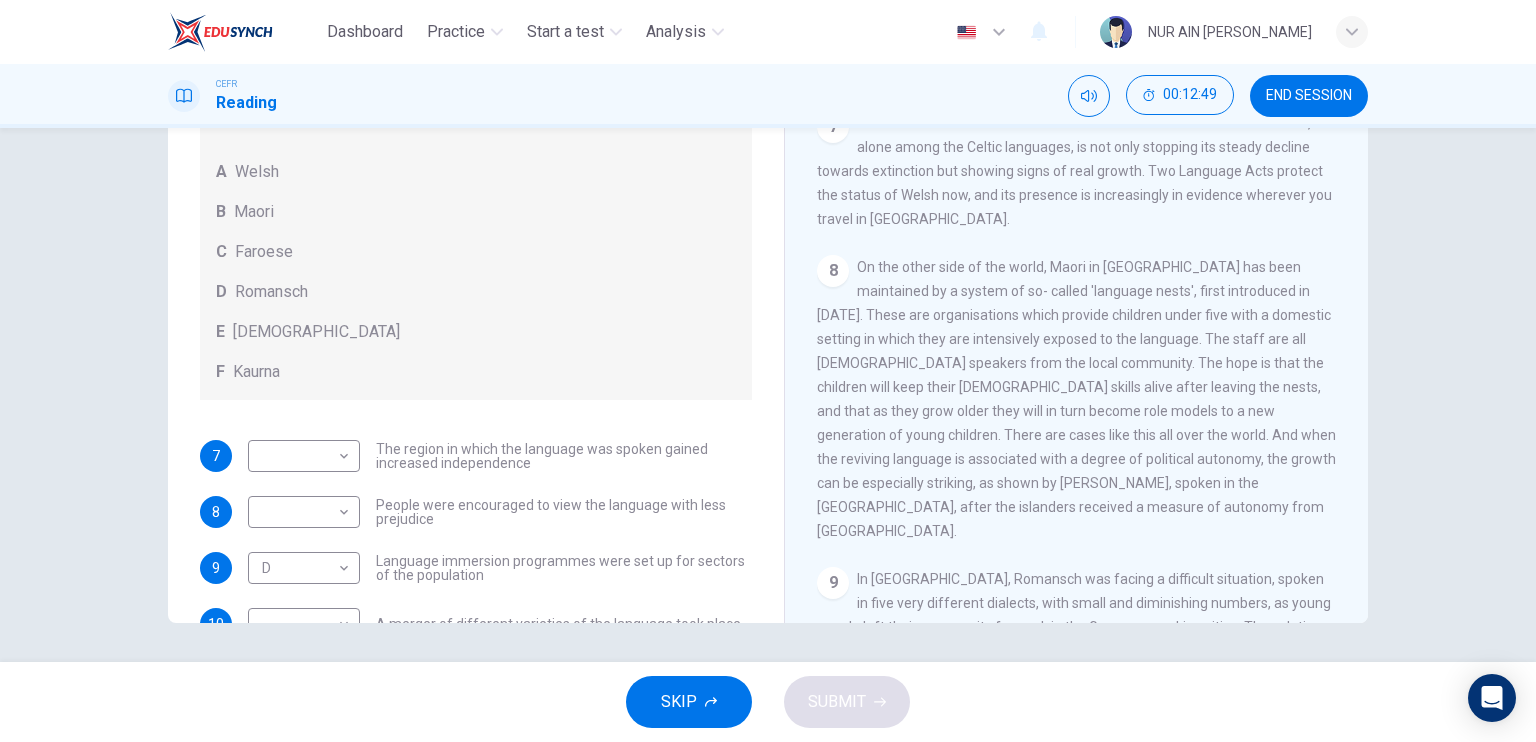 scroll, scrollTop: 144, scrollLeft: 0, axis: vertical 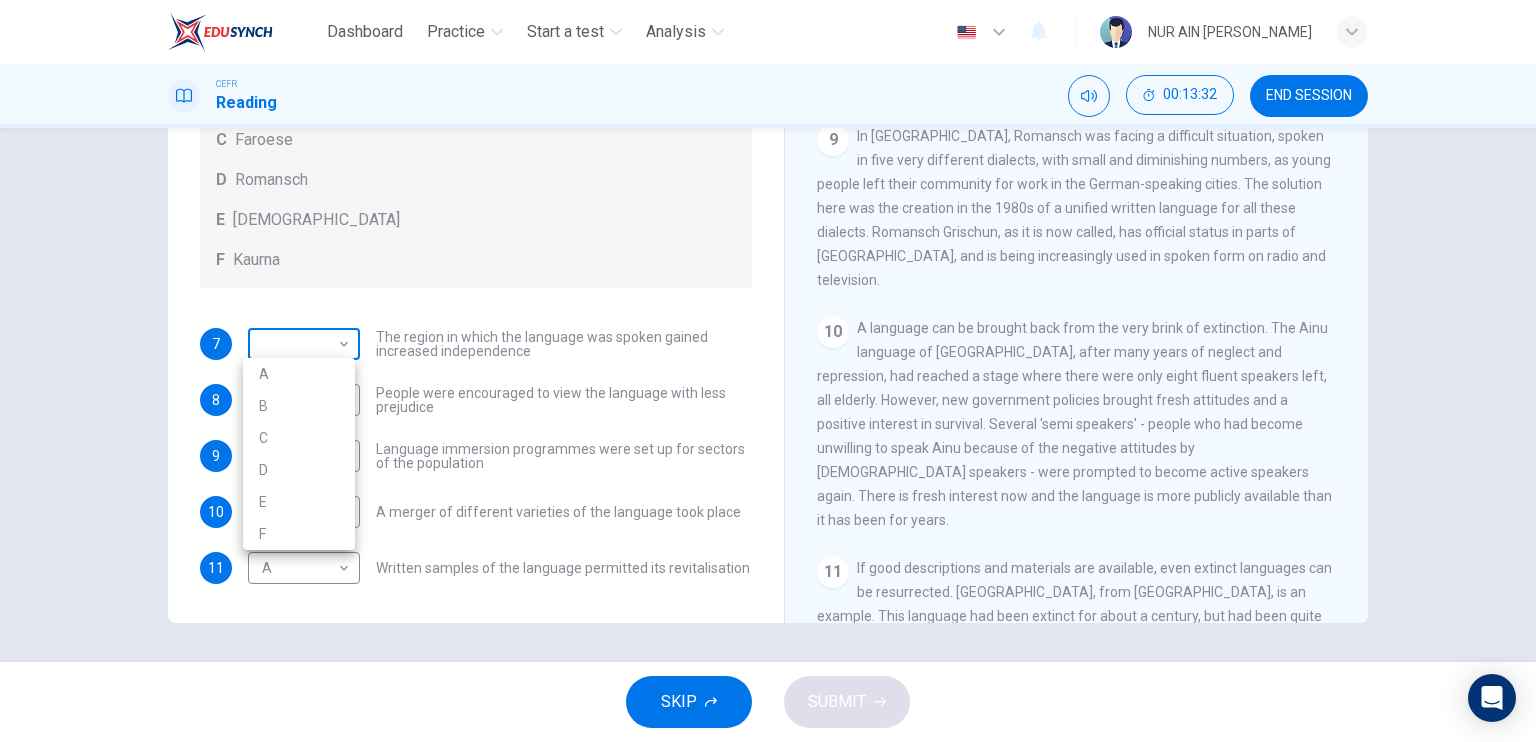 click on "Dashboard Practice Start a test Analysis English en ​ NUR AIN [PERSON_NAME] CEFR Reading 00:13:32 END SESSION Questions 7 - 11 Match the languages  A-F  with the statements below which describe how a language was saved.
Write your answers in the boxes below. A Welsh B Maori C Faroese D Romansch E Ainu F Kaurna 7 ​ ​ The region in which the language was spoken gained increased independence 8 ​ ​ People were encouraged to view the language with less prejudice 9 D D ​ Language immersion programmes were set up for sectors of the population 10 ​ ​ A merger of different varieties of the language took place 11 A A ​ Written samples of the language permitted its revitalisation Saving Language CLICK TO ZOOM Click to Zoom 1 For the first time, linguists have put a price on language. To save a language from extinction isn’t cheap - but more and more people are arguing that the alternative is the death of communities. 2 3 4 5 6 7 8 9 10 11 12 SKIP SUBMIT
Dashboard Practice Start a test A" at bounding box center (768, 371) 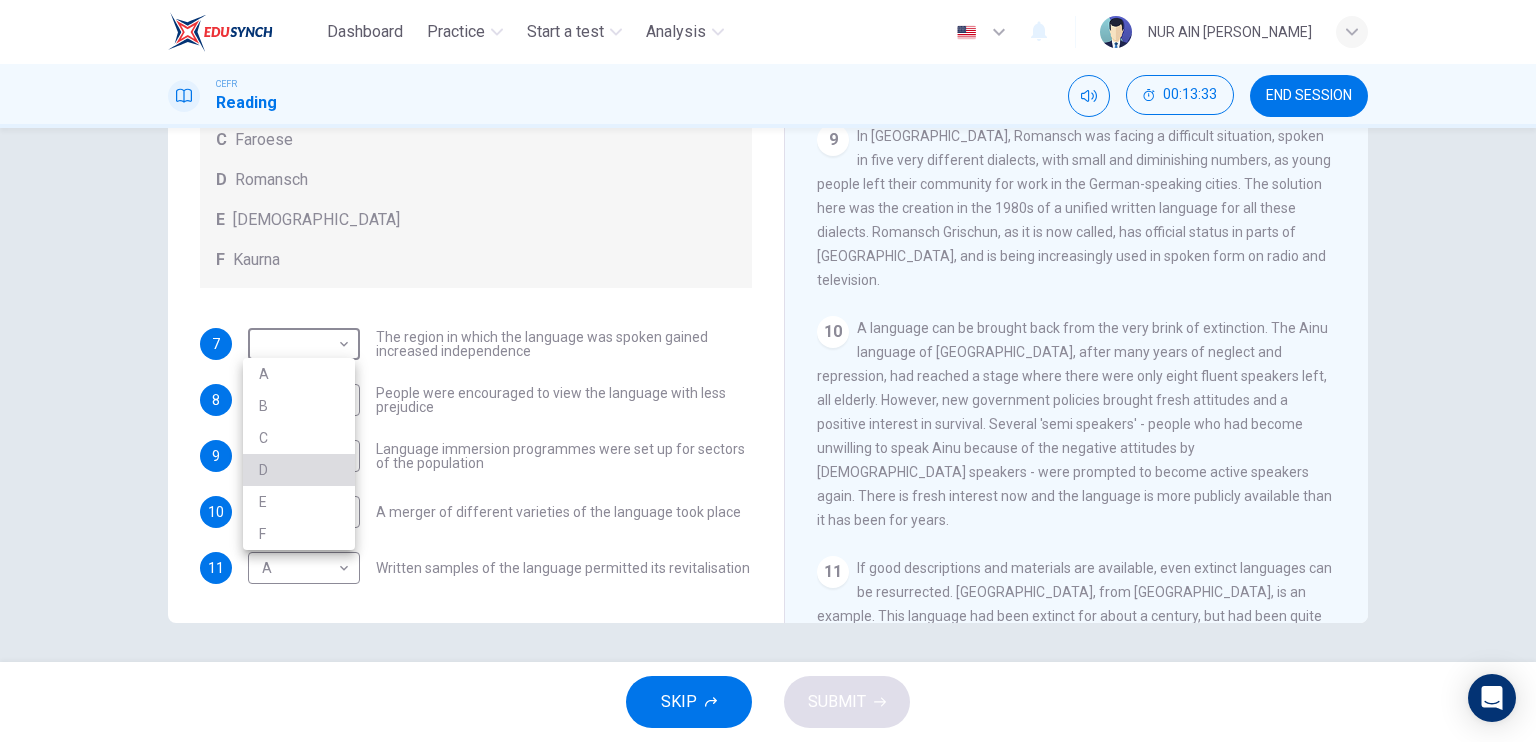 click on "D" at bounding box center [299, 470] 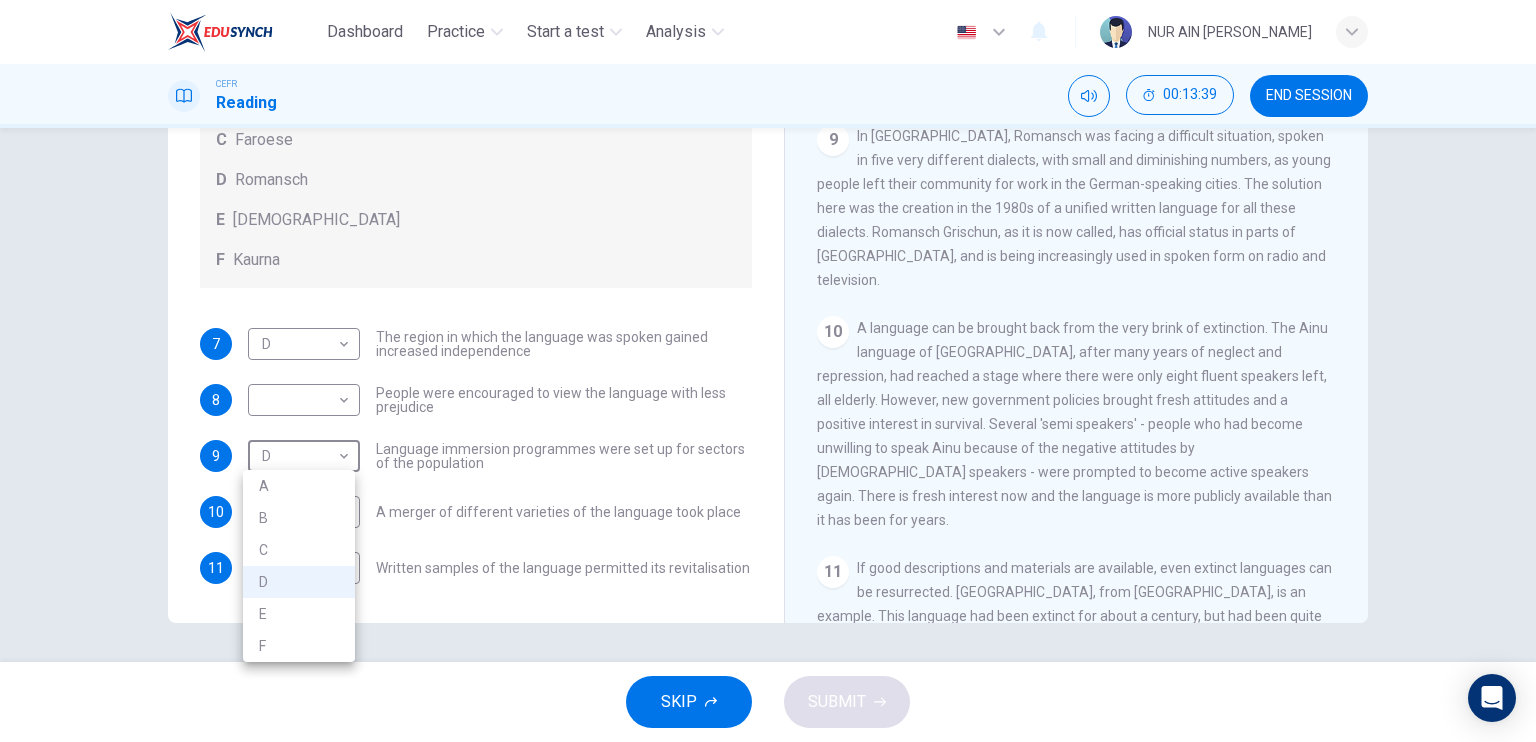 click on "Dashboard Practice Start a test Analysis English en ​ NUR AIN [PERSON_NAME] CEFR Reading 00:13:39 END SESSION Questions 7 - 11 Match the languages  A-F  with the statements below which describe how a language was saved.
Write your answers in the boxes below. A Welsh B Maori C Faroese D Romansch E Ainu F Kaurna 7 D D ​ The region in which the language was spoken gained increased independence 8 ​ ​ People were encouraged to view the language with less prejudice 9 D D ​ Language immersion programmes were set up for sectors of the population 10 ​ ​ A merger of different varieties of the language took place 11 A A ​ Written samples of the language permitted its revitalisation Saving Language CLICK TO ZOOM Click to Zoom 1 For the first time, linguists have put a price on language. To save a language from extinction isn’t cheap - but more and more people are arguing that the alternative is the death of communities. 2 3 4 5 6 7 8 9 10 11 12 SKIP SUBMIT
Dashboard Practice Start a test A" at bounding box center [768, 371] 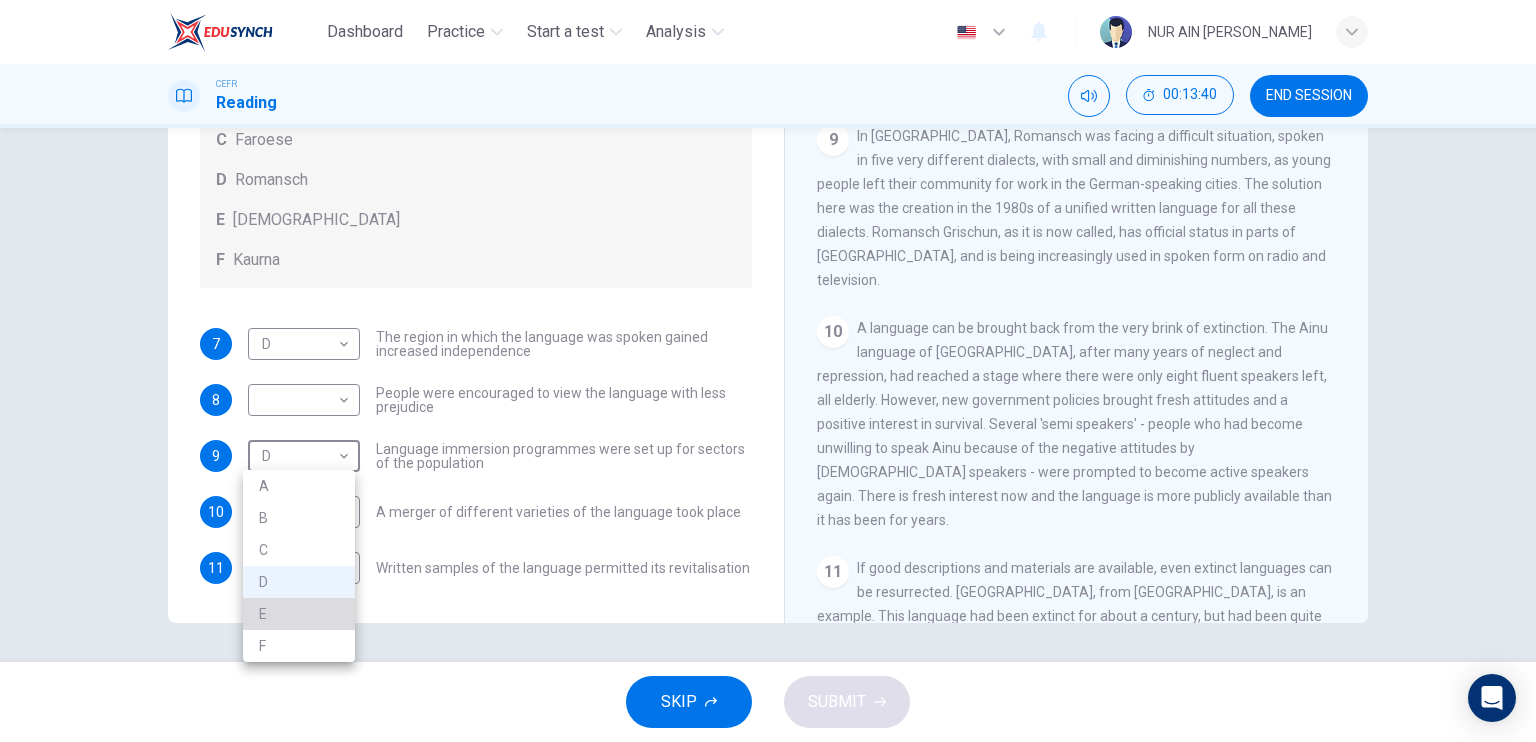click on "E" at bounding box center (299, 614) 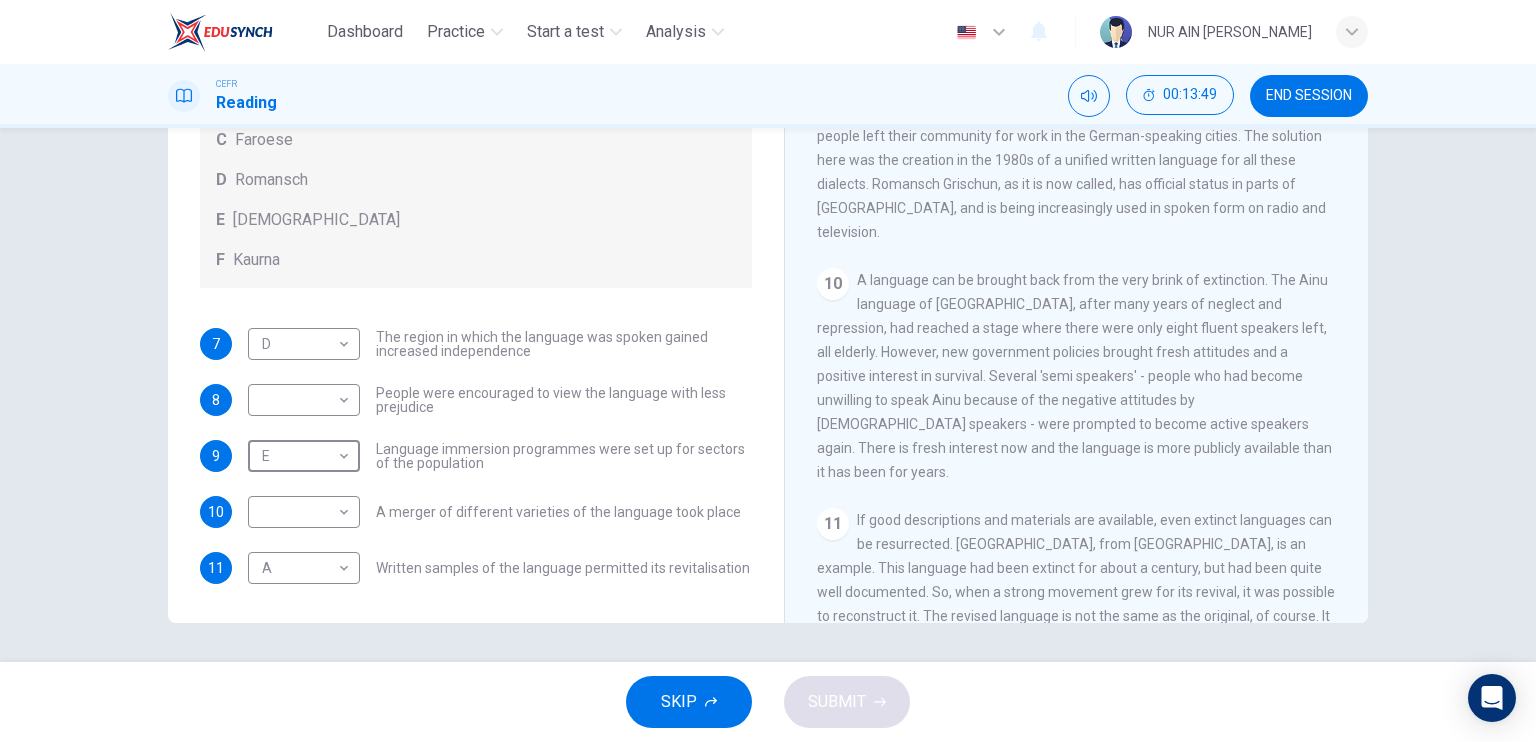 scroll, scrollTop: 1898, scrollLeft: 0, axis: vertical 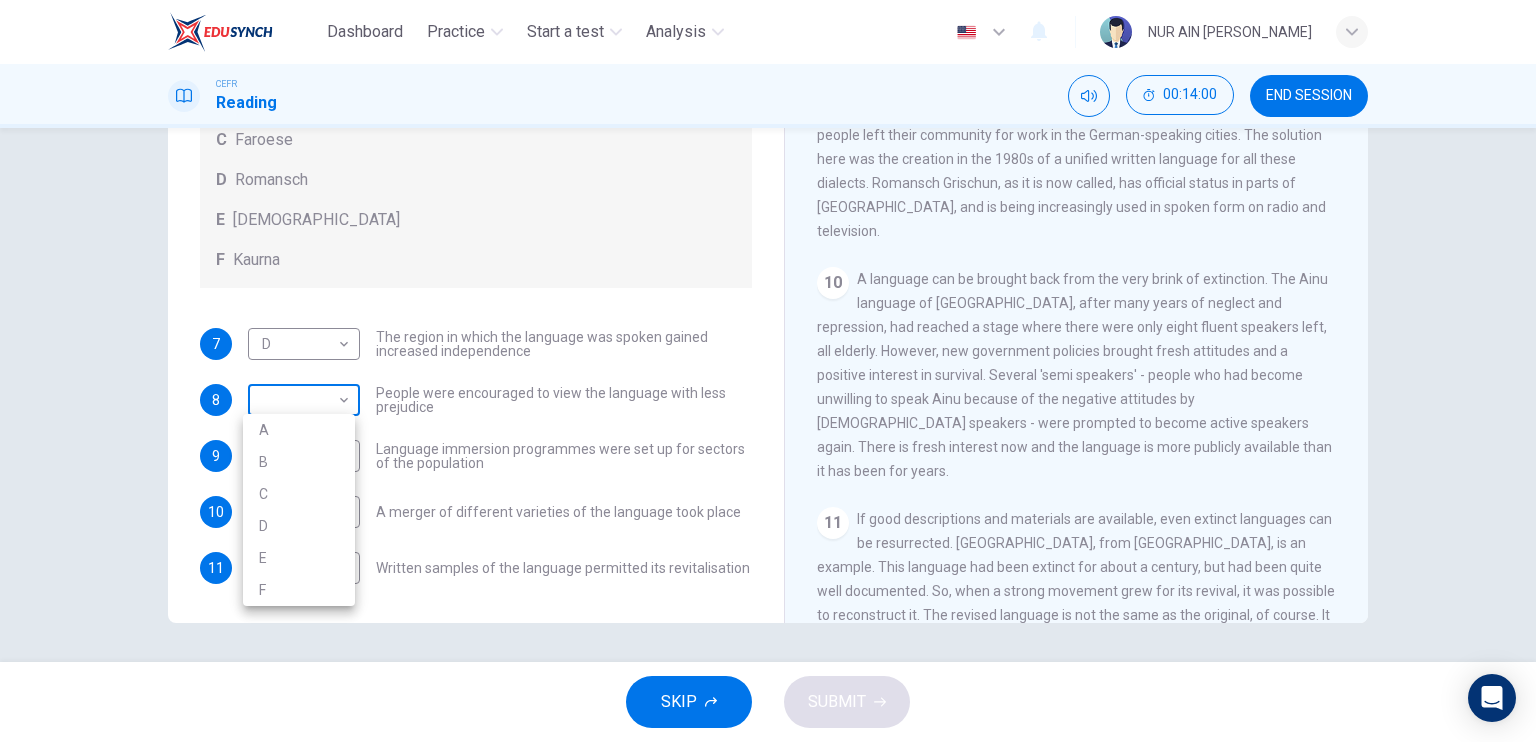 click on "Dashboard Practice Start a test Analysis English en ​ NUR AIN [PERSON_NAME] CEFR Reading 00:14:00 END SESSION Questions 7 - 11 Match the languages  A-F  with the statements below which describe how a language was saved.
Write your answers in the boxes below. A Welsh B Maori C Faroese D Romansch E Ainu F Kaurna 7 D D ​ The region in which the language was spoken gained increased independence 8 ​ ​ People were encouraged to view the language with less prejudice 9 E E ​ Language immersion programmes were set up for sectors of the population 10 ​ ​ A merger of different varieties of the language took place 11 A A ​ Written samples of the language permitted its revitalisation Saving Language CLICK TO ZOOM Click to Zoom 1 For the first time, linguists have put a price on language. To save a language from extinction isn’t cheap - but more and more people are arguing that the alternative is the death of communities. 2 3 4 5 6 7 8 9 10 11 12 SKIP SUBMIT
Dashboard Practice Start a test A" at bounding box center [768, 371] 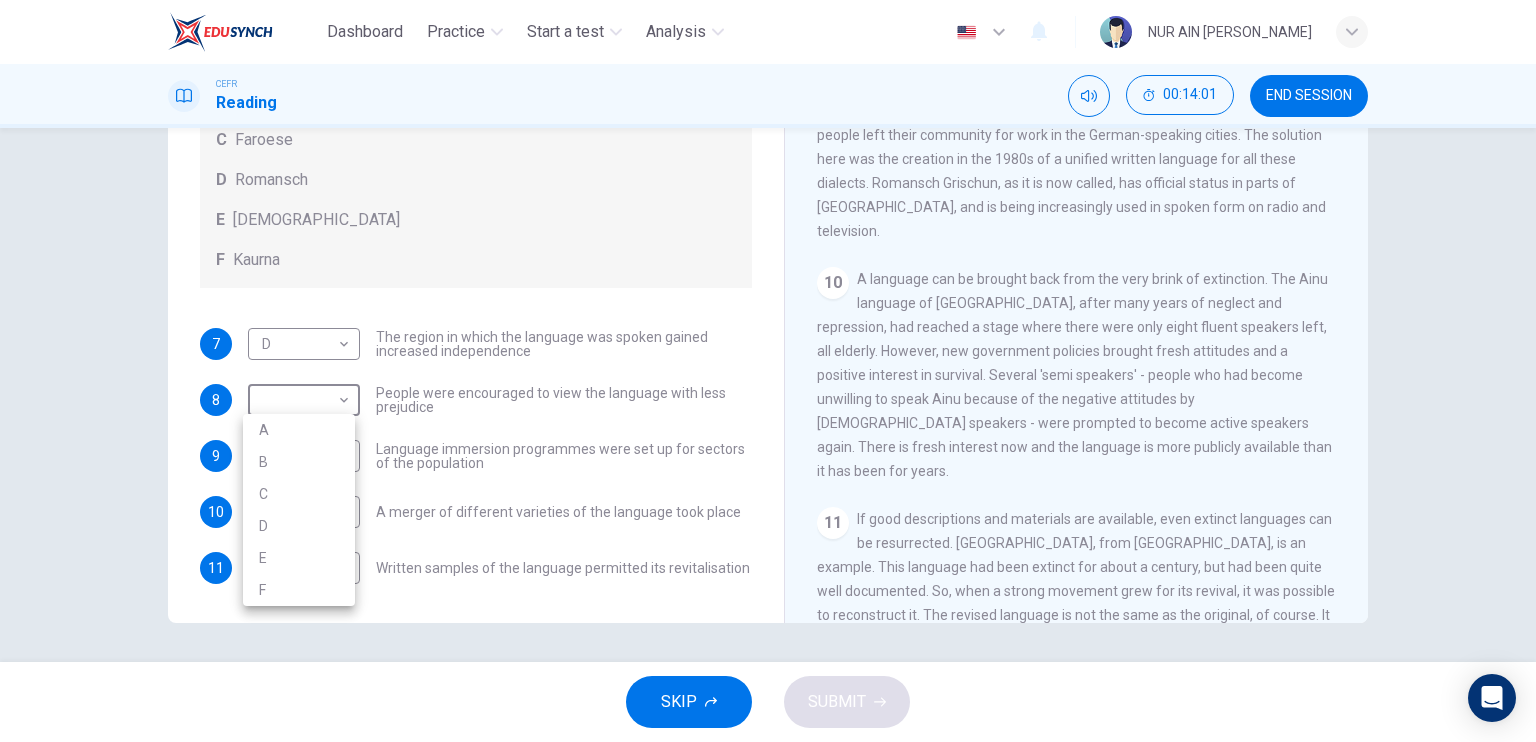 click on "E" at bounding box center [299, 558] 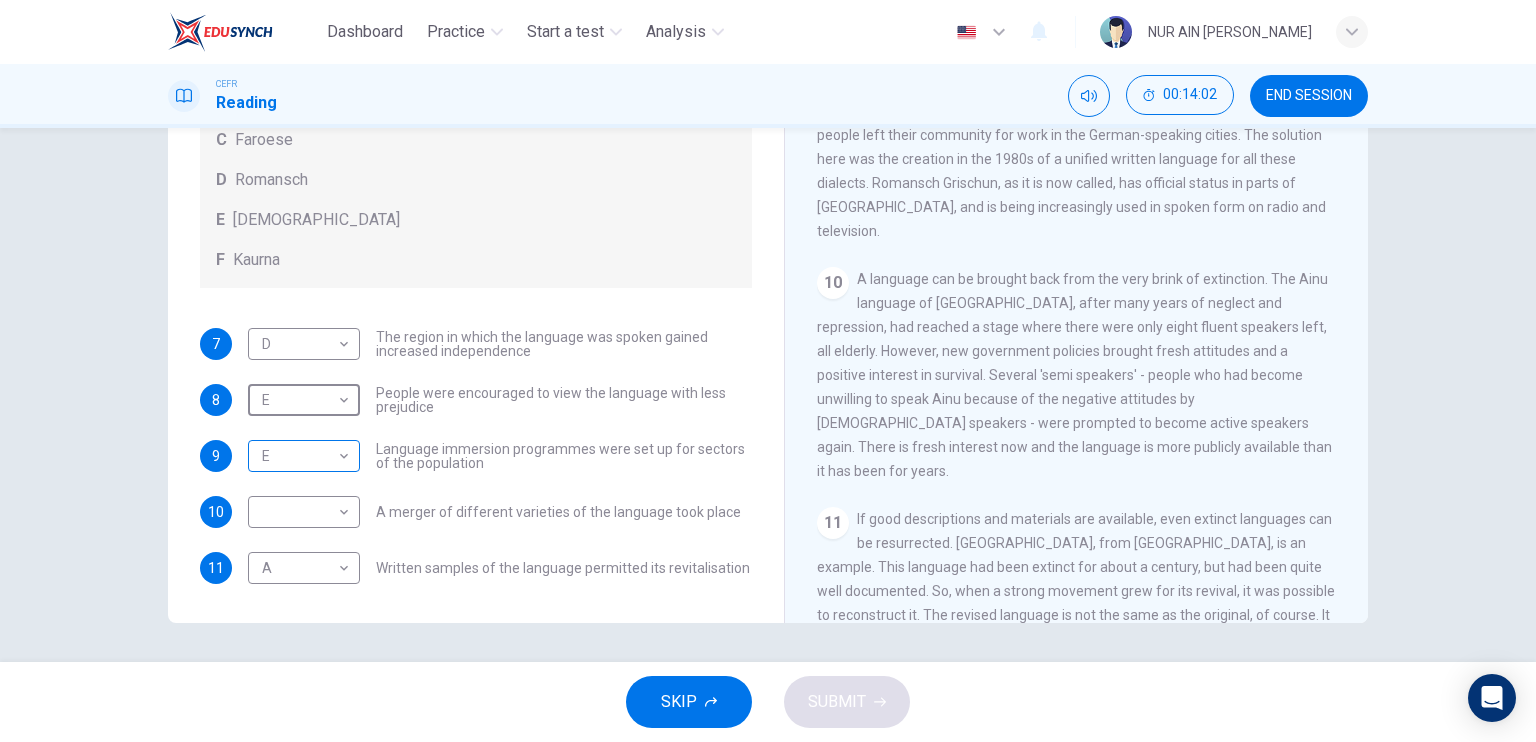 scroll, scrollTop: 0, scrollLeft: 0, axis: both 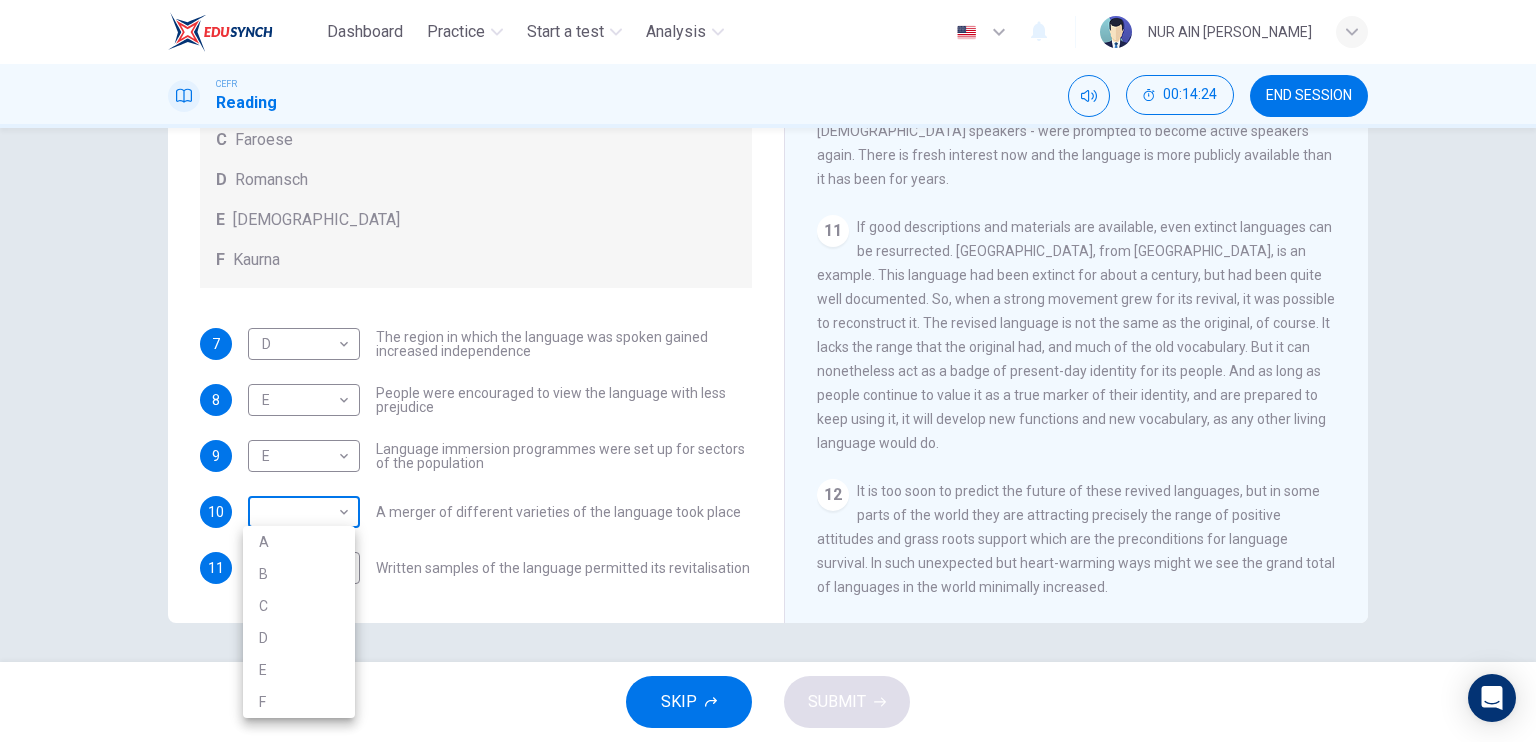click on "Dashboard Practice Start a test Analysis English en ​ NUR AIN [PERSON_NAME] CEFR Reading 00:14:24 END SESSION Questions 7 - 11 Match the languages  A-F  with the statements below which describe how a language was saved.
Write your answers in the boxes below. A Welsh B Maori C Faroese D Romansch E Ainu F Kaurna 7 D D ​ The region in which the language was spoken gained increased independence 8 E E ​ People were encouraged to view the language with less prejudice 9 E E ​ Language immersion programmes were set up for sectors of the population 10 ​ ​ A merger of different varieties of the language took place 11 A A ​ Written samples of the language permitted its revitalisation Saving Language CLICK TO ZOOM Click to Zoom 1 For the first time, linguists have put a price on language. To save a language from extinction isn’t cheap - but more and more people are arguing that the alternative is the death of communities. 2 3 4 5 6 7 8 9 10 11 12 SKIP SUBMIT
Dashboard Practice Start a test A" at bounding box center (768, 371) 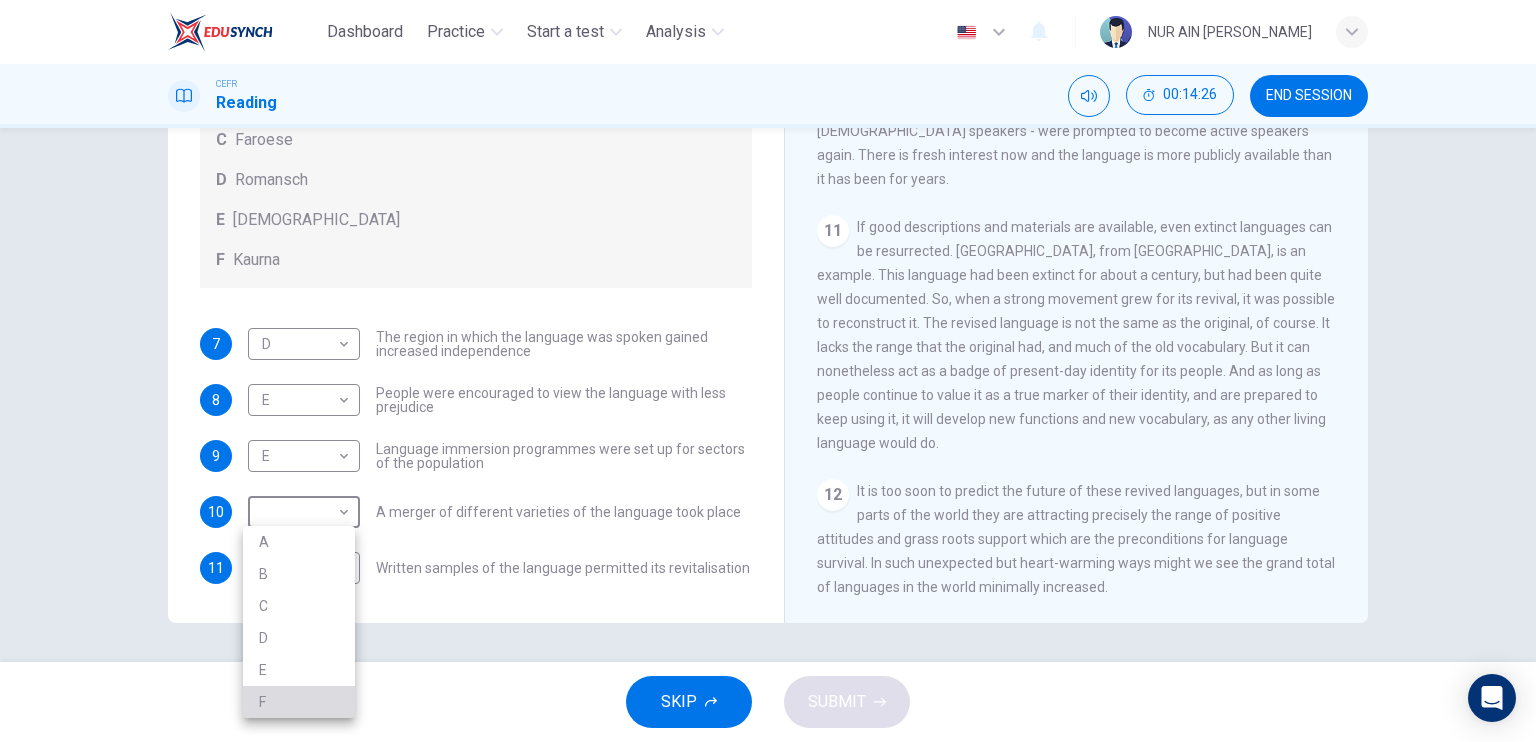 click on "F" at bounding box center (299, 702) 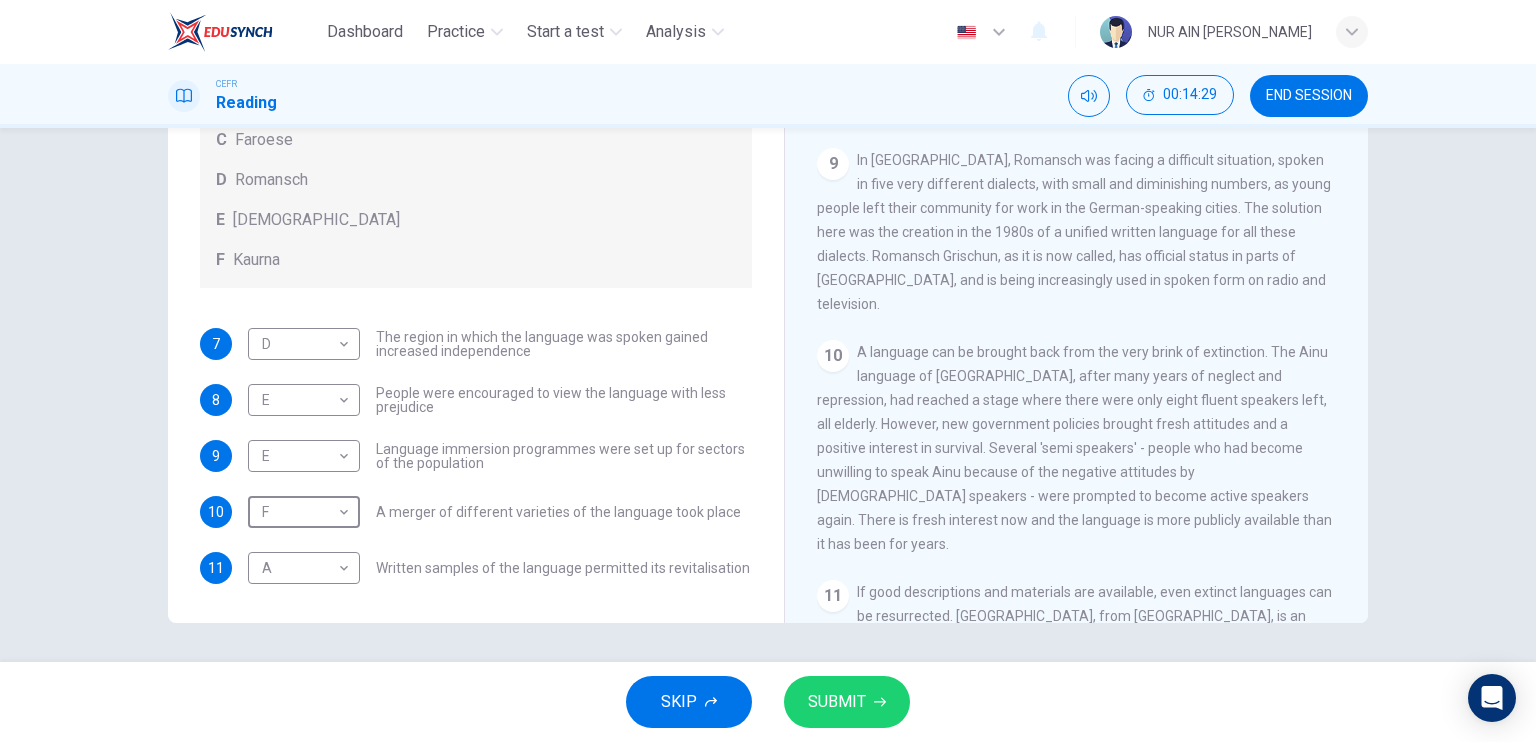 scroll, scrollTop: 1757, scrollLeft: 0, axis: vertical 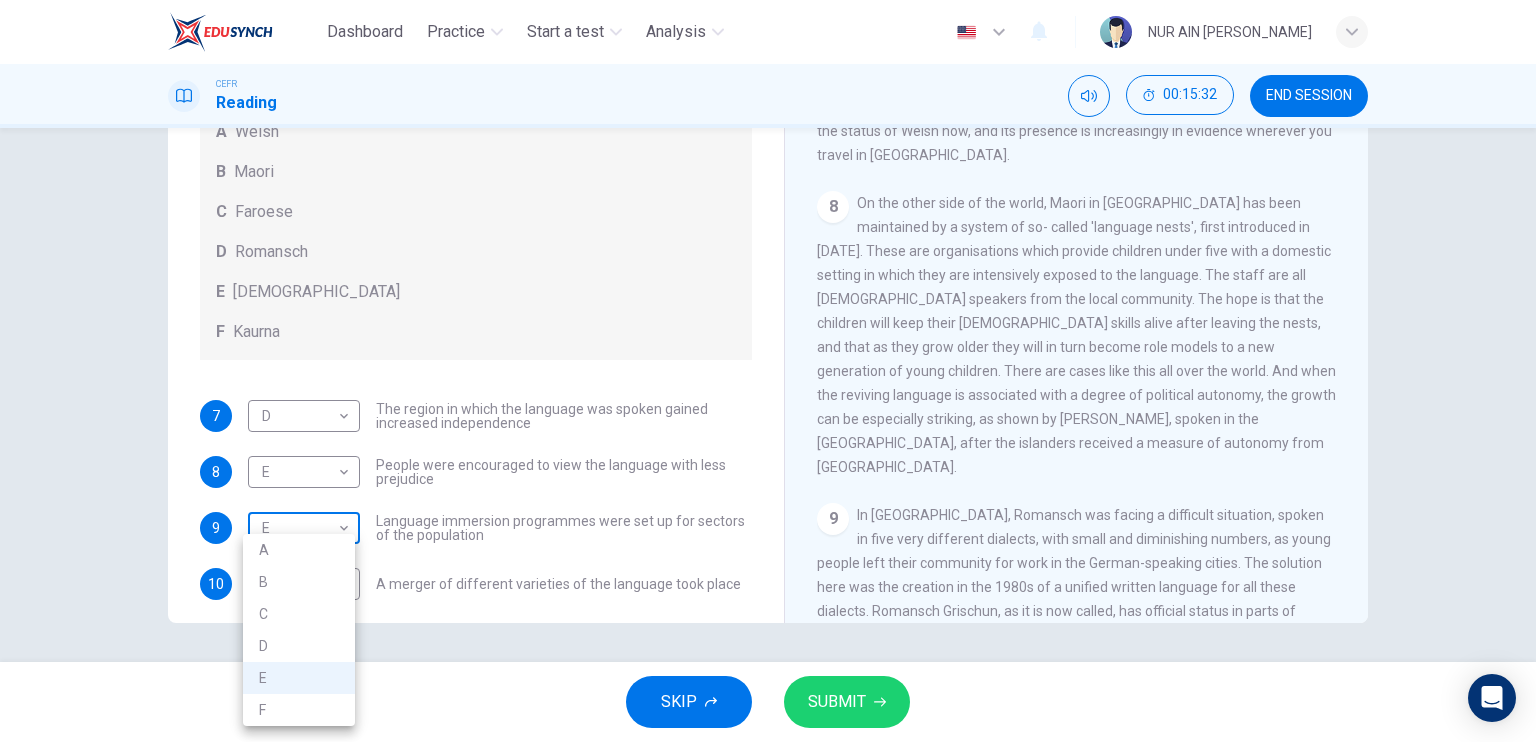 click on "Dashboard Practice Start a test Analysis English en ​ NUR AIN [PERSON_NAME] CEFR Reading 00:15:32 END SESSION Questions 7 - 11 Match the languages  A-F  with the statements below which describe how a language was saved.
Write your answers in the boxes below. A Welsh B Maori C Faroese D Romansch E Ainu F Kaurna 7 D D ​ The region in which the language was spoken gained increased independence 8 E E ​ People were encouraged to view the language with less prejudice 9 E E ​ Language immersion programmes were set up for sectors of the population 10 F F ​ A merger of different varieties of the language took place 11 A A ​ Written samples of the language permitted its revitalisation Saving Language CLICK TO ZOOM Click to Zoom 1 For the first time, linguists have put a price on language. To save a language from extinction isn’t cheap - but more and more people are arguing that the alternative is the death of communities. 2 3 4 5 6 7 8 9 10 11 12 SKIP SUBMIT
Dashboard Practice Start a test A" at bounding box center (768, 371) 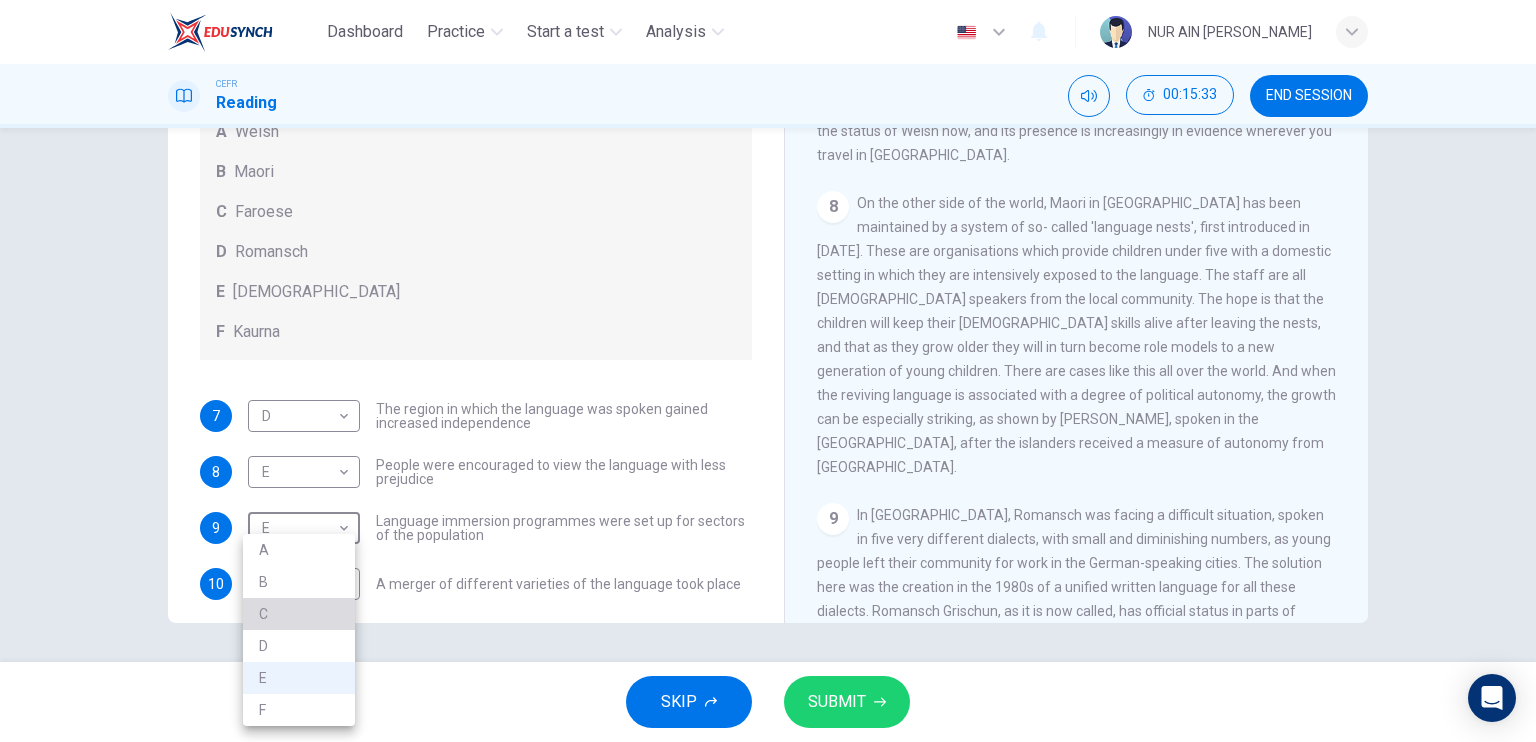click on "C" at bounding box center [299, 614] 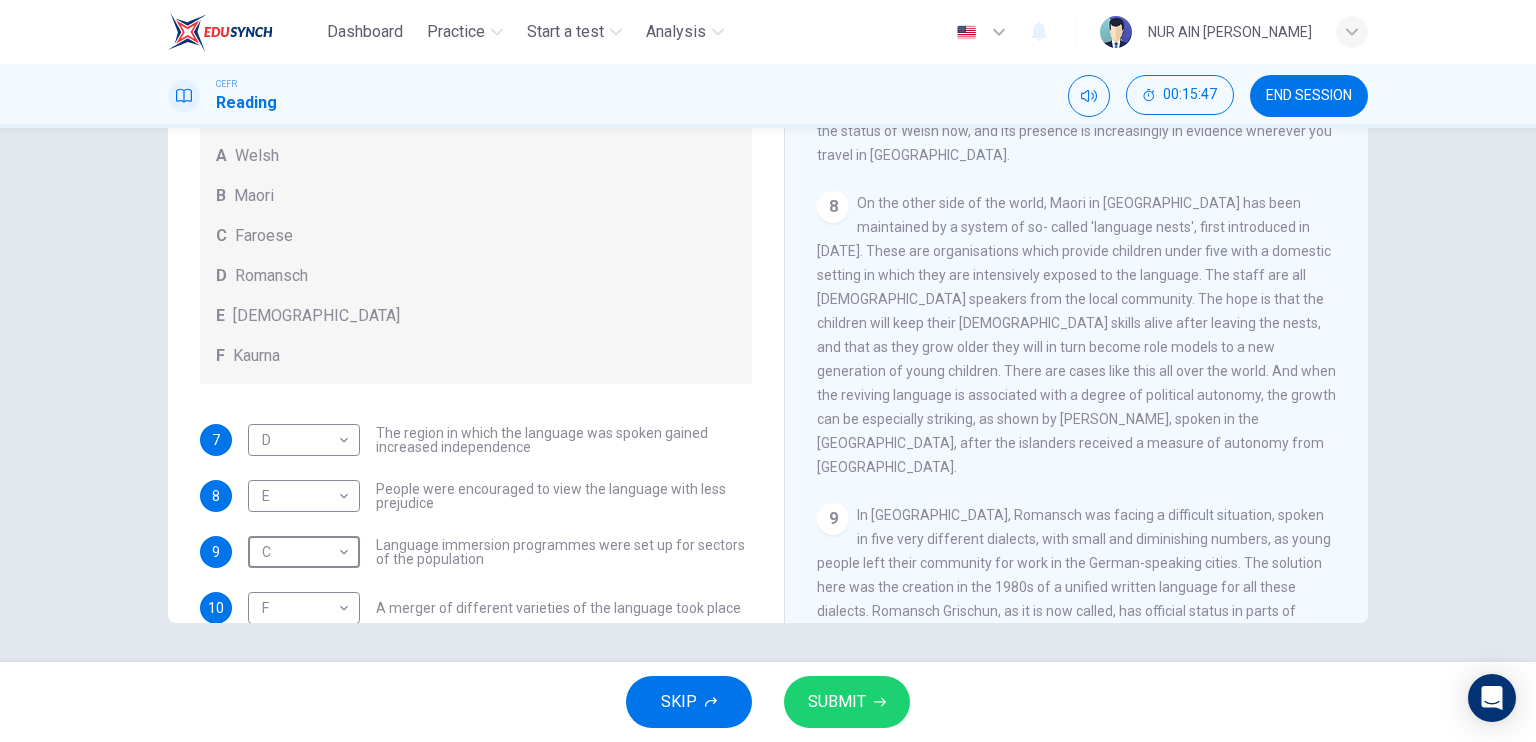 scroll, scrollTop: 80, scrollLeft: 0, axis: vertical 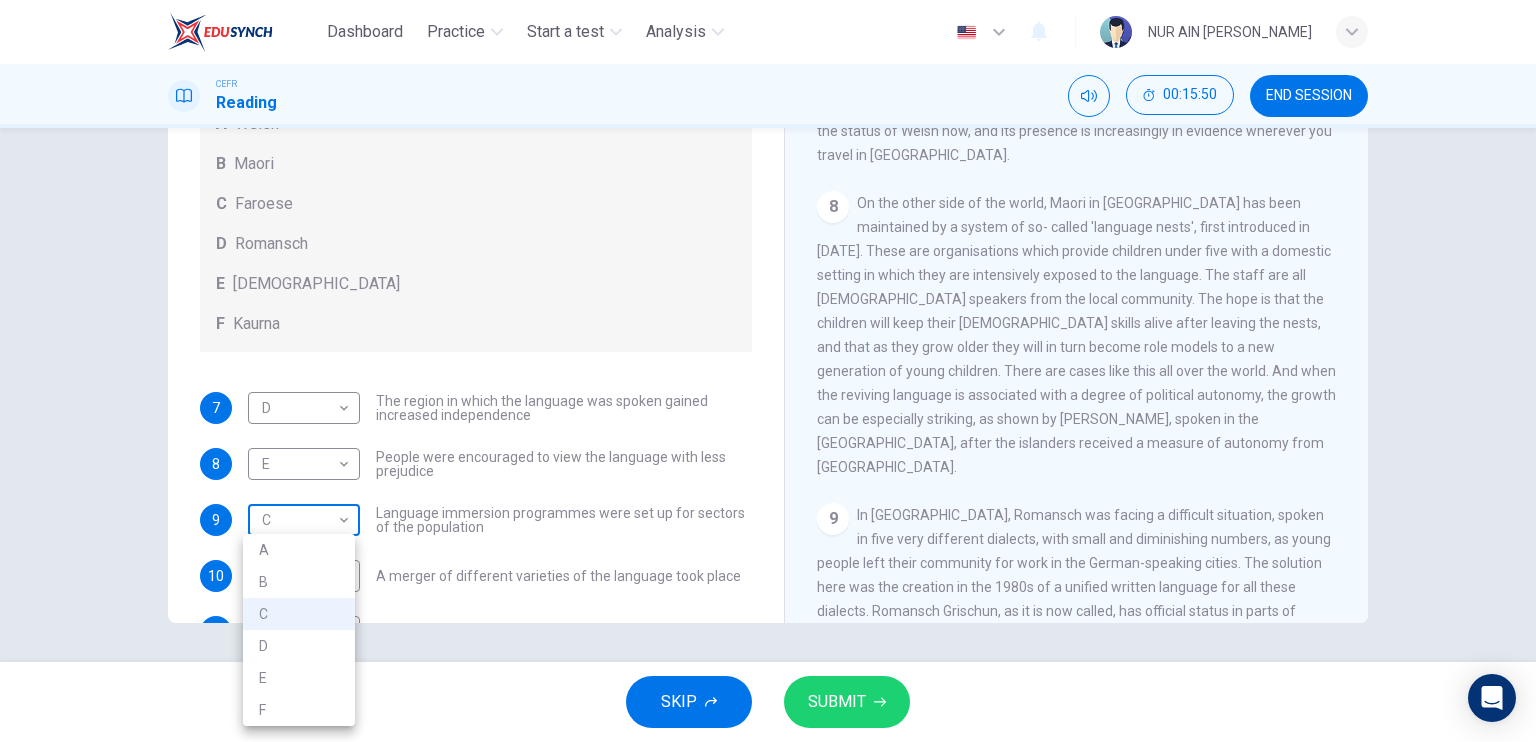 click on "Dashboard Practice Start a test Analysis English en ​ NUR AIN [PERSON_NAME] CEFR Reading 00:15:50 END SESSION Questions 7 - 11 Match the languages  A-F  with the statements below which describe how a language was saved.
Write your answers in the boxes below. A Welsh B Maori C Faroese D Romansch E Ainu F Kaurna 7 D D ​ The region in which the language was spoken gained increased independence 8 E E ​ People were encouraged to view the language with less prejudice 9 C C ​ Language immersion programmes were set up for sectors of the population 10 F F ​ A merger of different varieties of the language took place 11 A A ​ Written samples of the language permitted its revitalisation Saving Language CLICK TO ZOOM Click to Zoom 1 For the first time, linguists have put a price on language. To save a language from extinction isn’t cheap - but more and more people are arguing that the alternative is the death of communities. 2 3 4 5 6 7 8 9 10 11 12 SKIP SUBMIT
Dashboard Practice Start a test A" at bounding box center [768, 371] 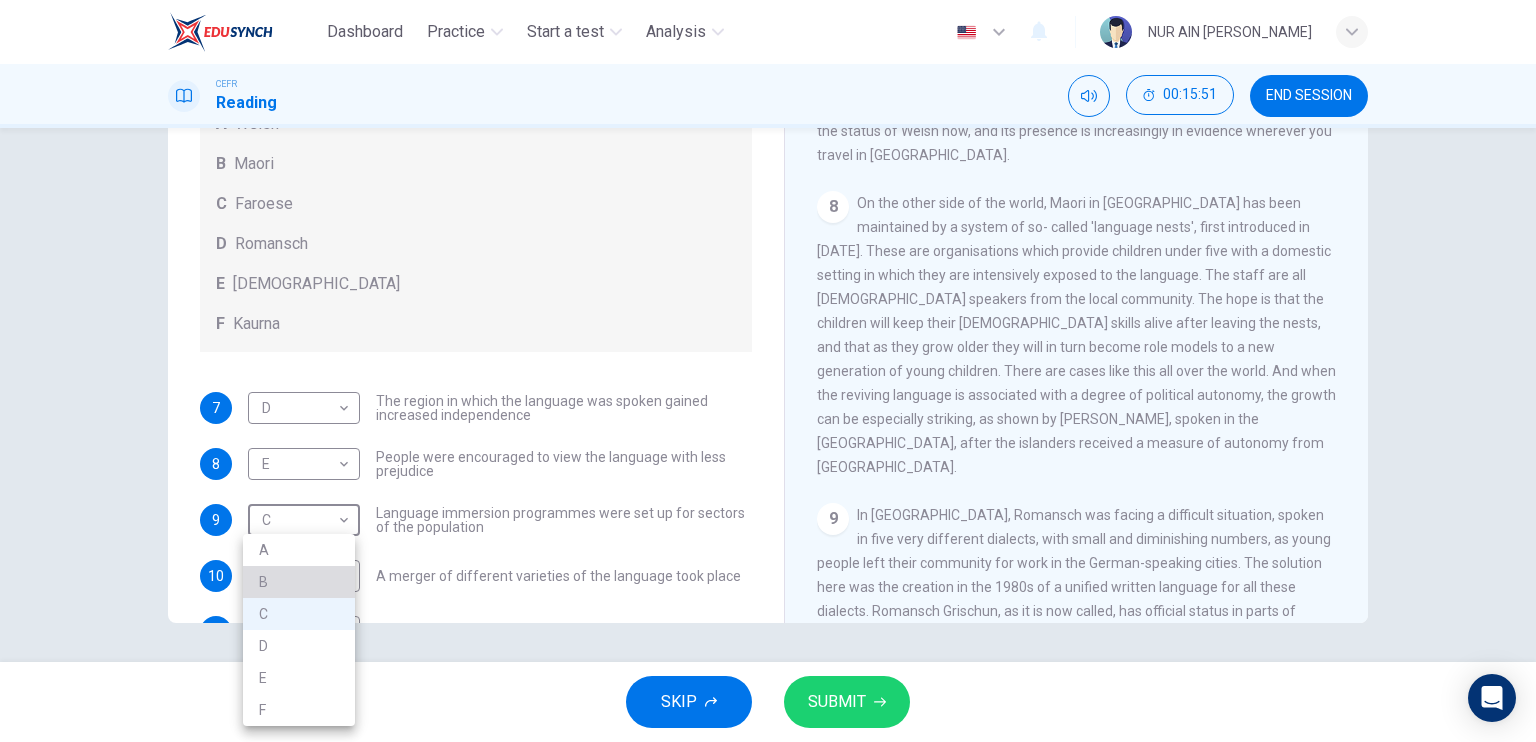 click on "B" at bounding box center [299, 582] 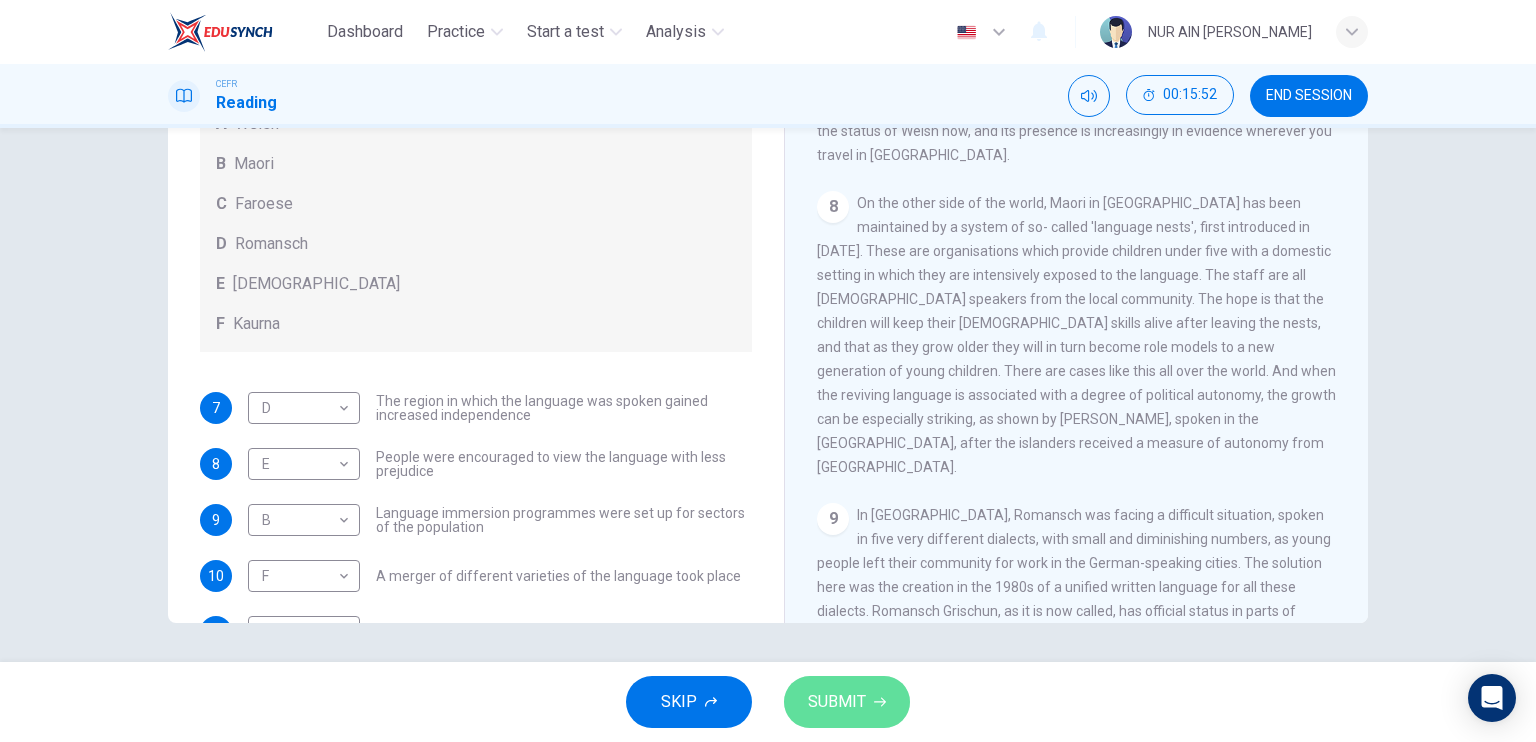 click on "SUBMIT" at bounding box center (837, 702) 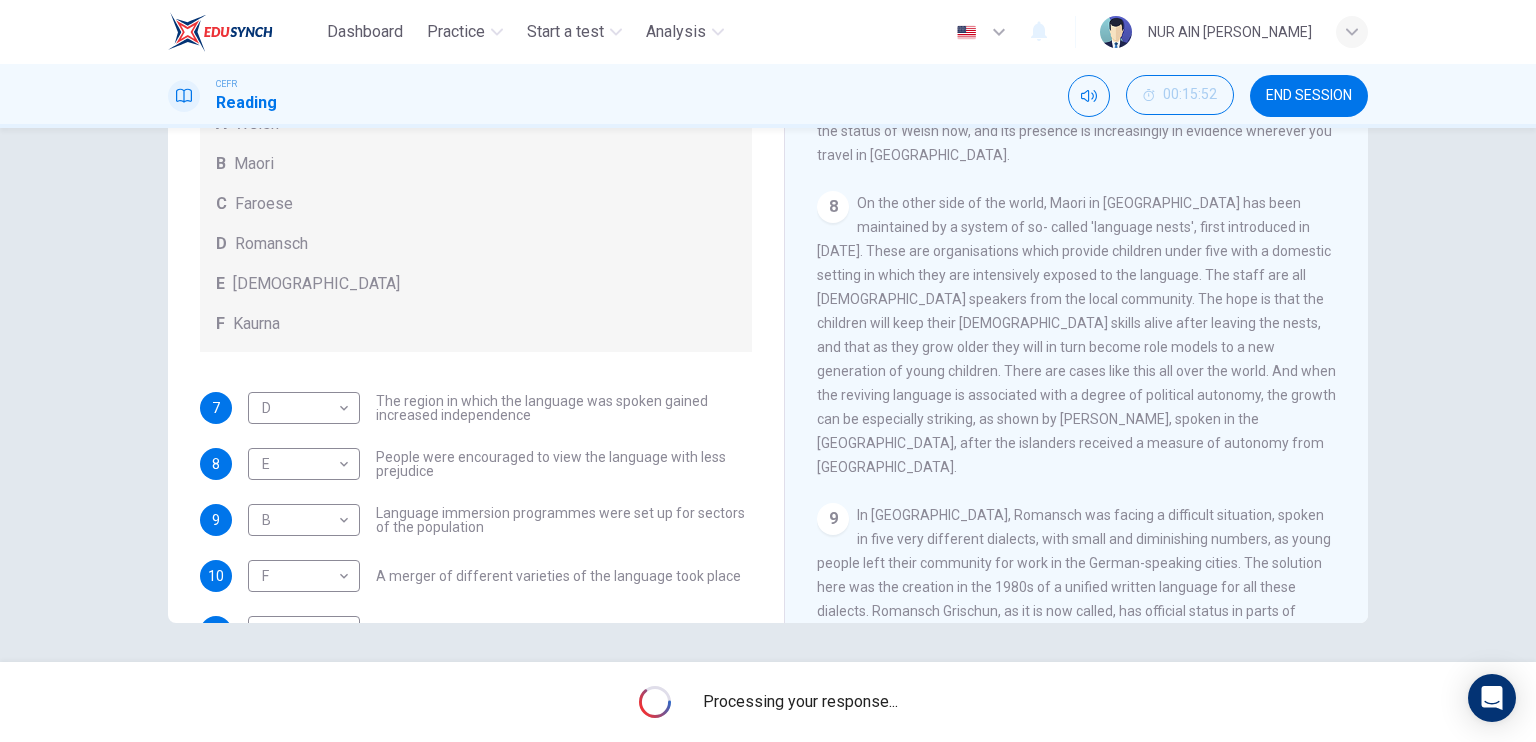 scroll, scrollTop: 144, scrollLeft: 0, axis: vertical 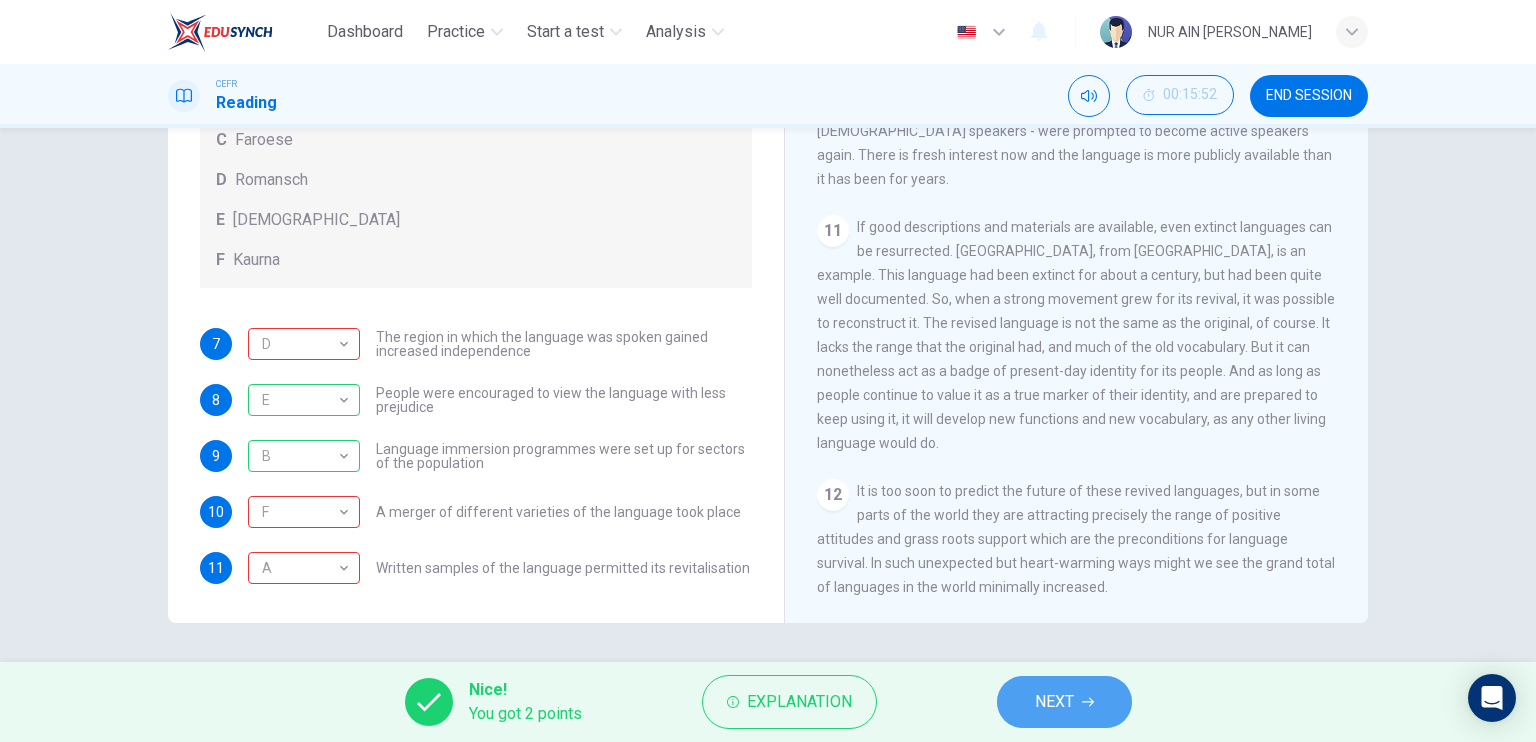 click on "NEXT" at bounding box center [1064, 702] 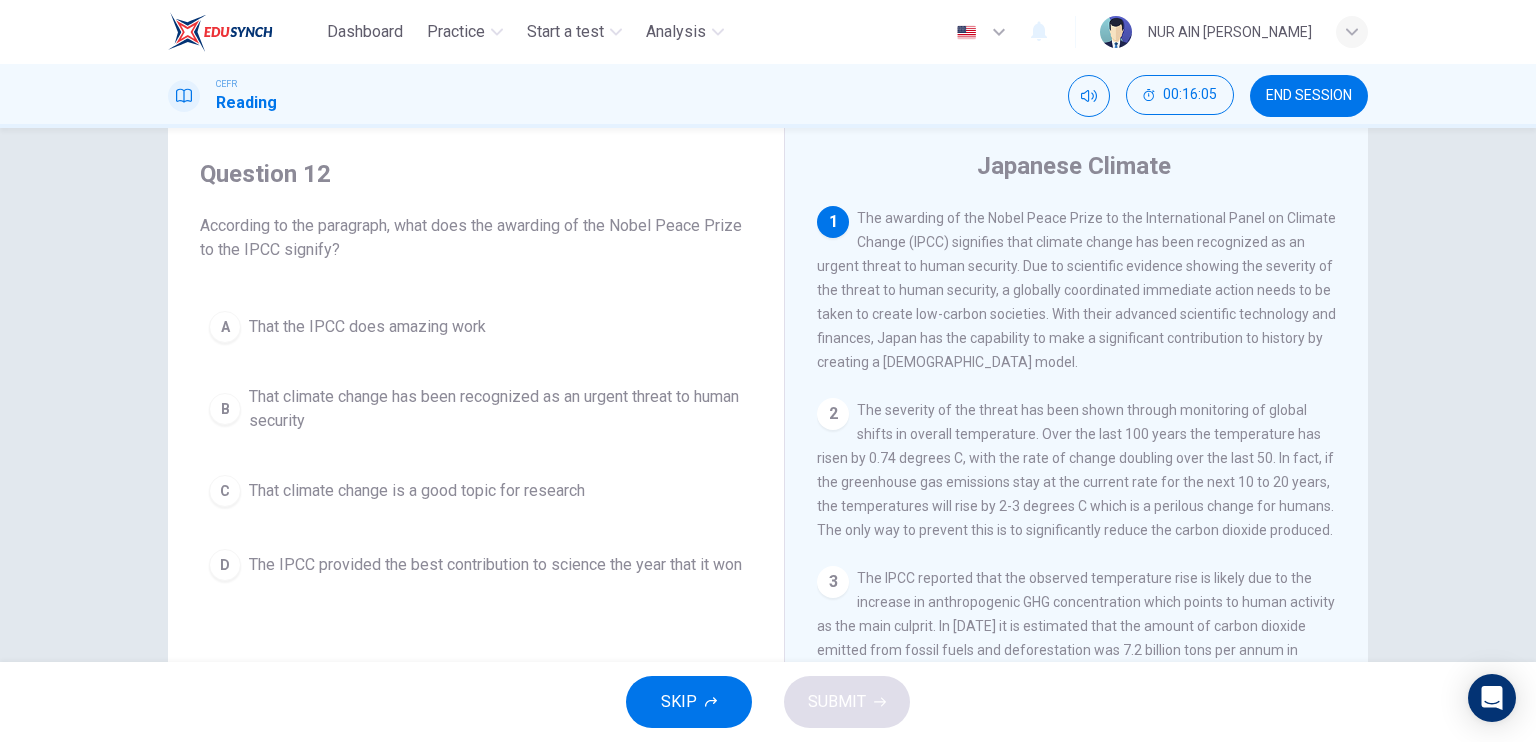 scroll, scrollTop: 51, scrollLeft: 0, axis: vertical 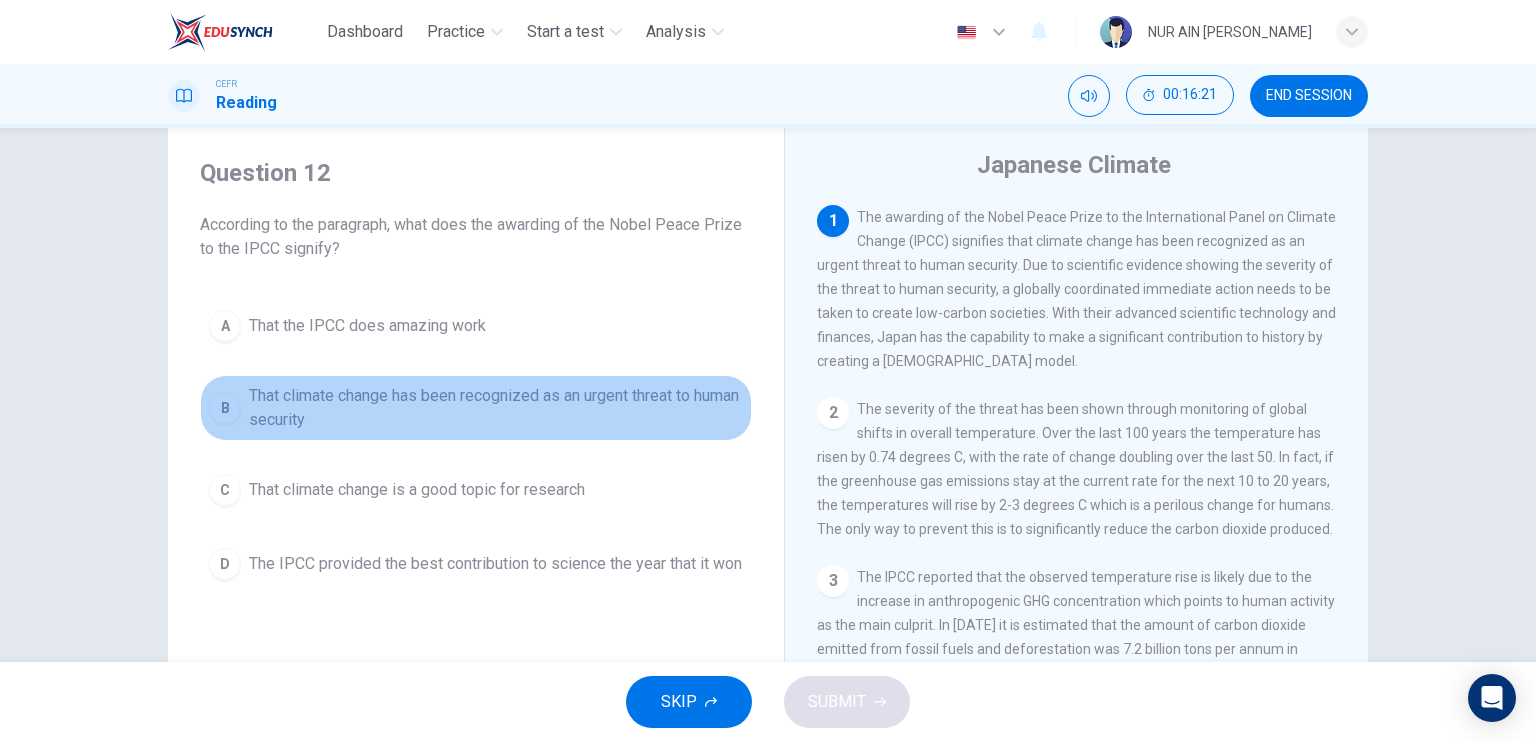 click on "That climate change has been recognized as an urgent threat to human security" at bounding box center (496, 408) 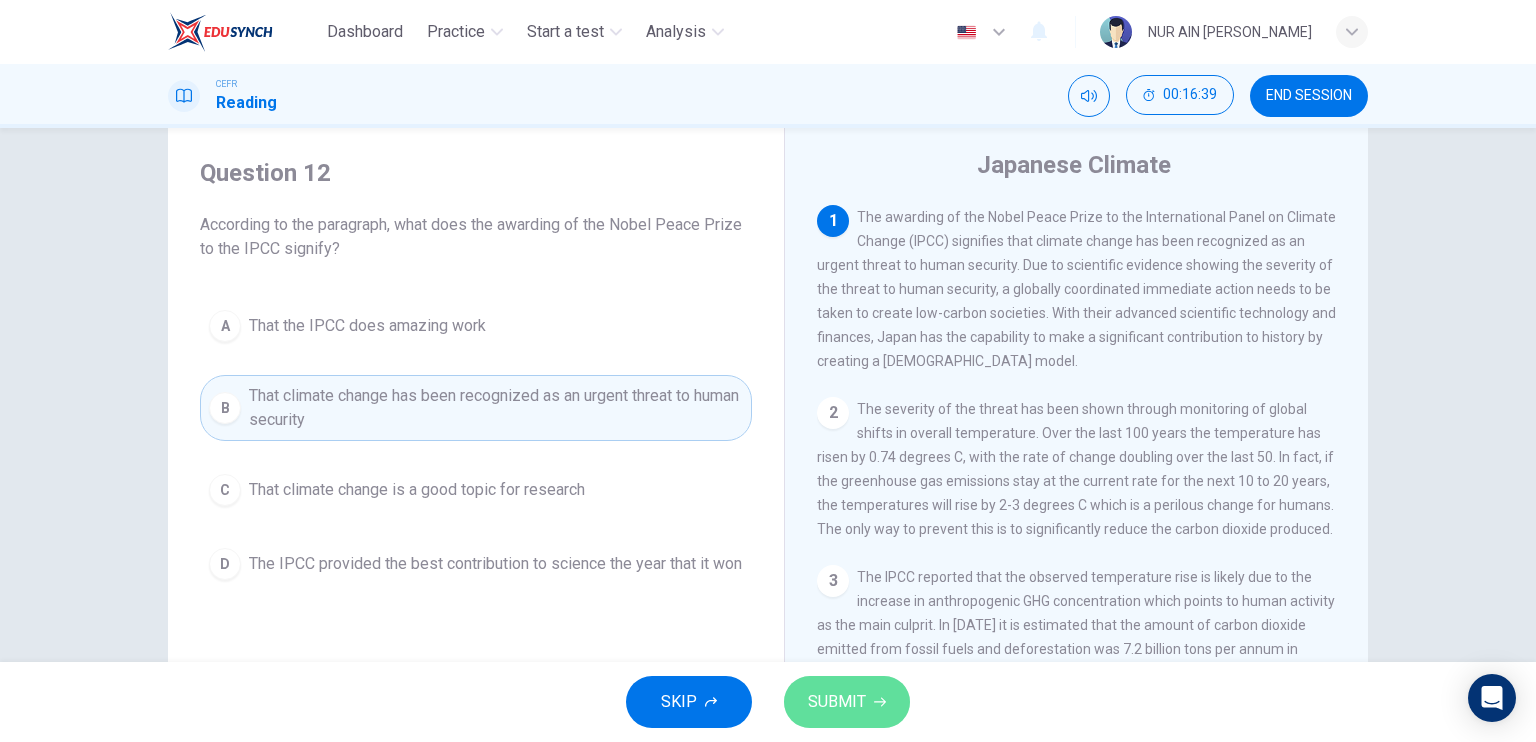 click on "SUBMIT" at bounding box center [837, 702] 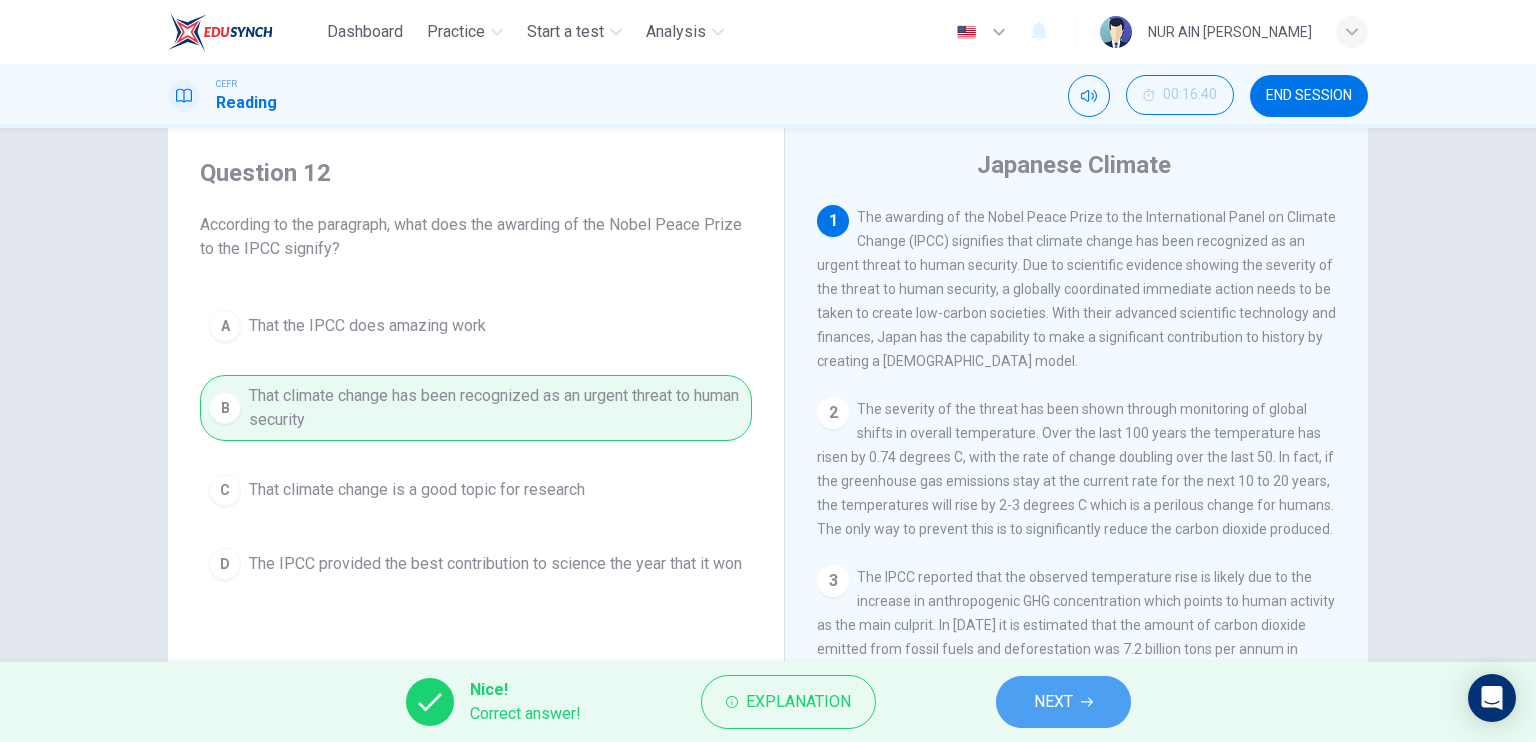 click on "NEXT" at bounding box center [1063, 702] 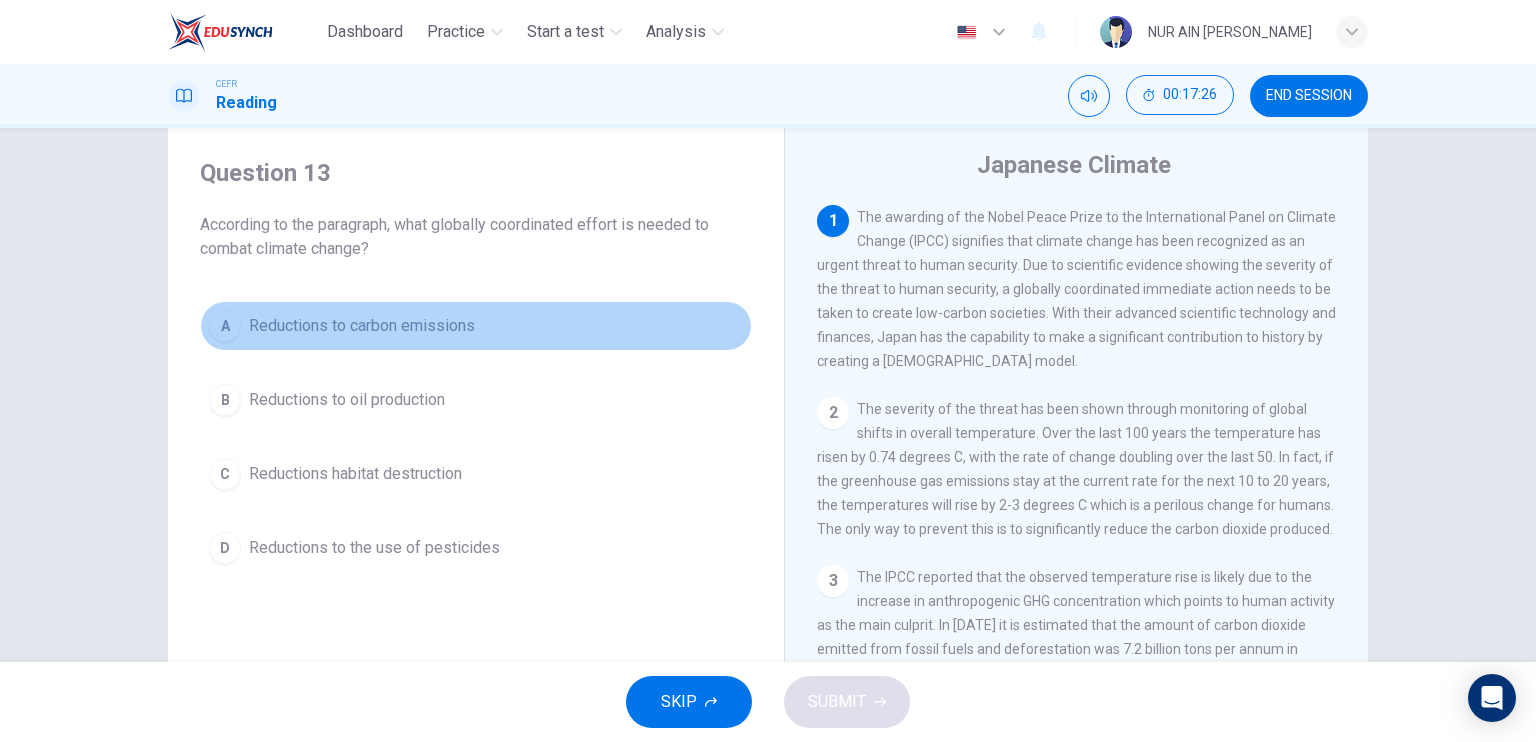 click on "Reductions to carbon emissions" at bounding box center [362, 326] 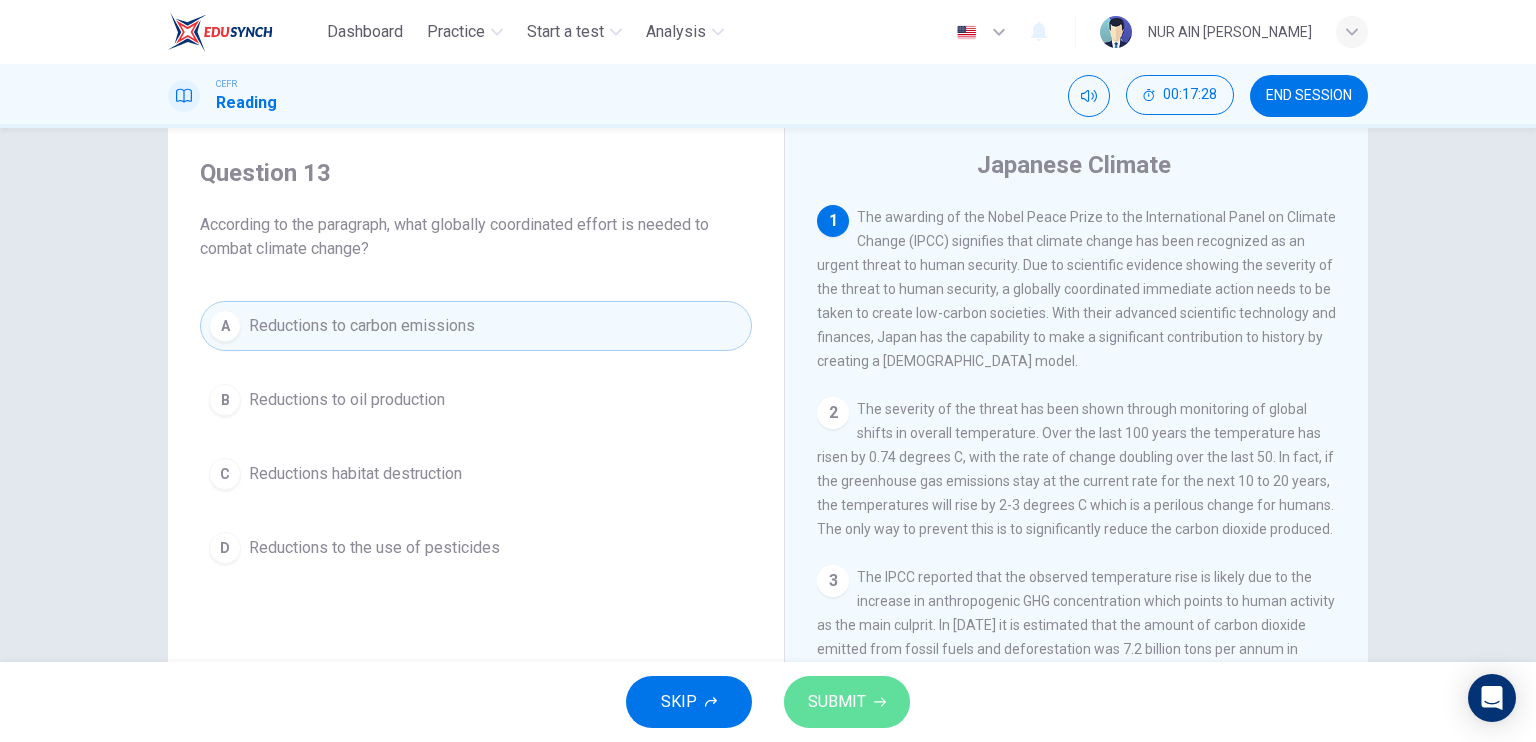 click on "SUBMIT" at bounding box center [837, 702] 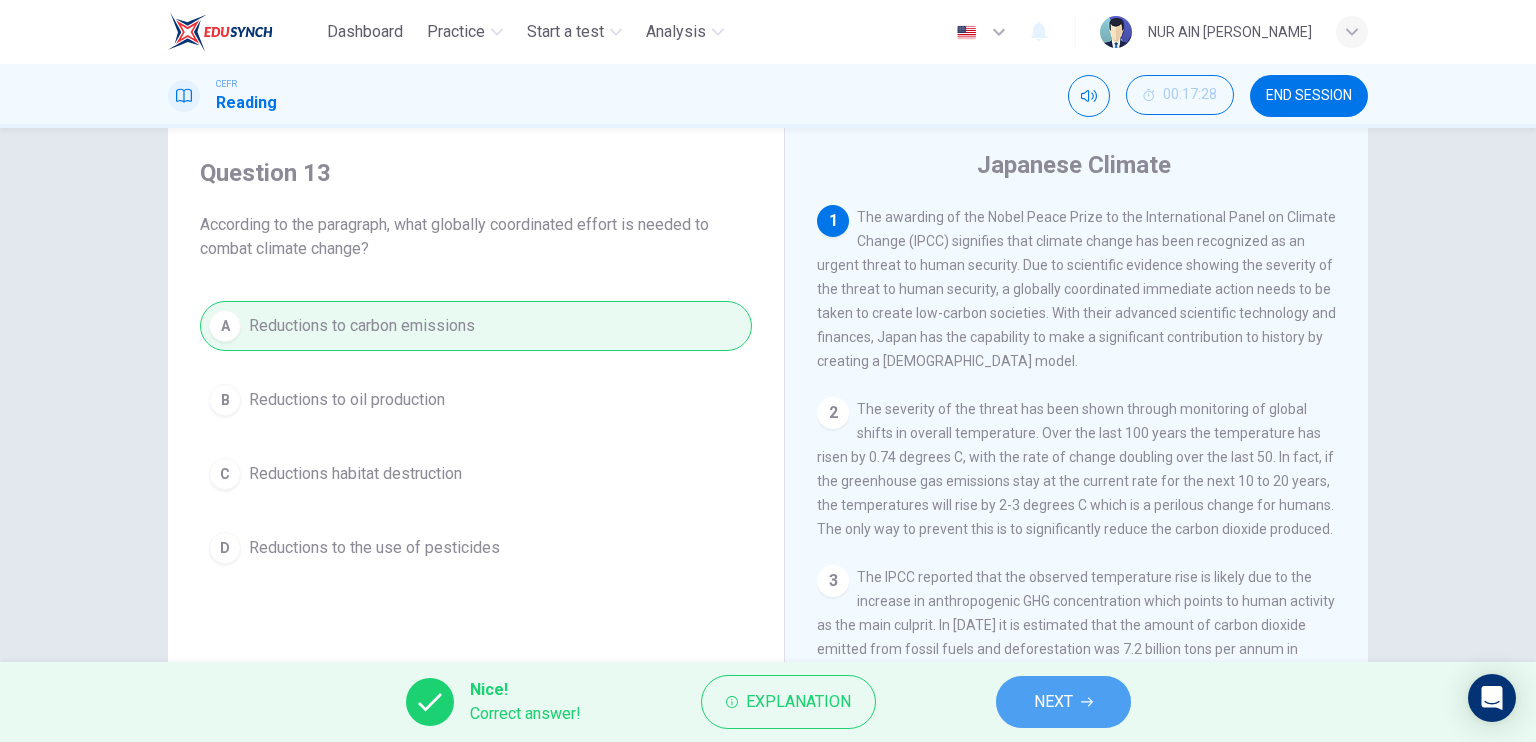 click on "NEXT" at bounding box center (1053, 702) 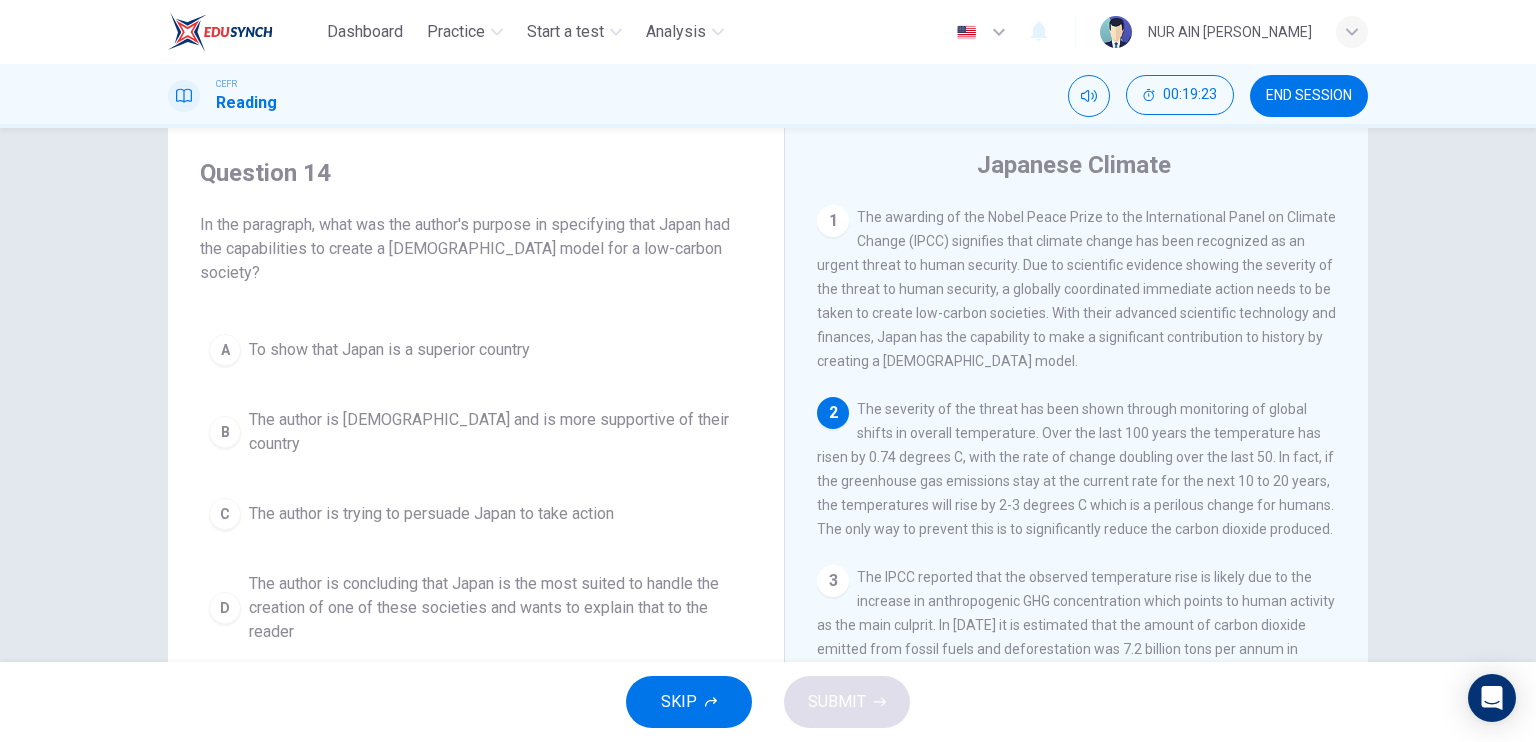 click on "The author is trying to persuade Japan to take action" at bounding box center [431, 514] 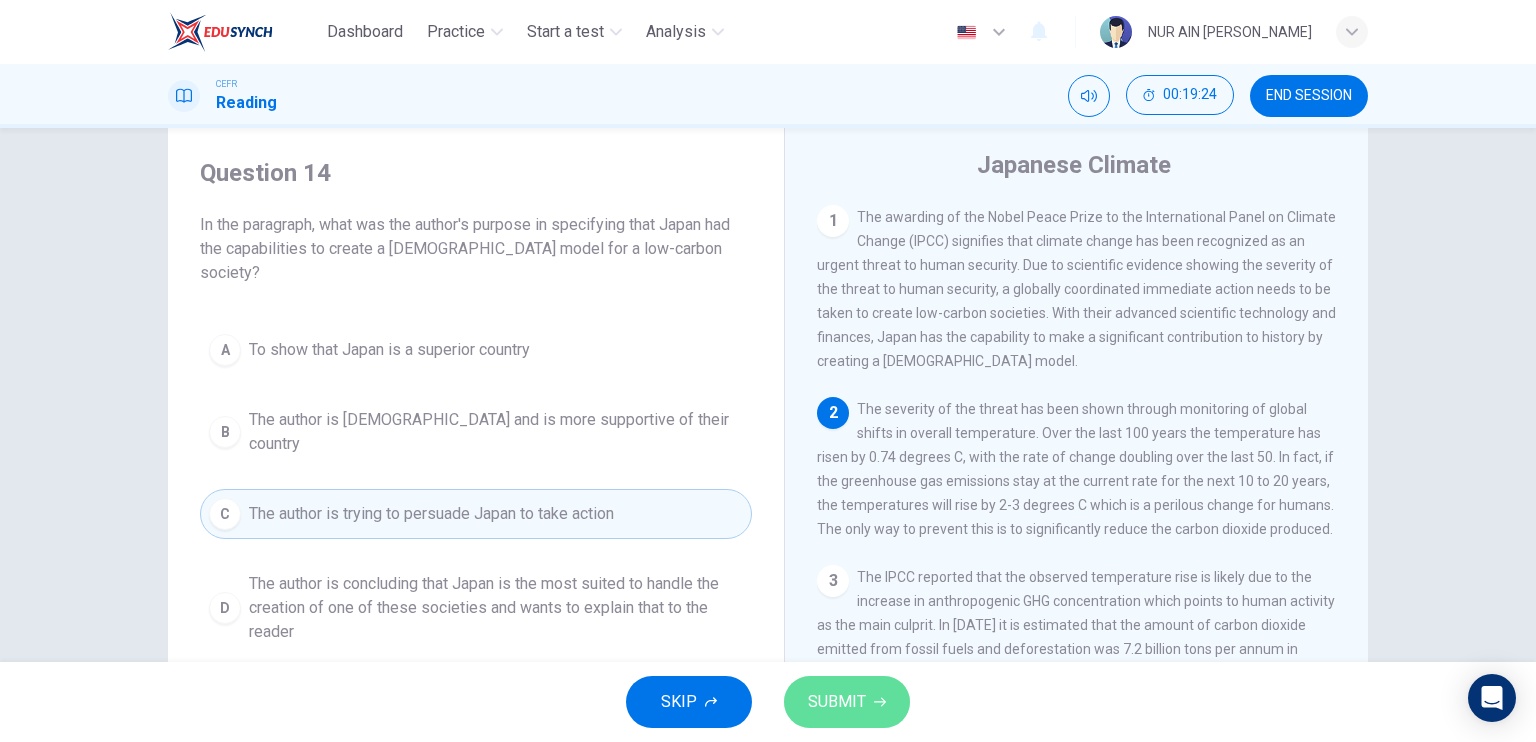click on "SUBMIT" at bounding box center (837, 702) 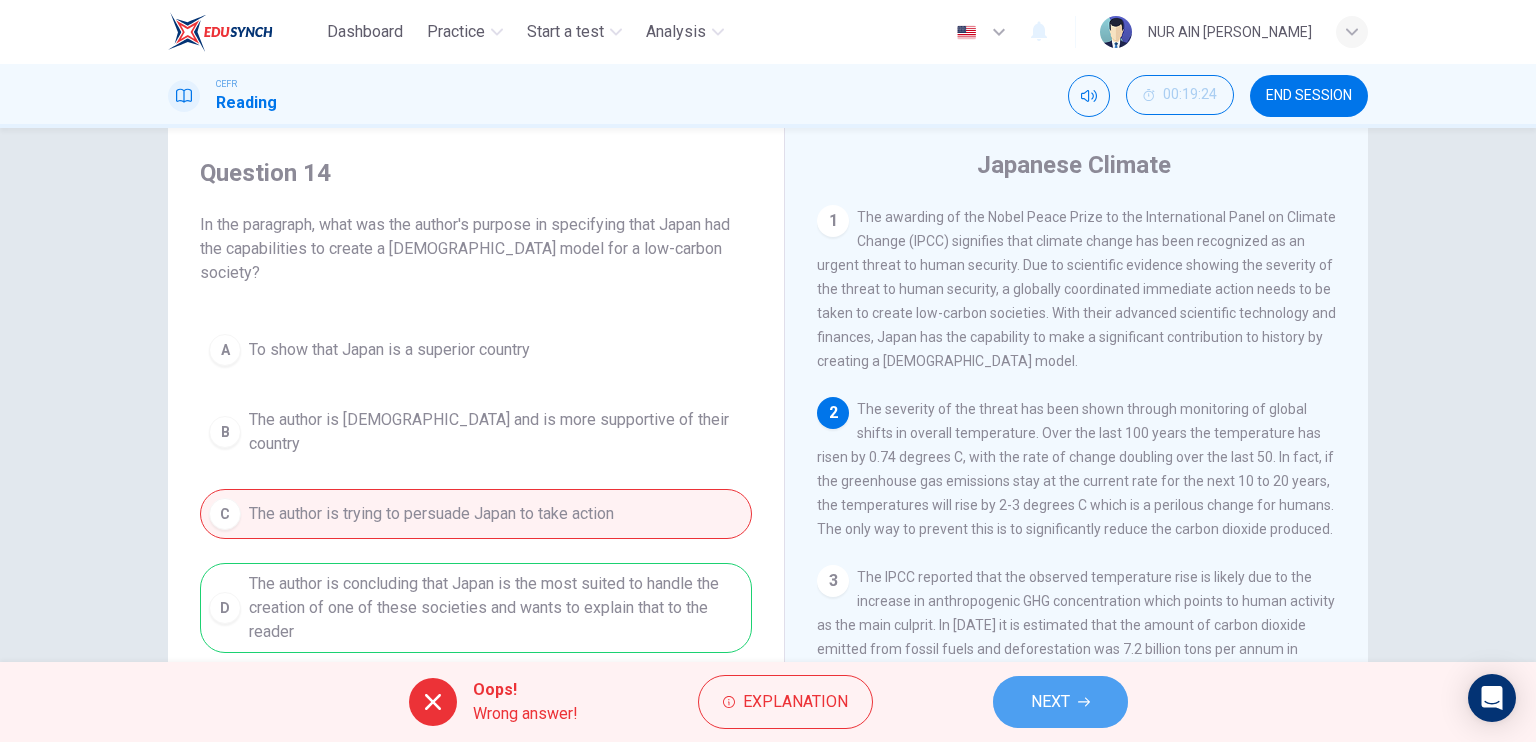 click on "NEXT" at bounding box center (1060, 702) 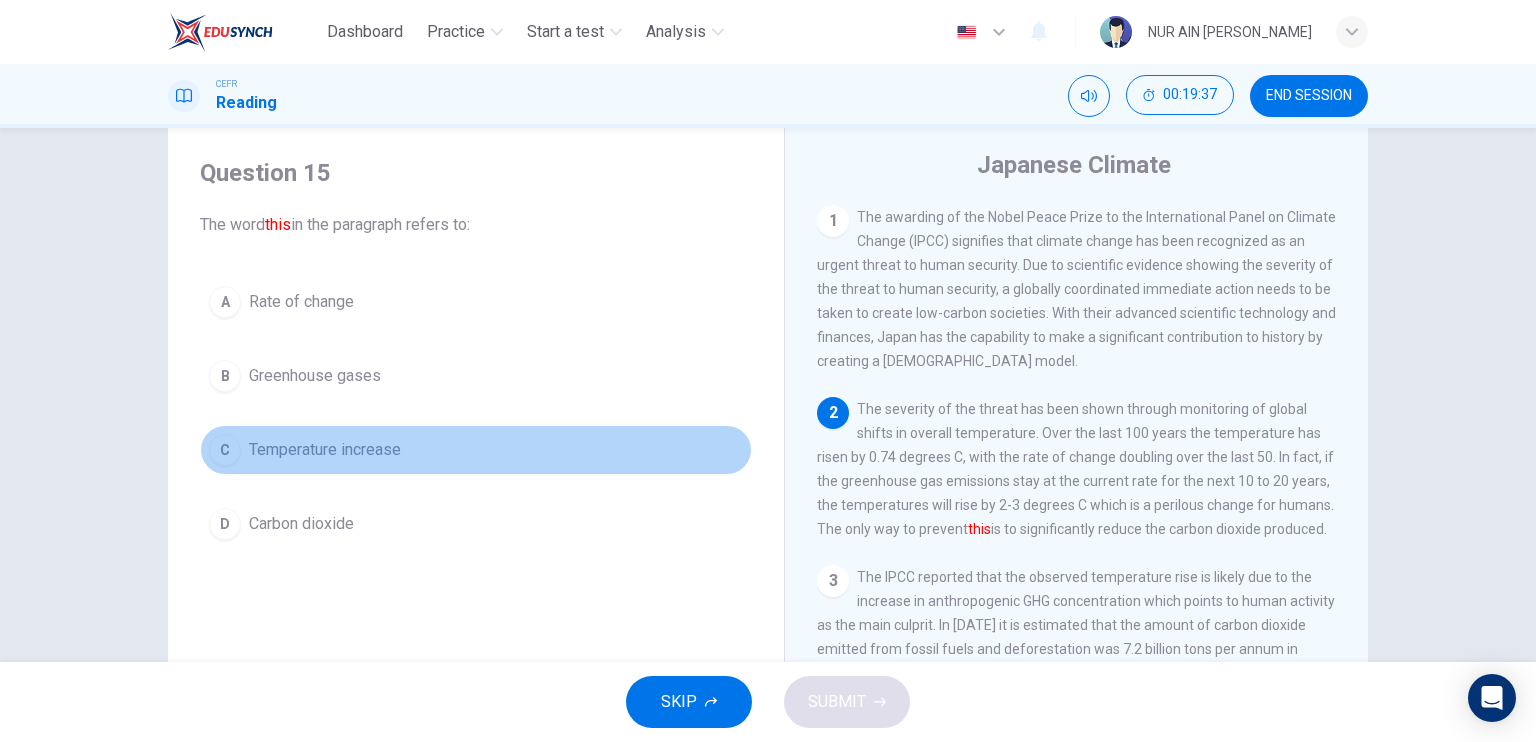click on "Temperature increase" at bounding box center (325, 450) 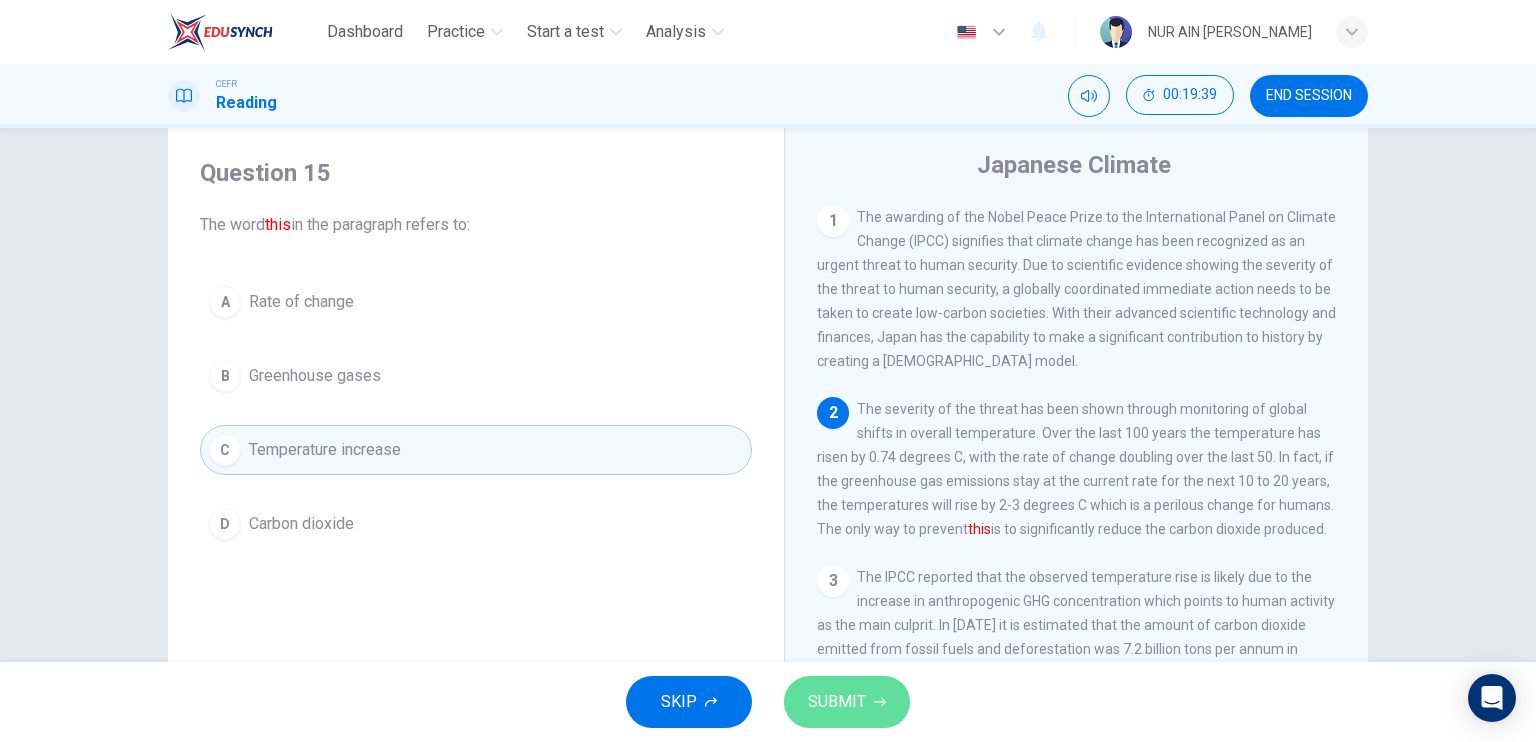 click on "SUBMIT" at bounding box center [837, 702] 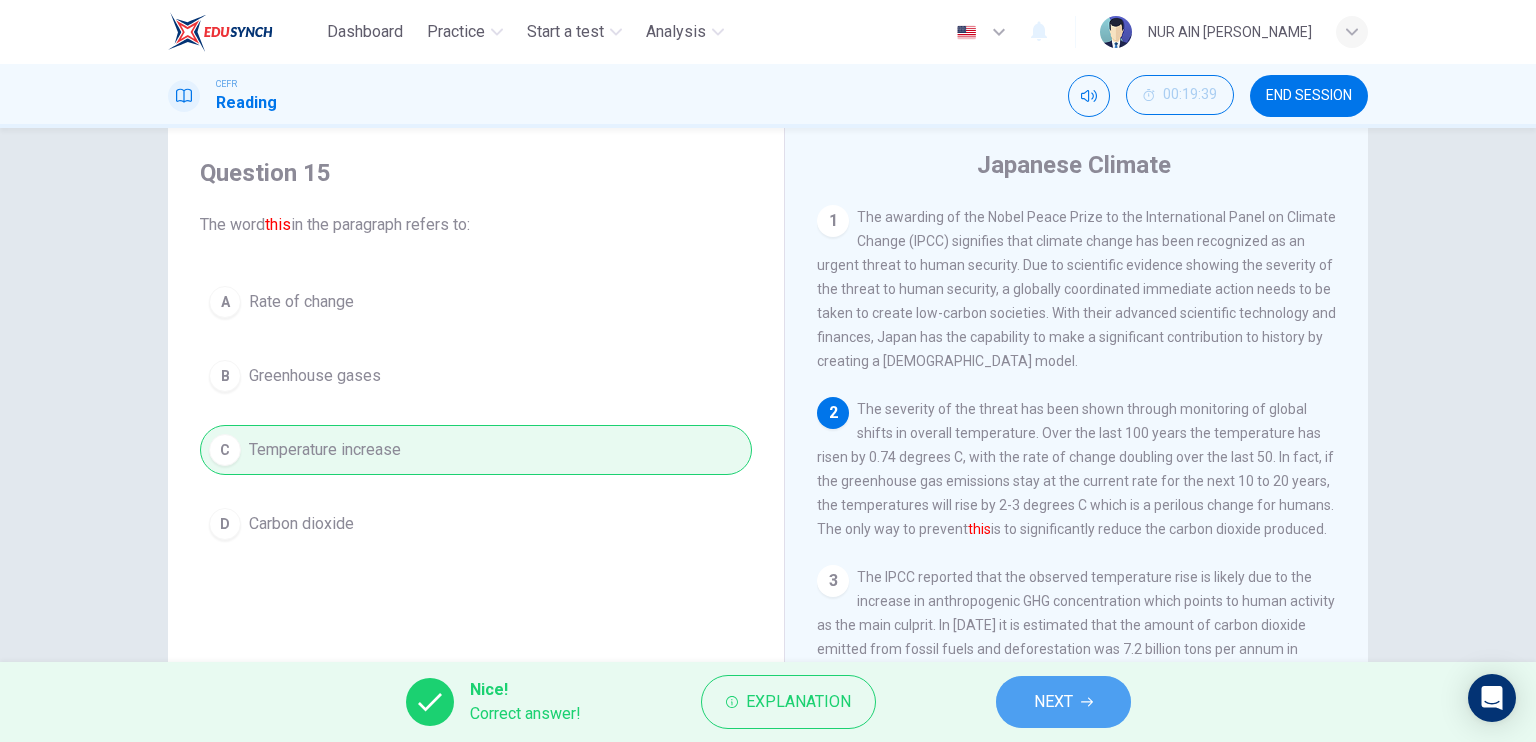 click on "NEXT" at bounding box center [1063, 702] 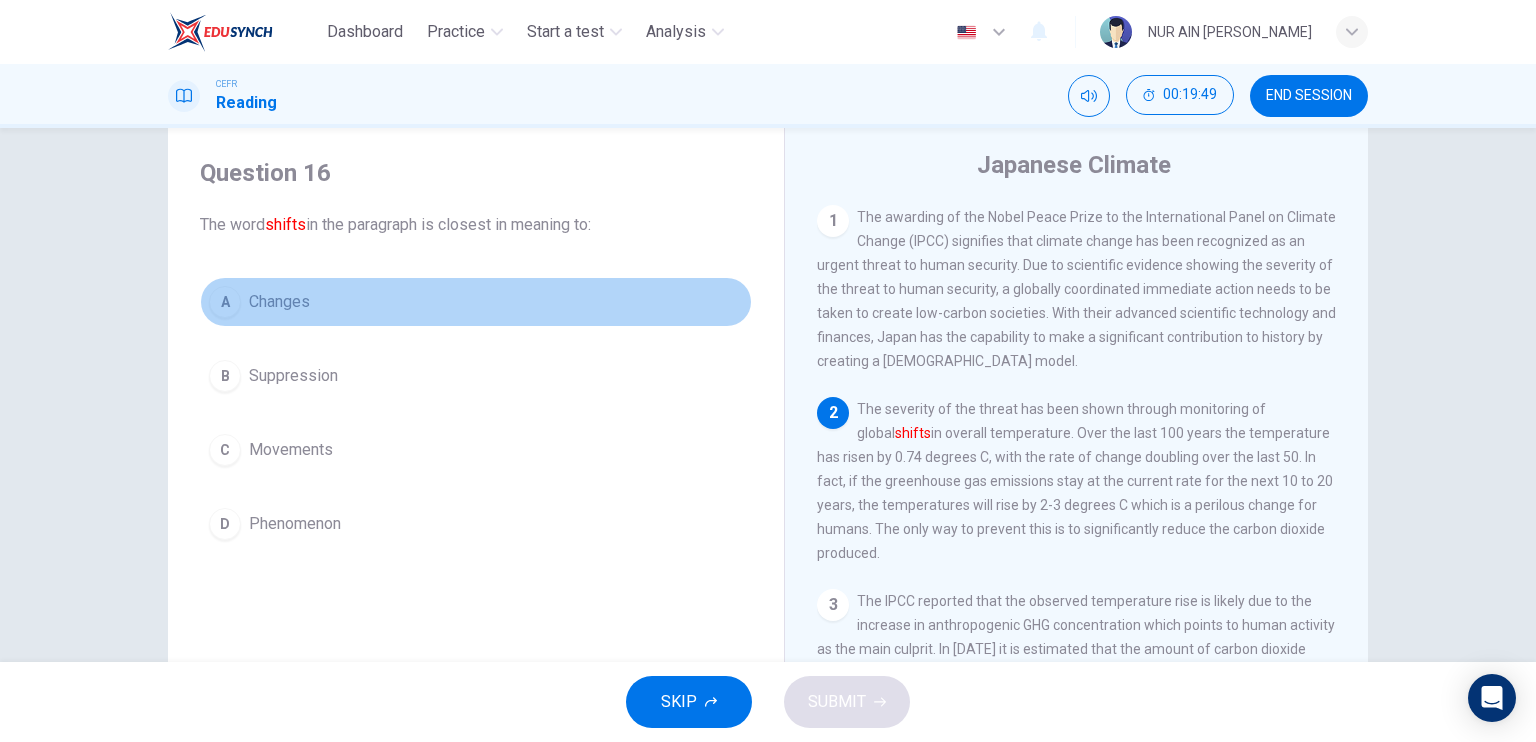 click on "Changes" at bounding box center [279, 302] 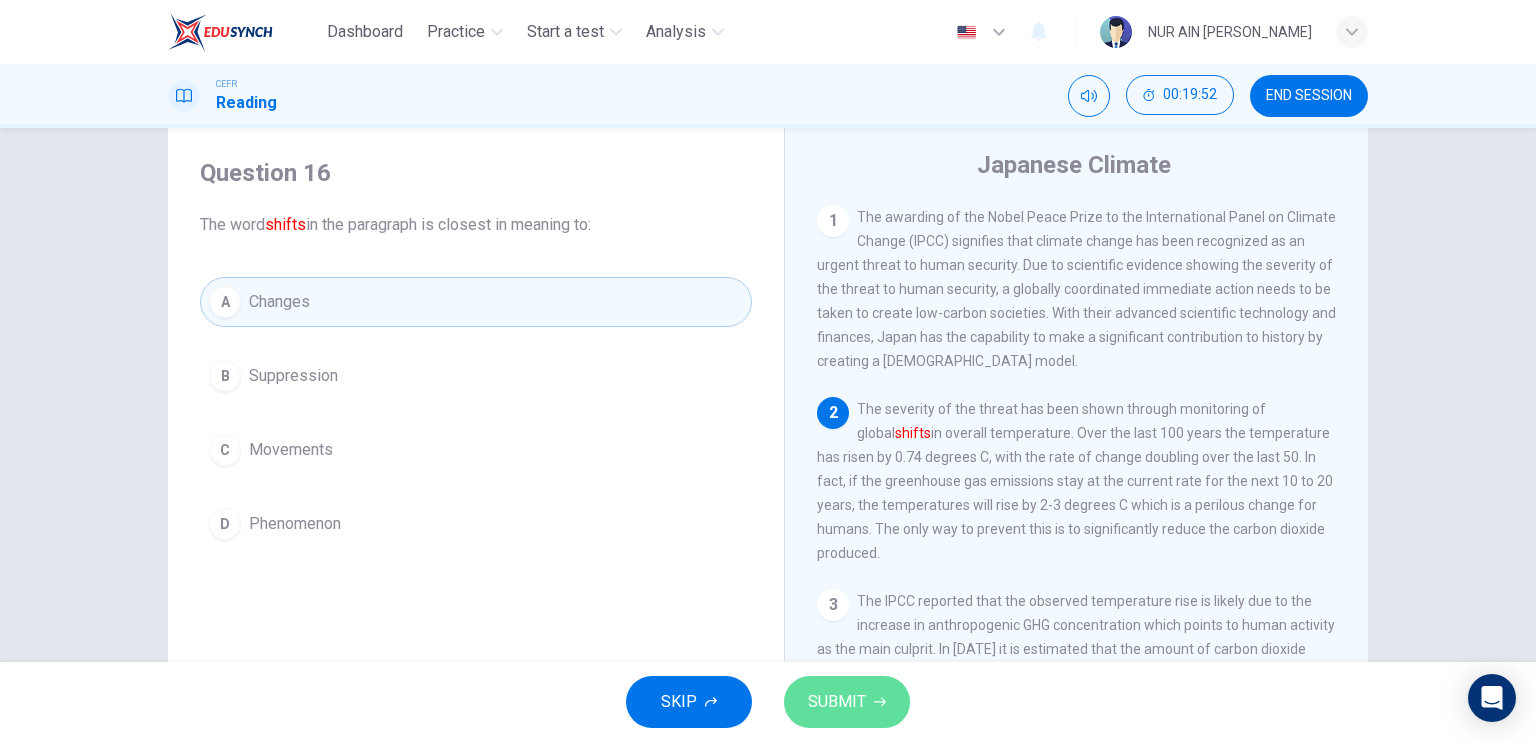 click on "SUBMIT" at bounding box center [837, 702] 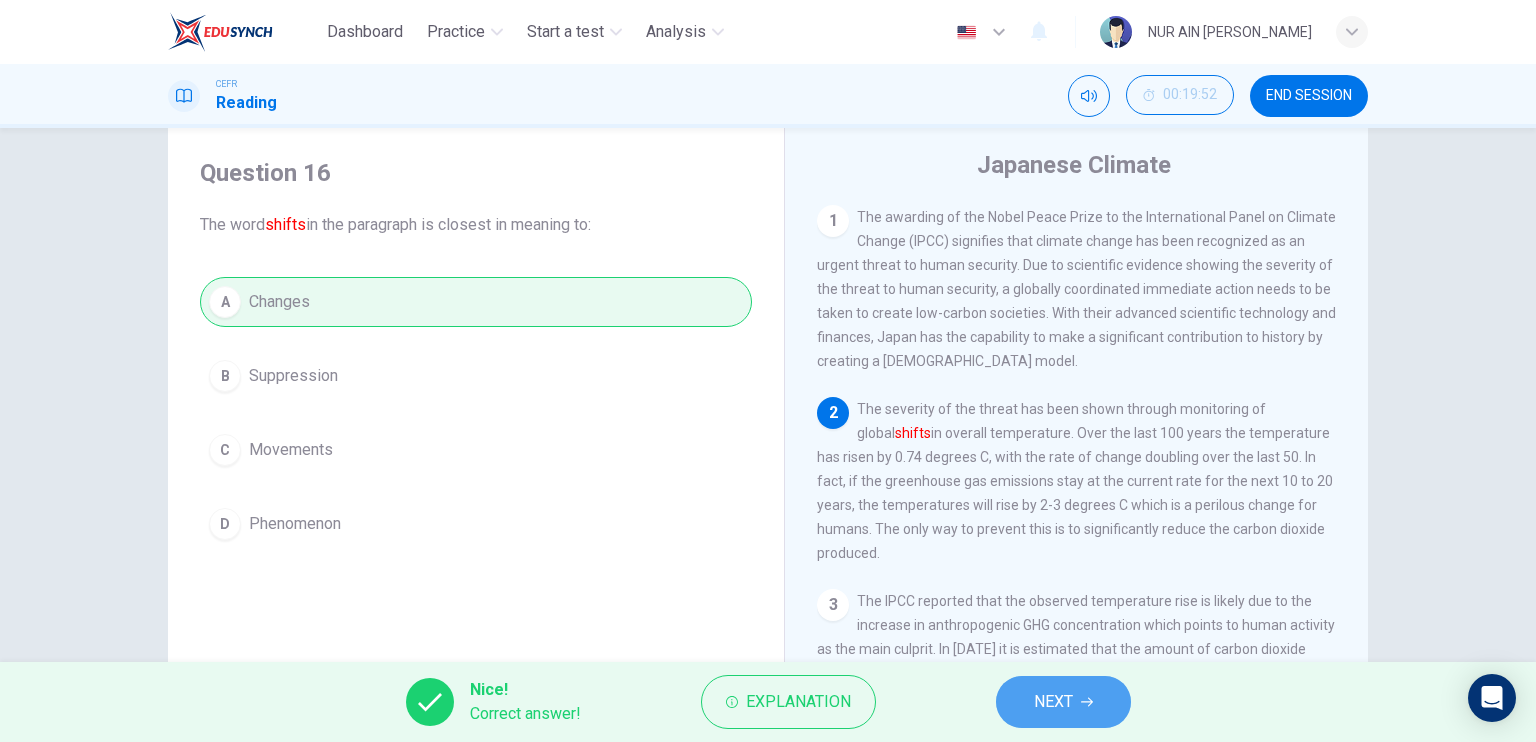 click on "NEXT" at bounding box center (1053, 702) 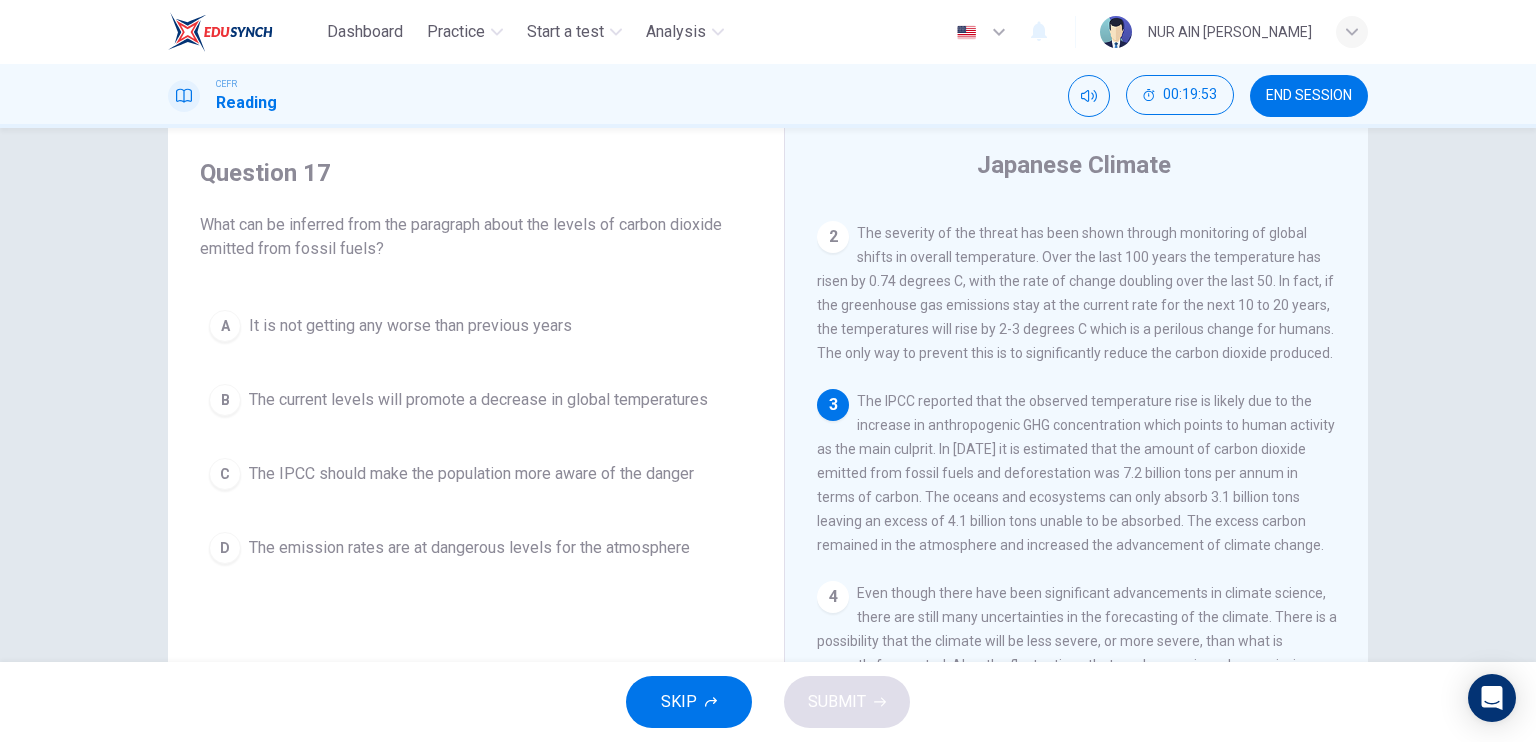 scroll, scrollTop: 176, scrollLeft: 0, axis: vertical 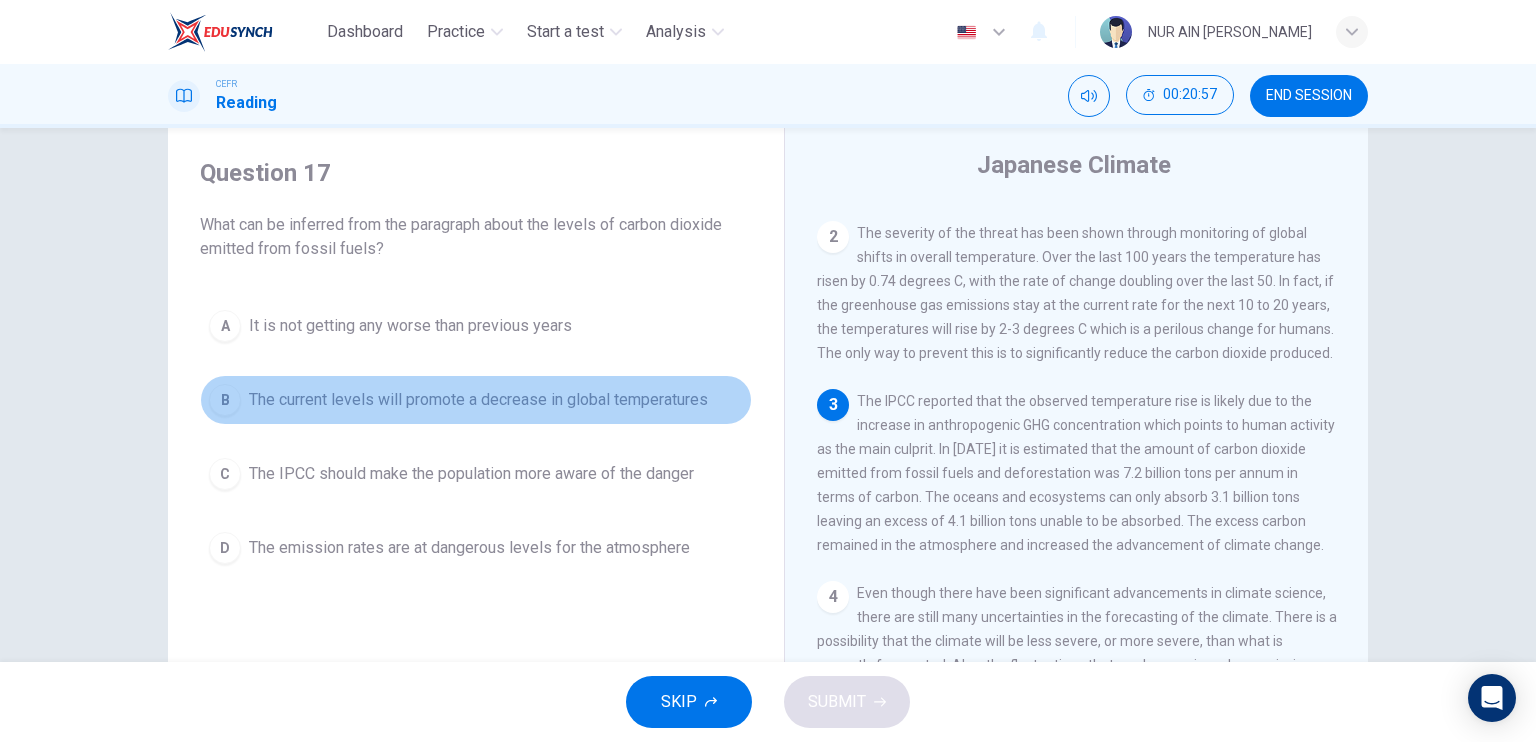 click on "The current levels will promote a decrease in global temperatures" at bounding box center [478, 400] 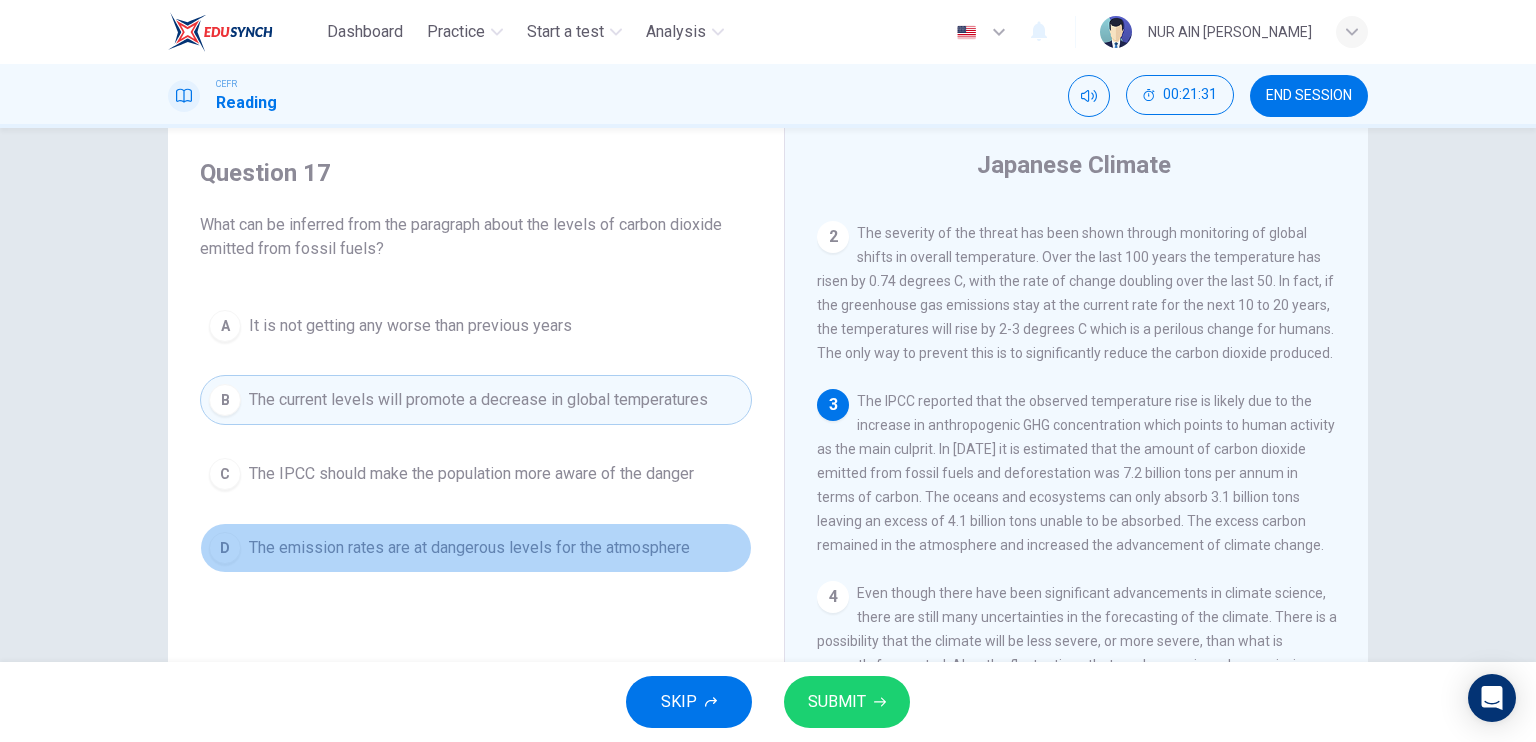click on "The emission rates are at dangerous levels for the atmosphere" at bounding box center (469, 548) 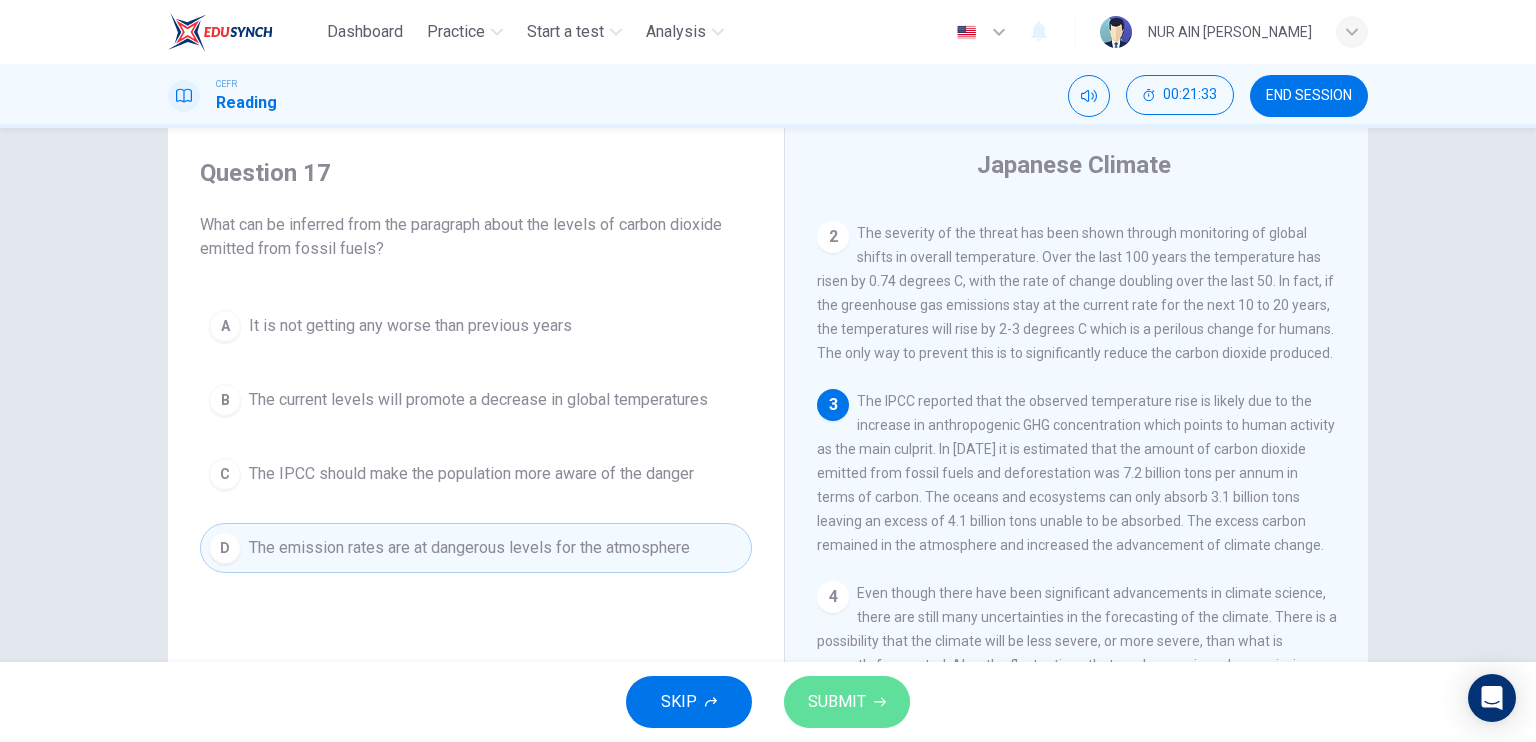 click on "SUBMIT" at bounding box center (847, 702) 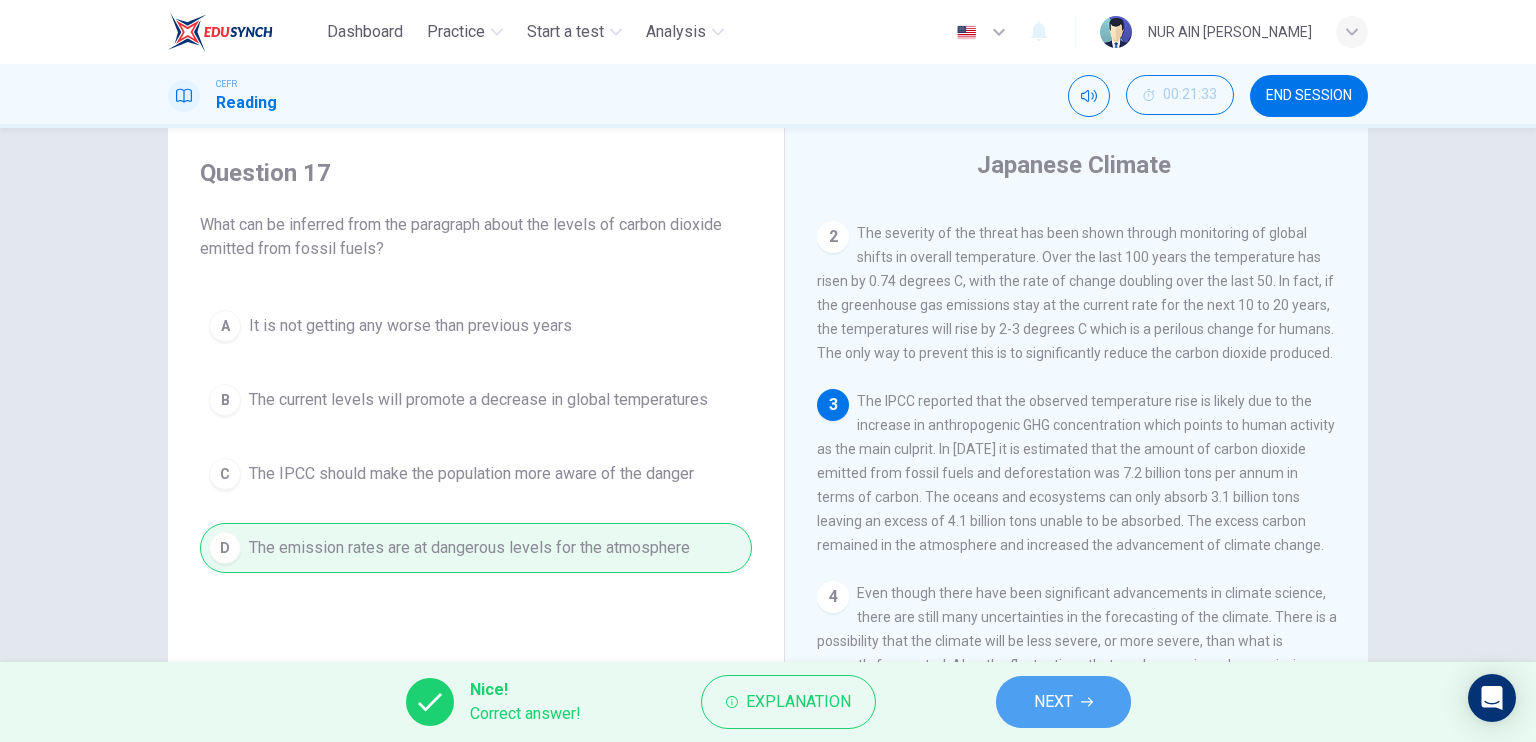 click on "NEXT" at bounding box center (1053, 702) 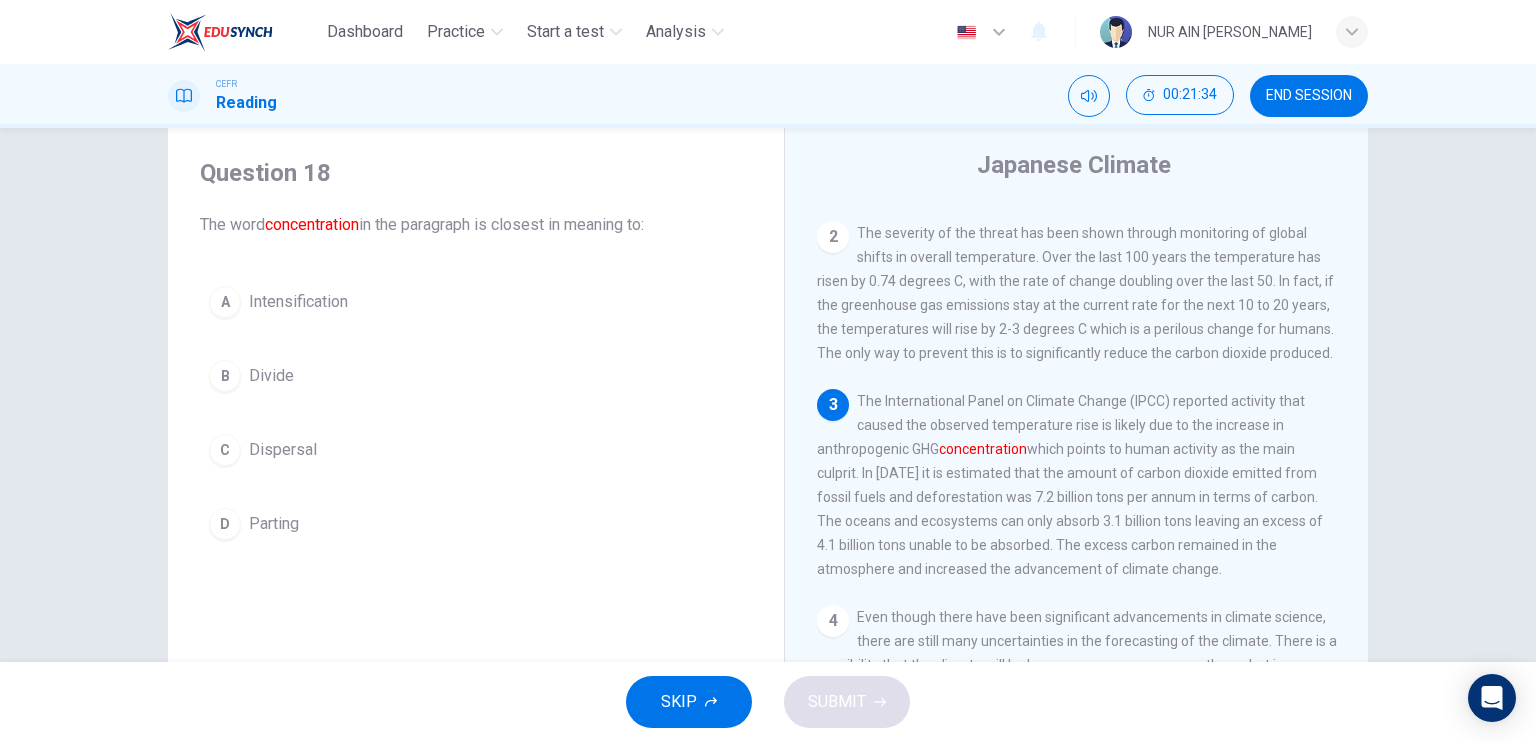 scroll, scrollTop: 228, scrollLeft: 0, axis: vertical 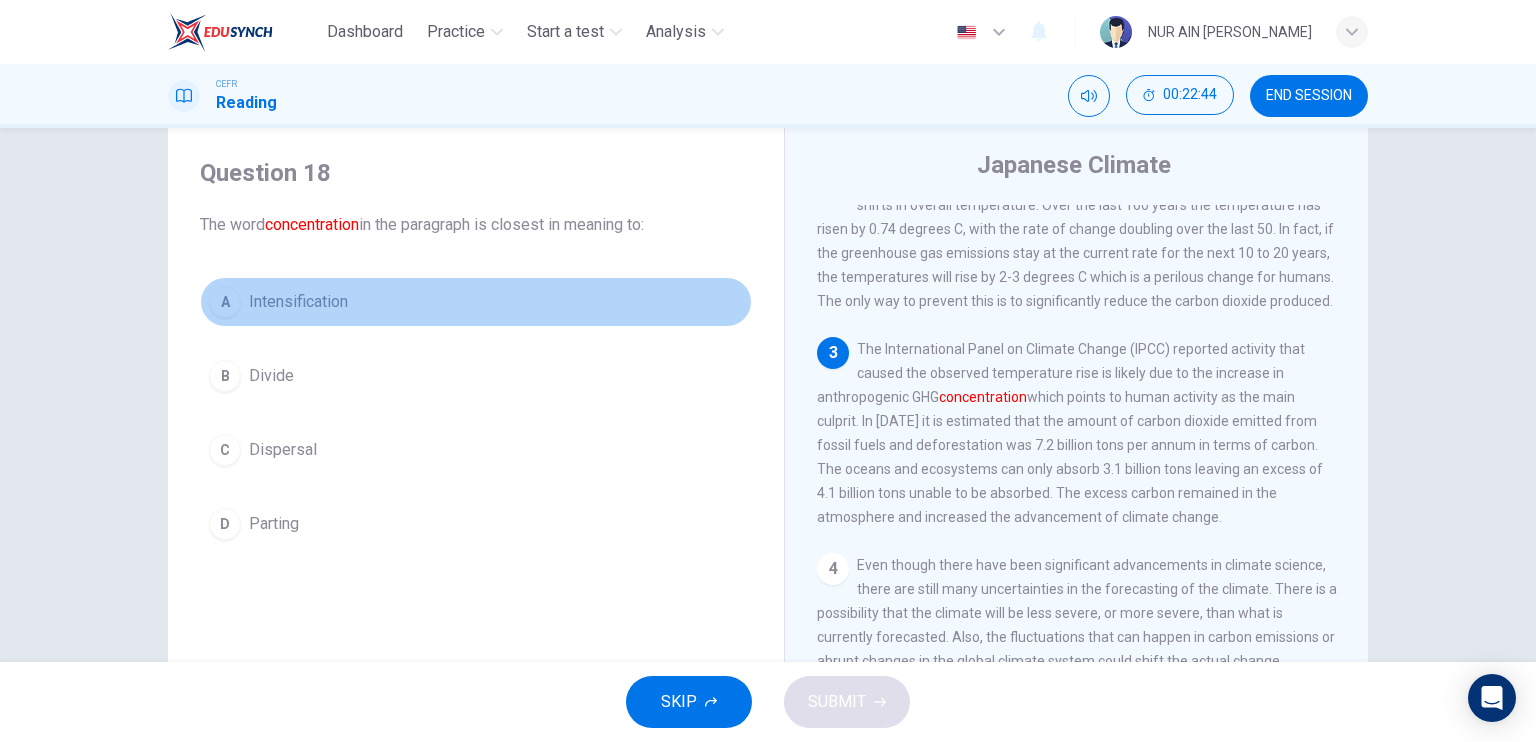 click on "A Intensification" at bounding box center [476, 302] 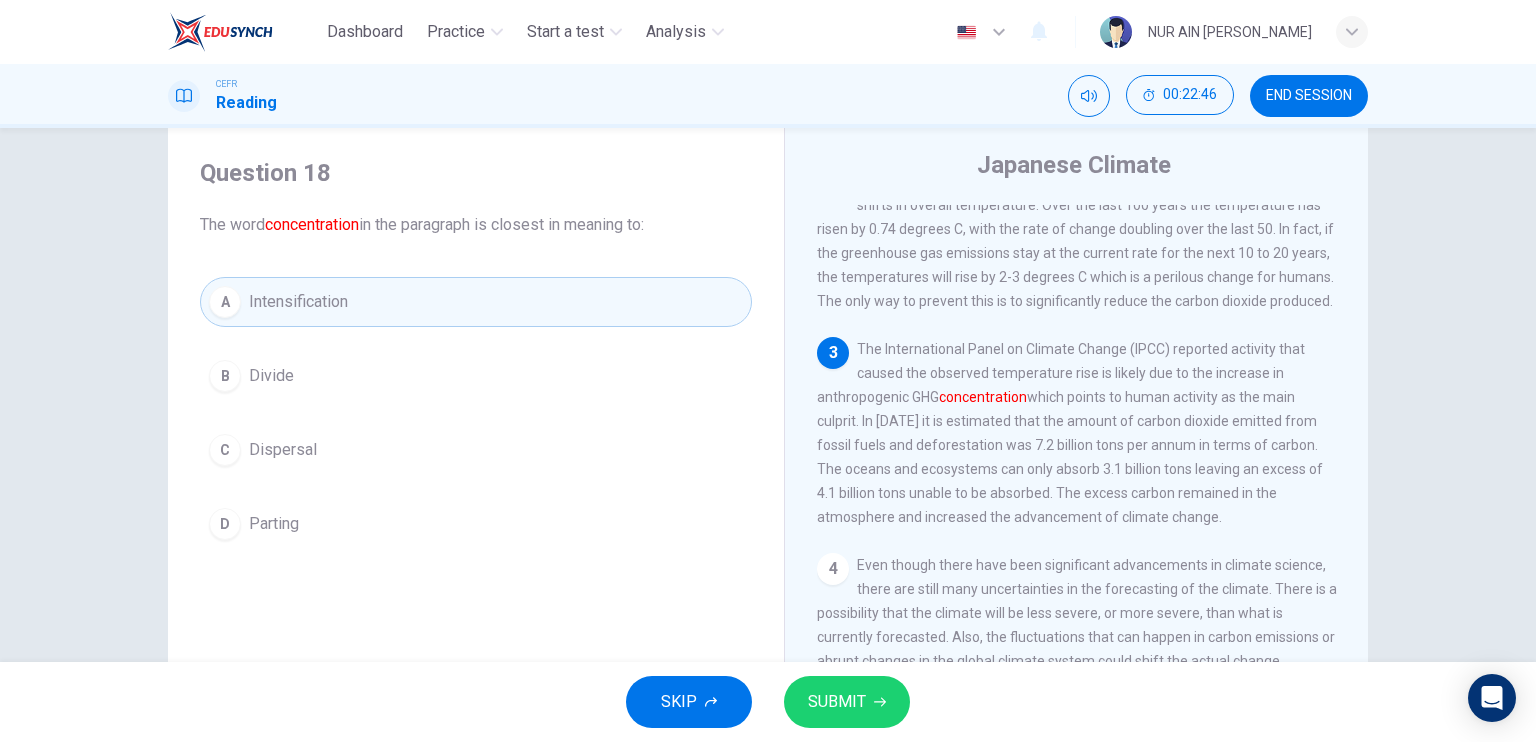 click on "SUBMIT" at bounding box center (847, 702) 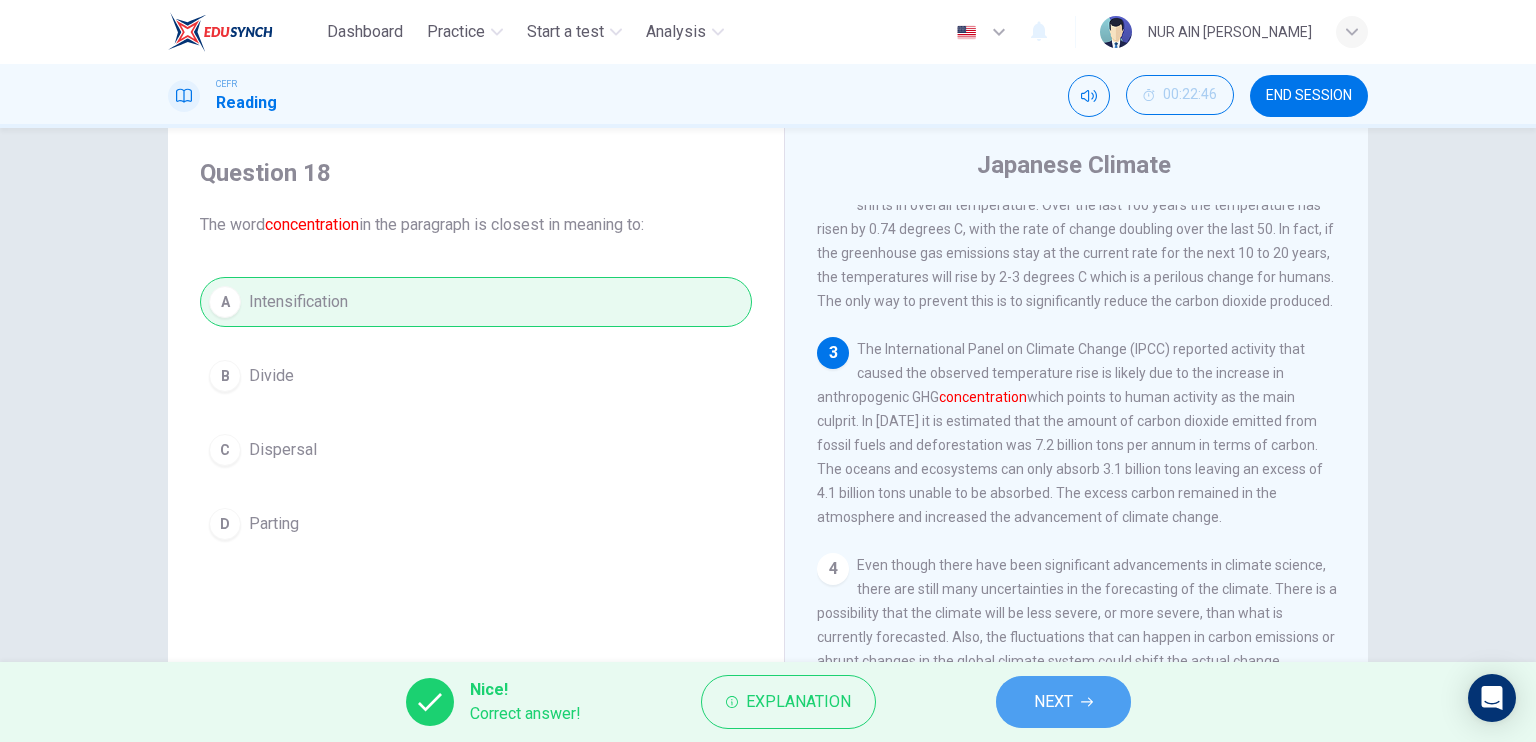 click on "NEXT" at bounding box center (1063, 702) 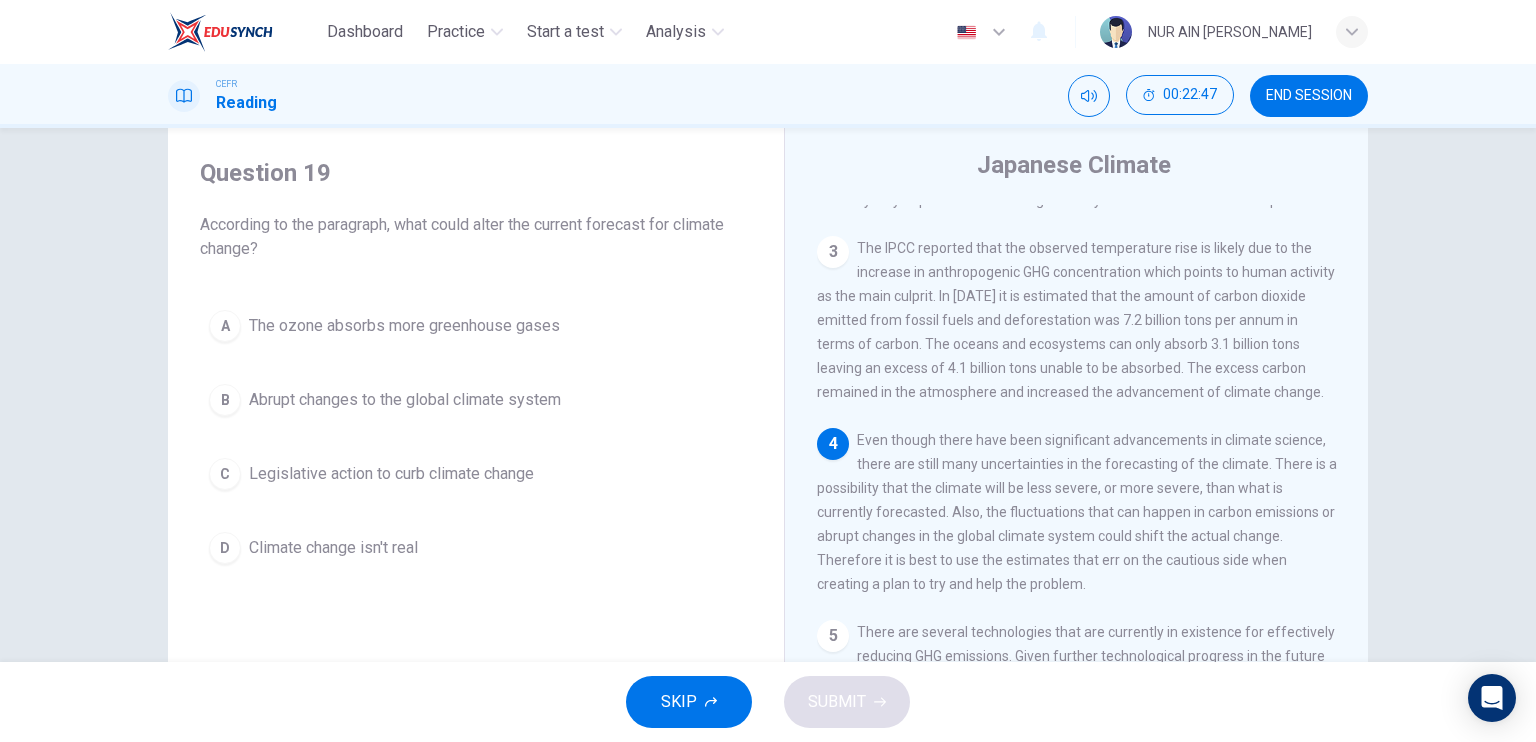 scroll, scrollTop: 380, scrollLeft: 0, axis: vertical 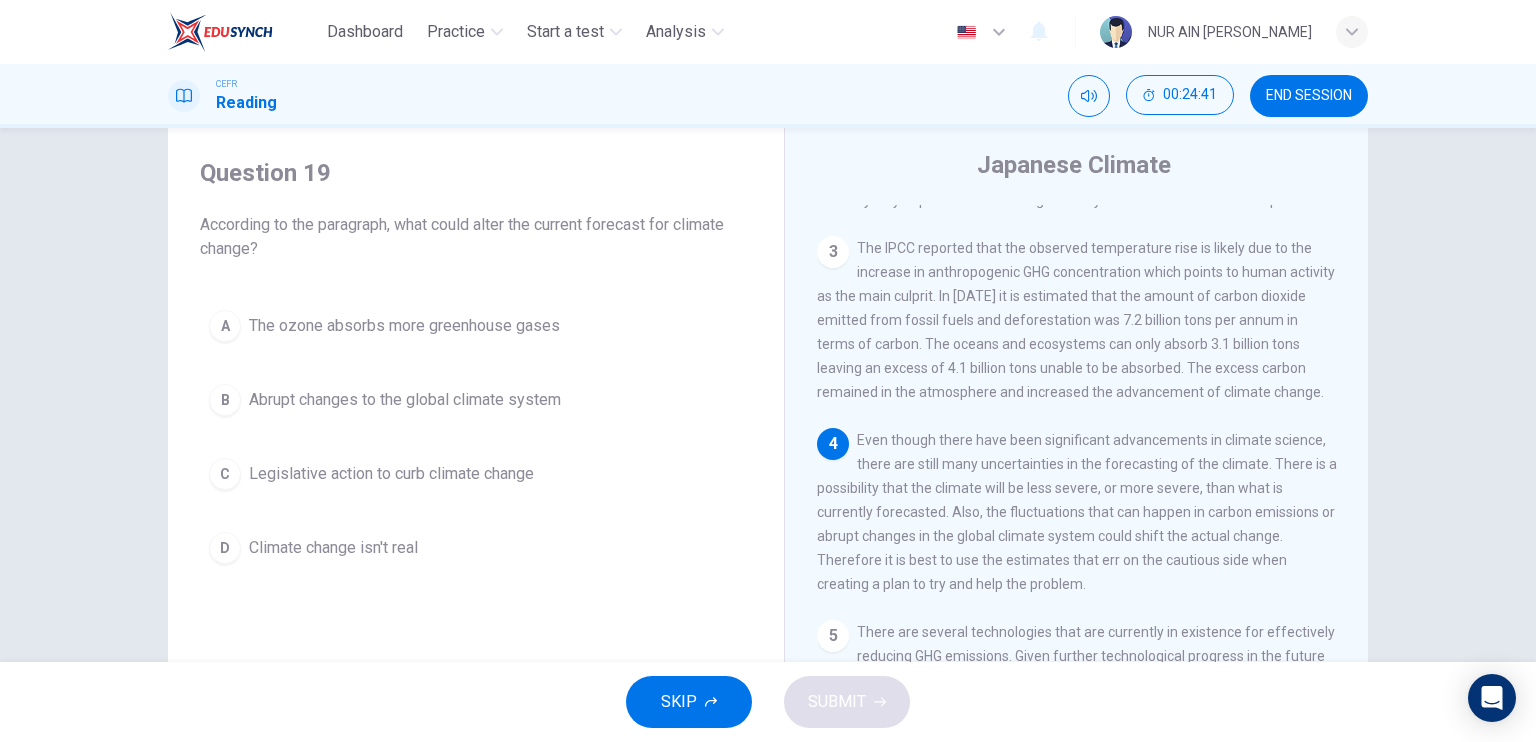 click on "B Abrupt changes to the global climate system" at bounding box center (476, 400) 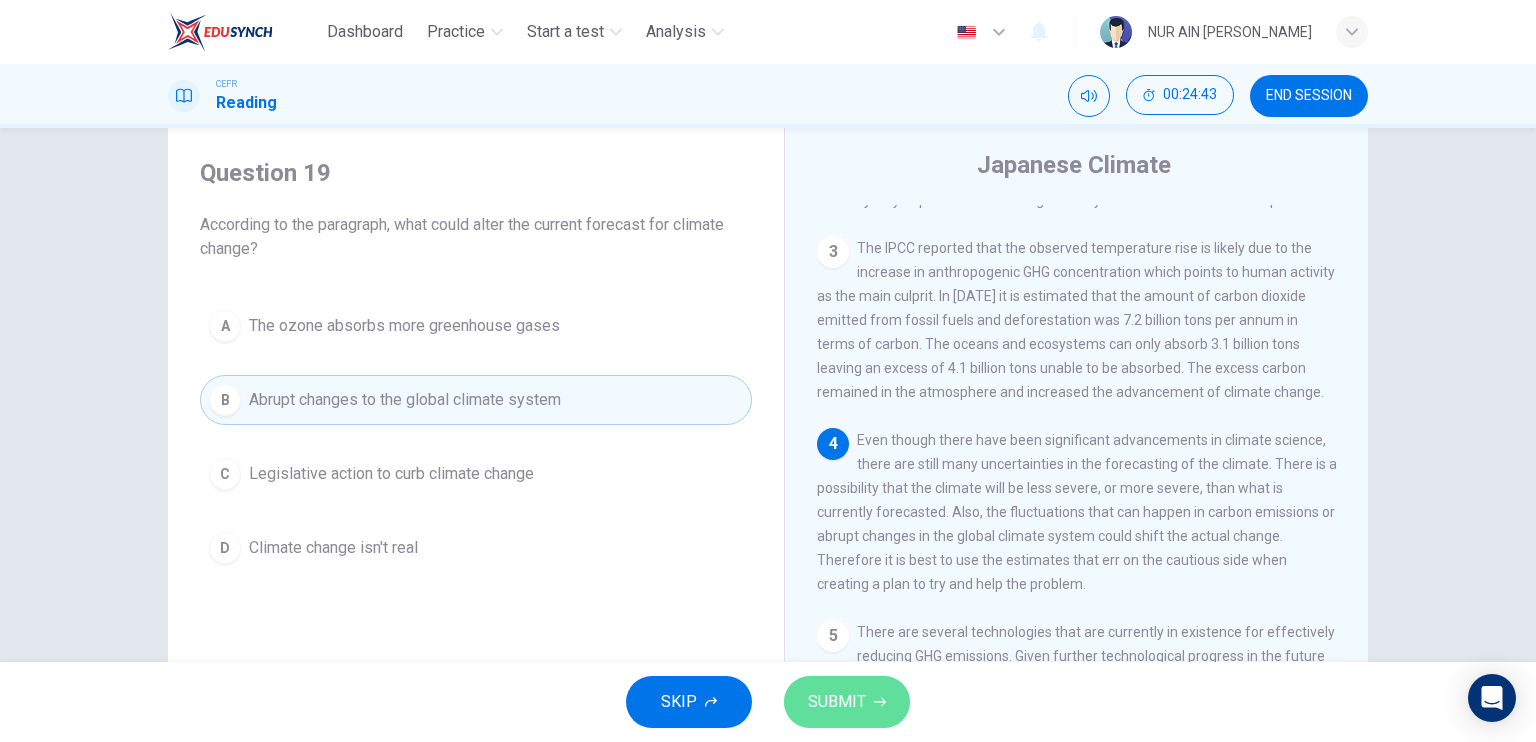 click on "SUBMIT" at bounding box center (847, 702) 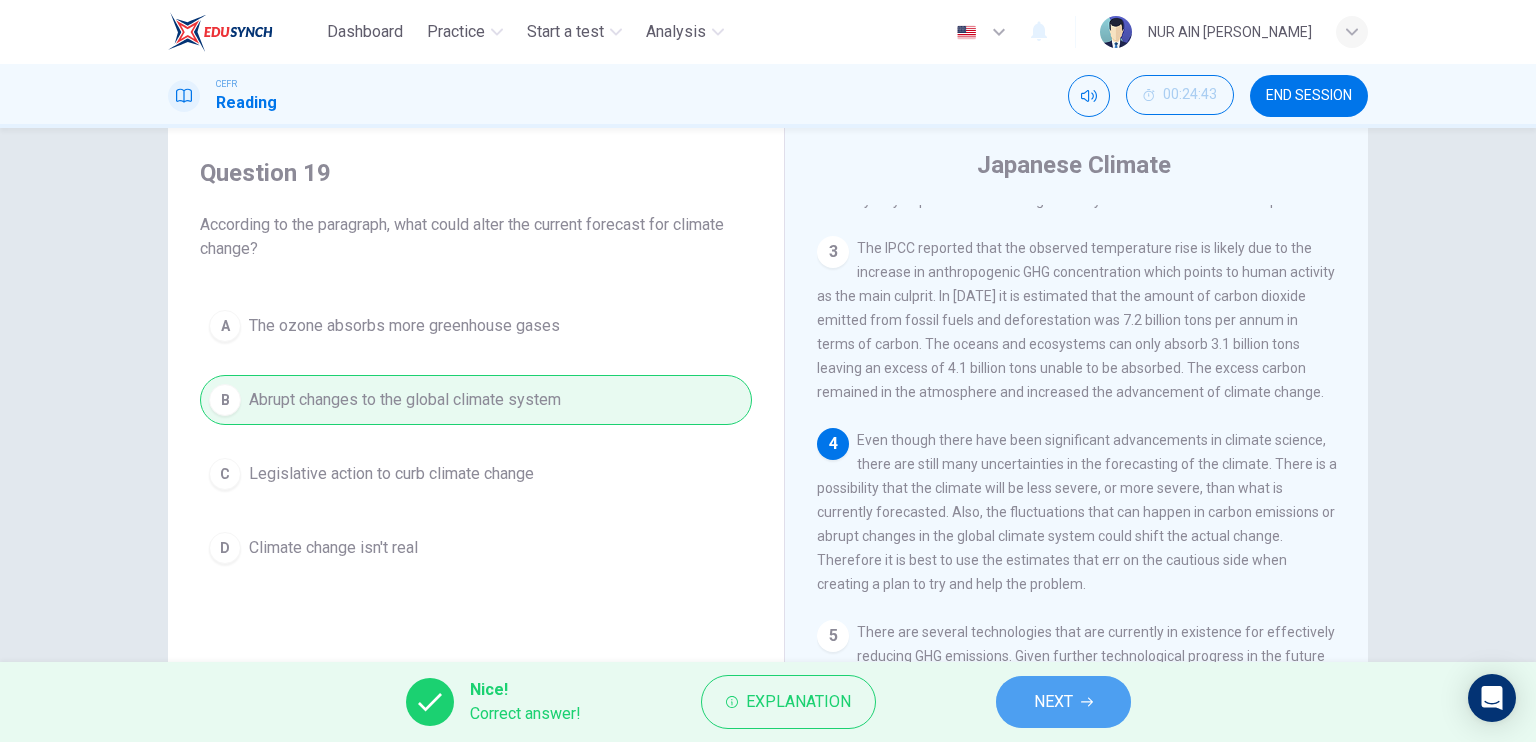 click on "NEXT" at bounding box center (1053, 702) 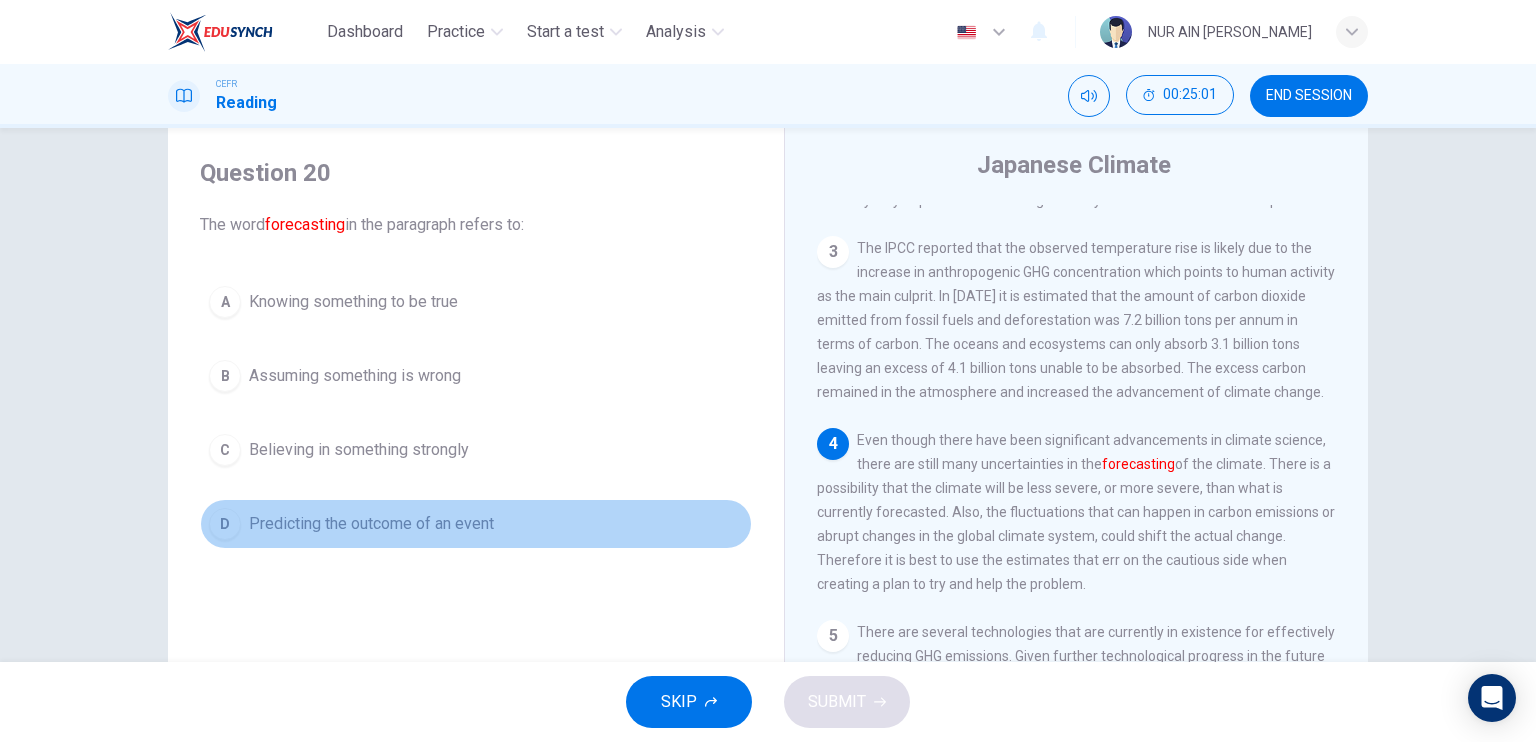 click on "Predicting the outcome of an event" at bounding box center [371, 524] 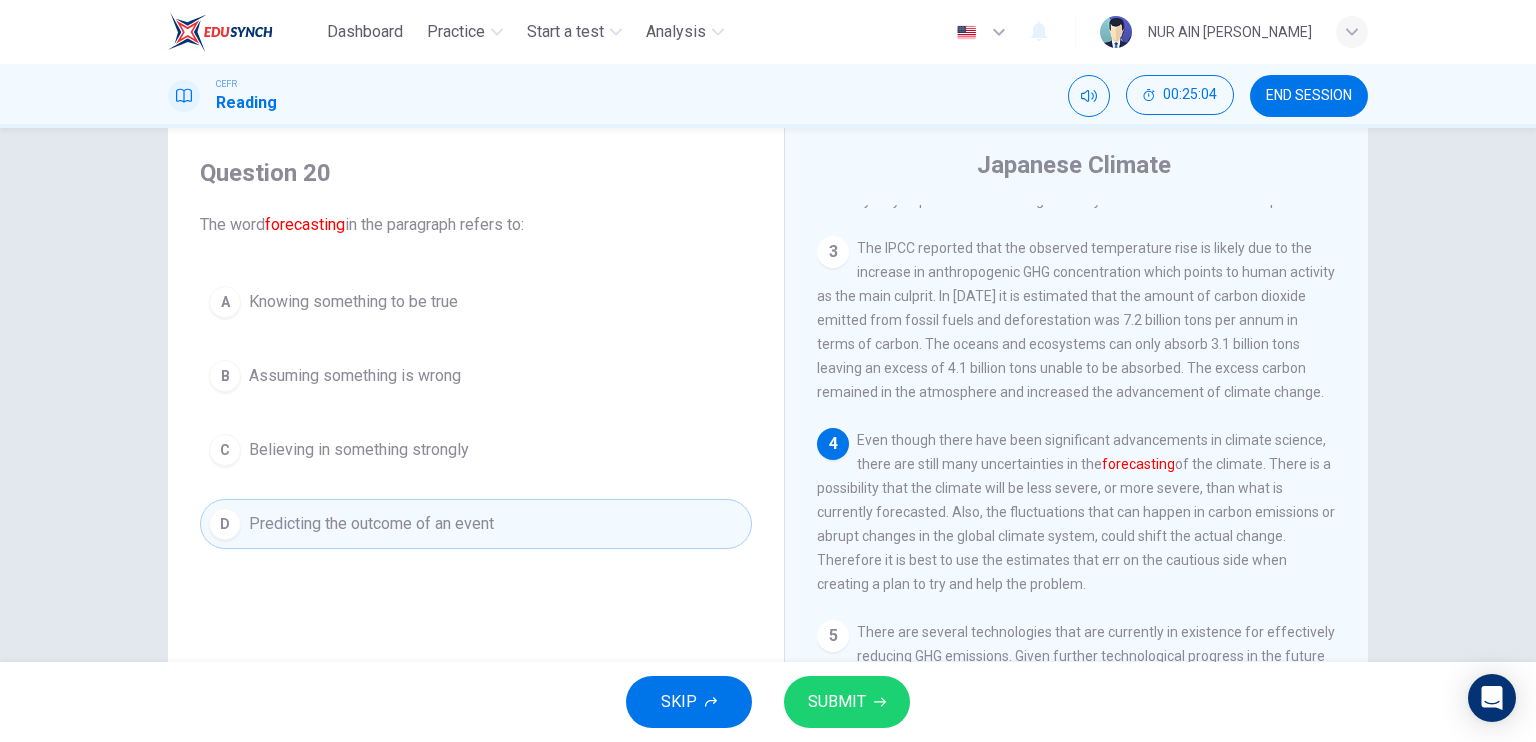 click on "SUBMIT" at bounding box center (837, 702) 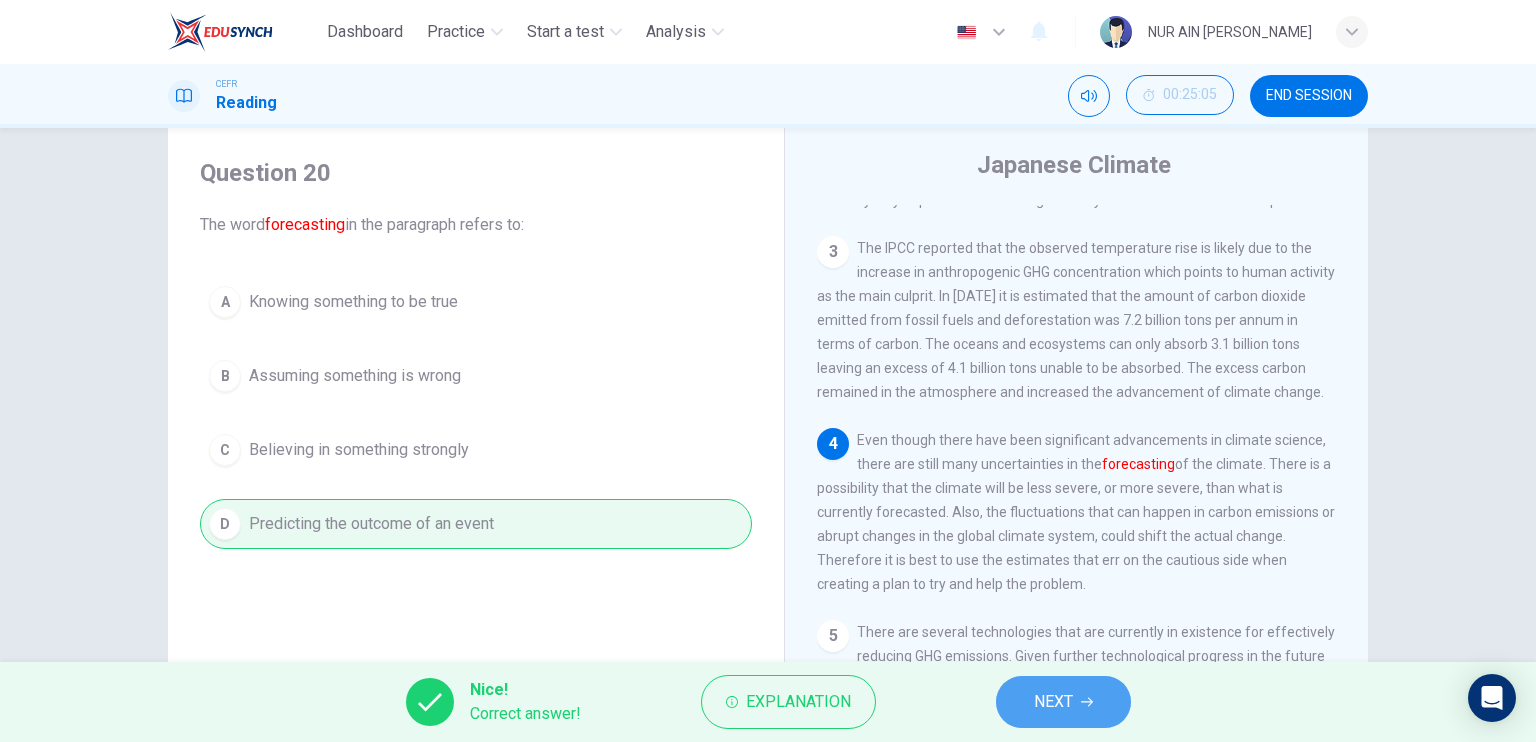click on "NEXT" at bounding box center (1063, 702) 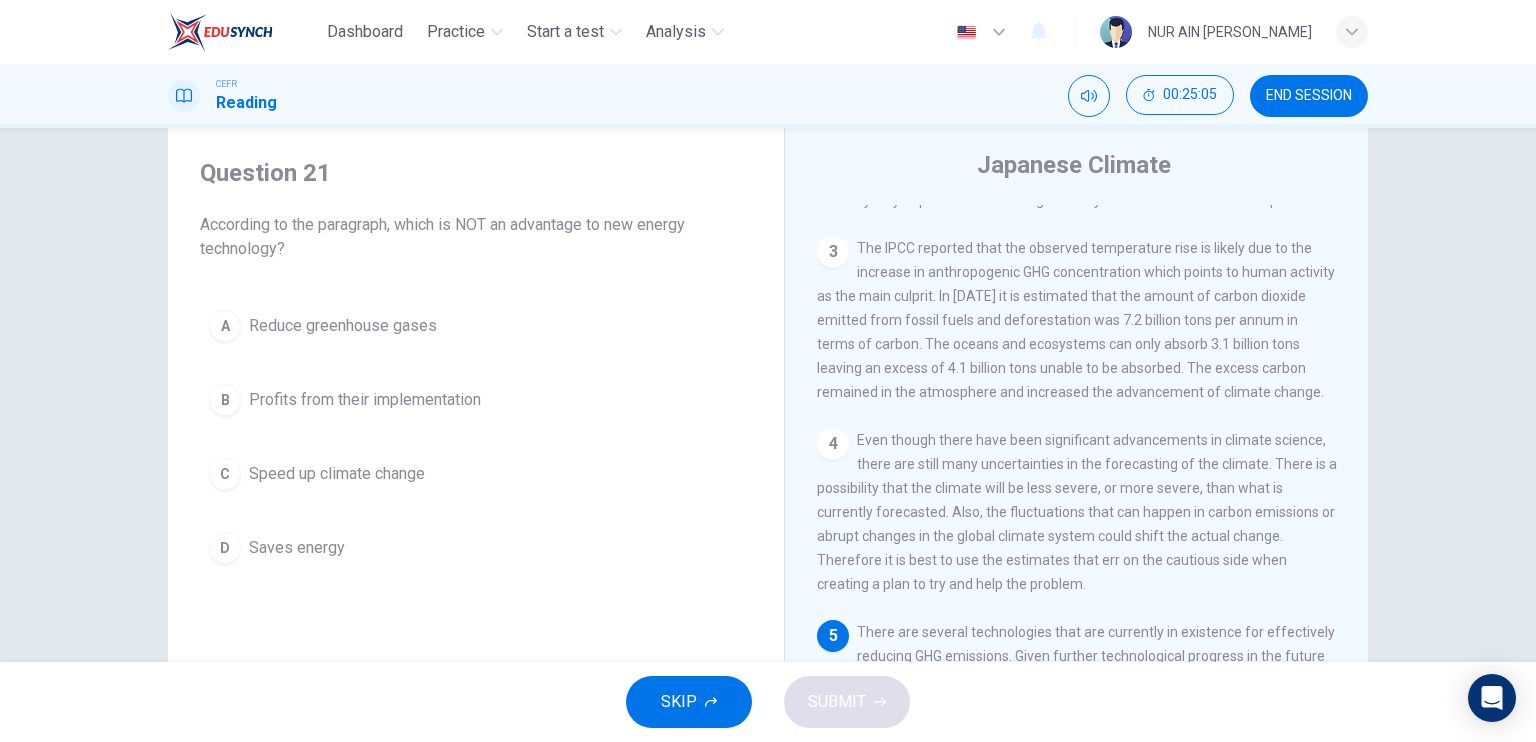 scroll, scrollTop: 380, scrollLeft: 0, axis: vertical 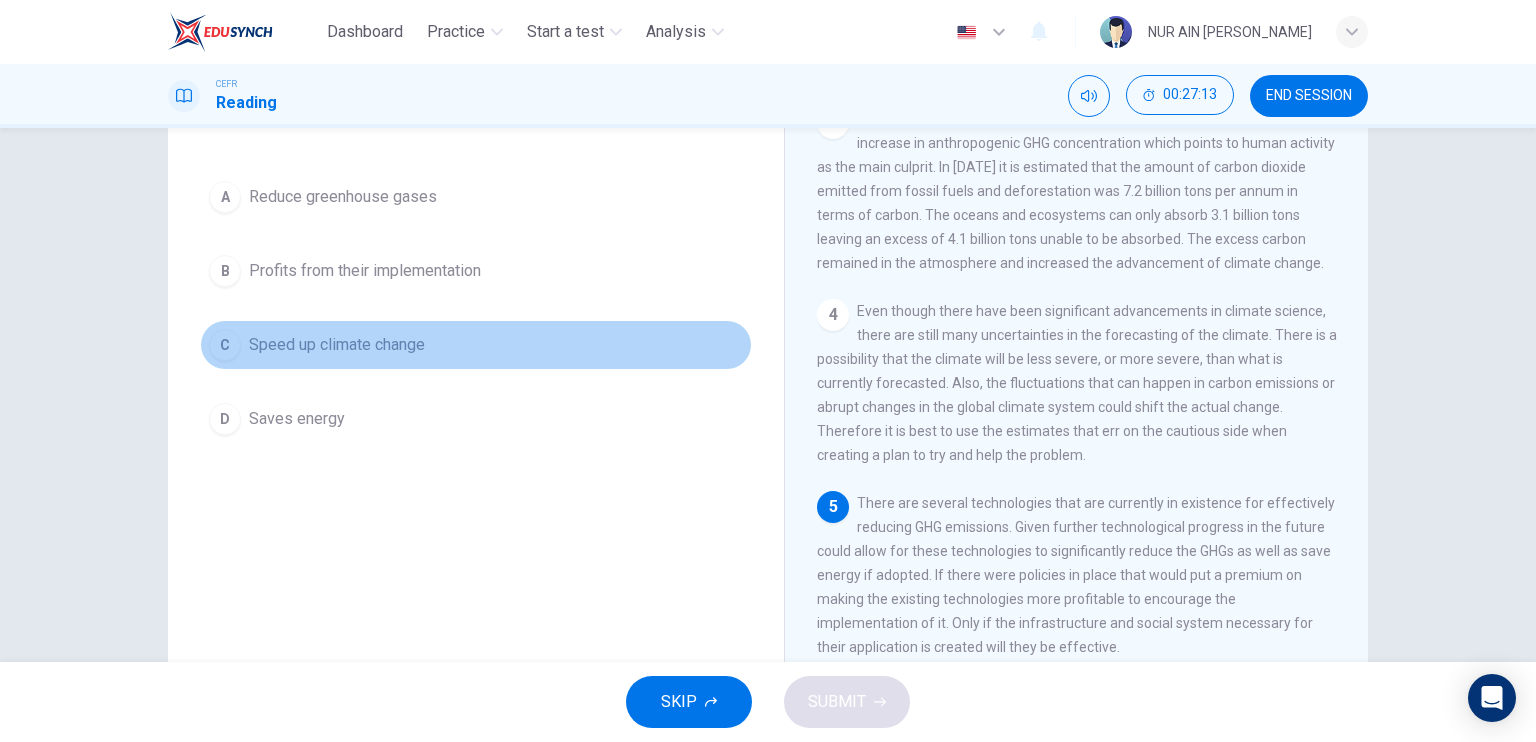 click on "C Speed up climate change" at bounding box center (476, 345) 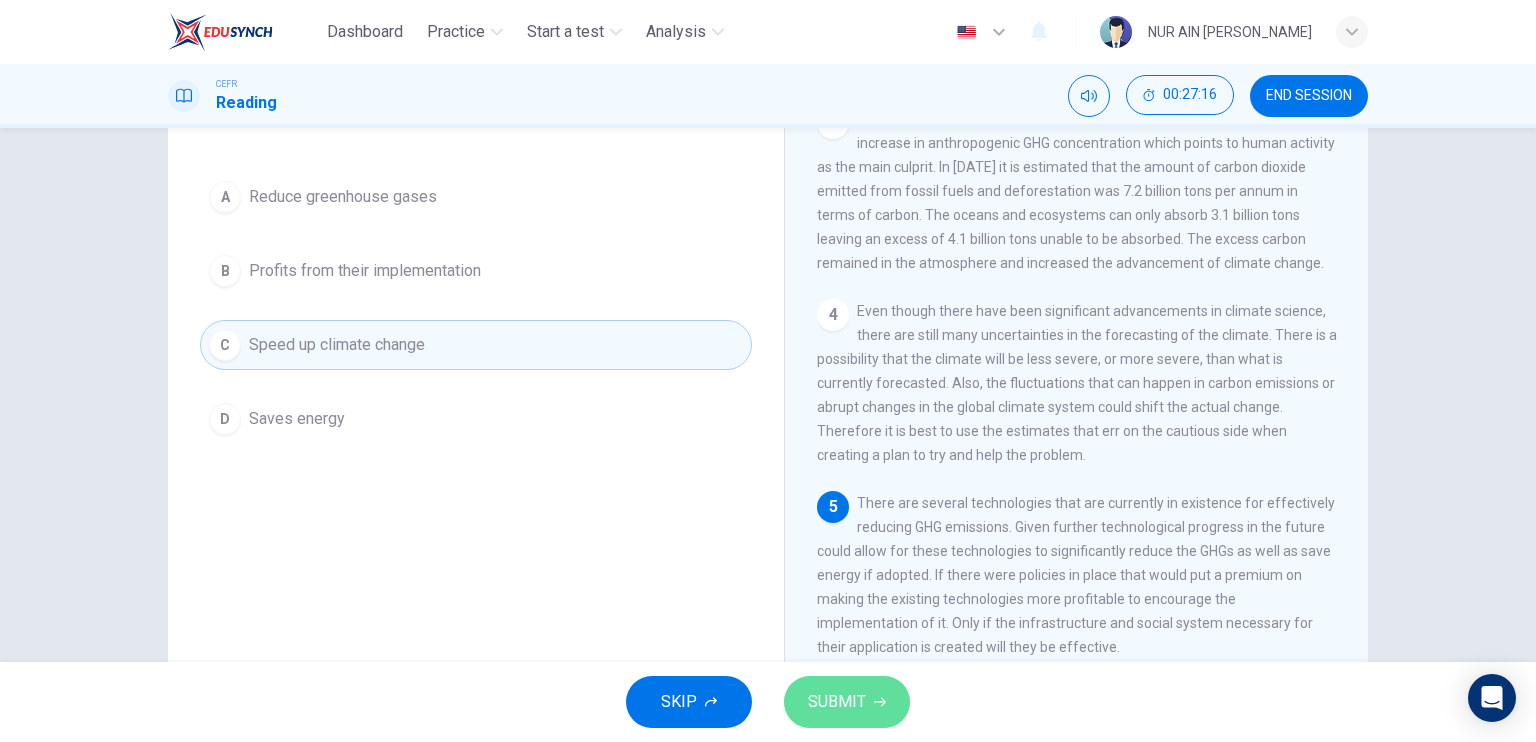 click on "SUBMIT" at bounding box center (847, 702) 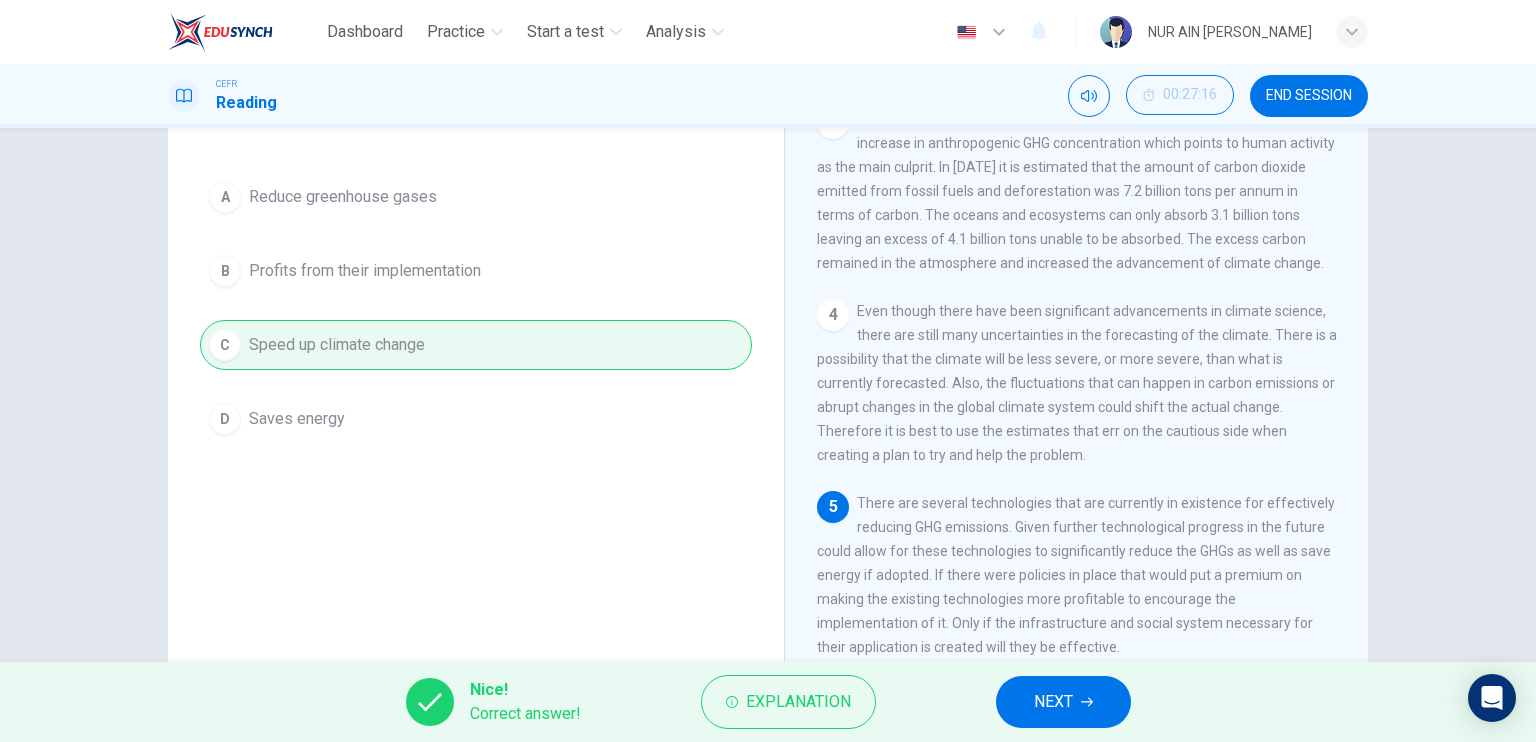 click on "NEXT" at bounding box center [1053, 702] 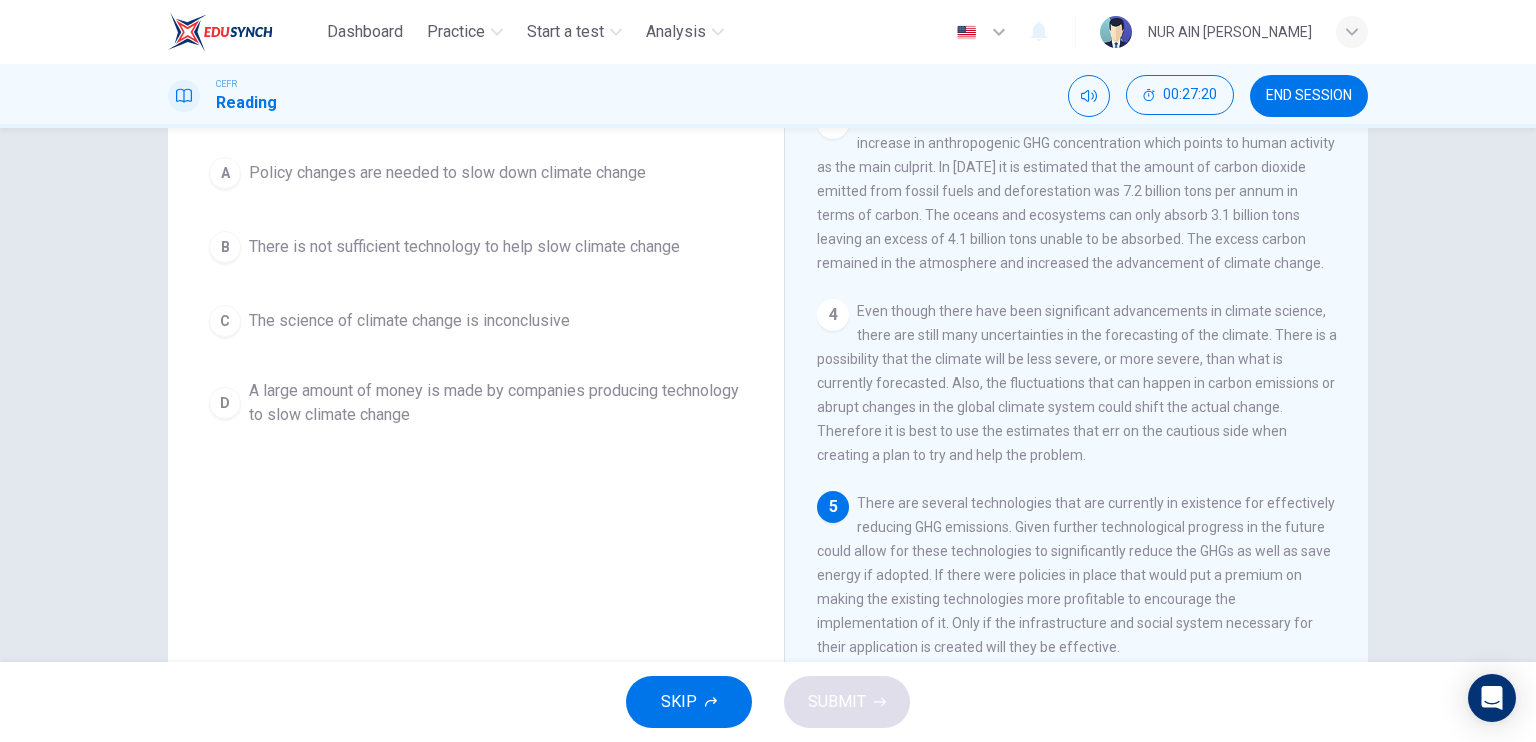 scroll, scrollTop: 179, scrollLeft: 0, axis: vertical 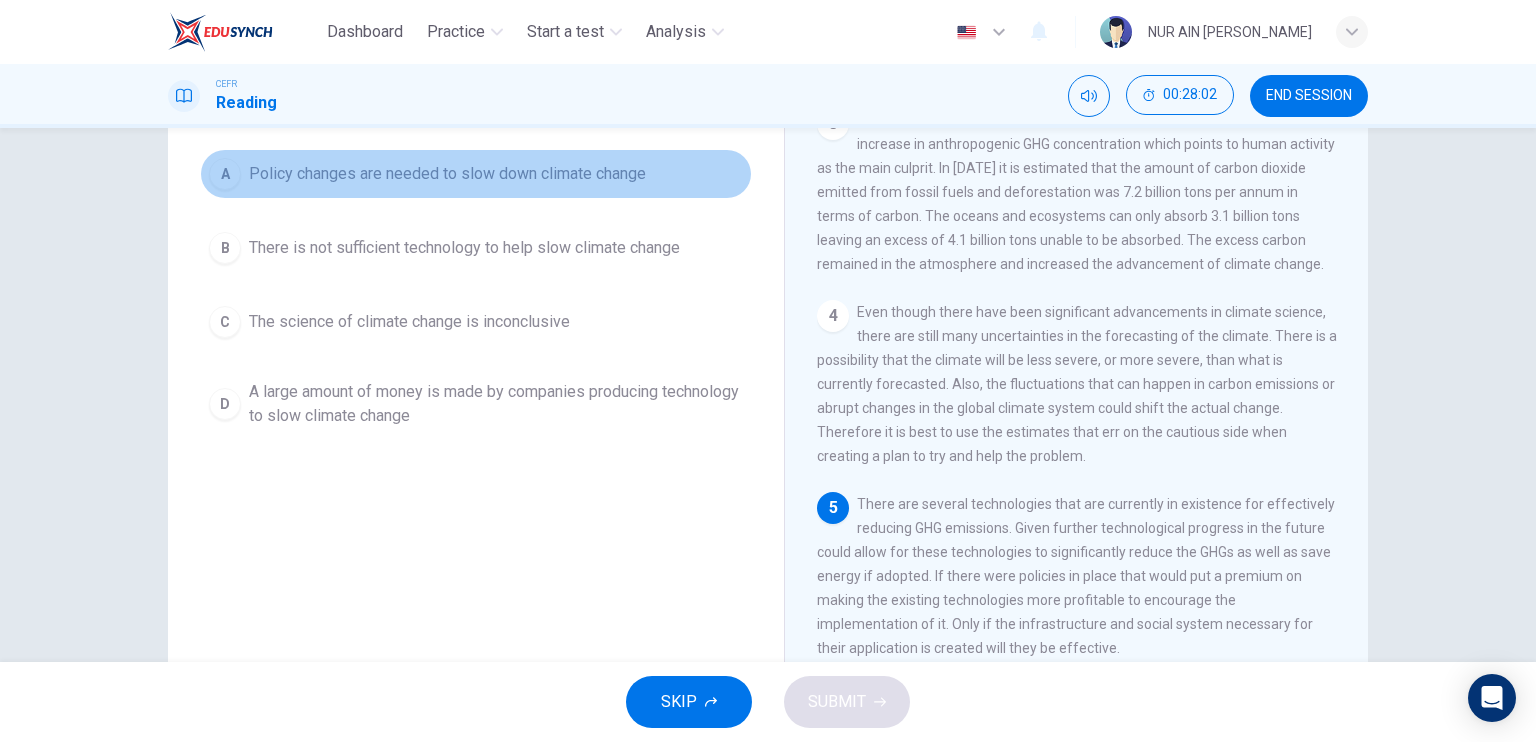click on "Policy changes are needed to slow down climate change" at bounding box center (447, 174) 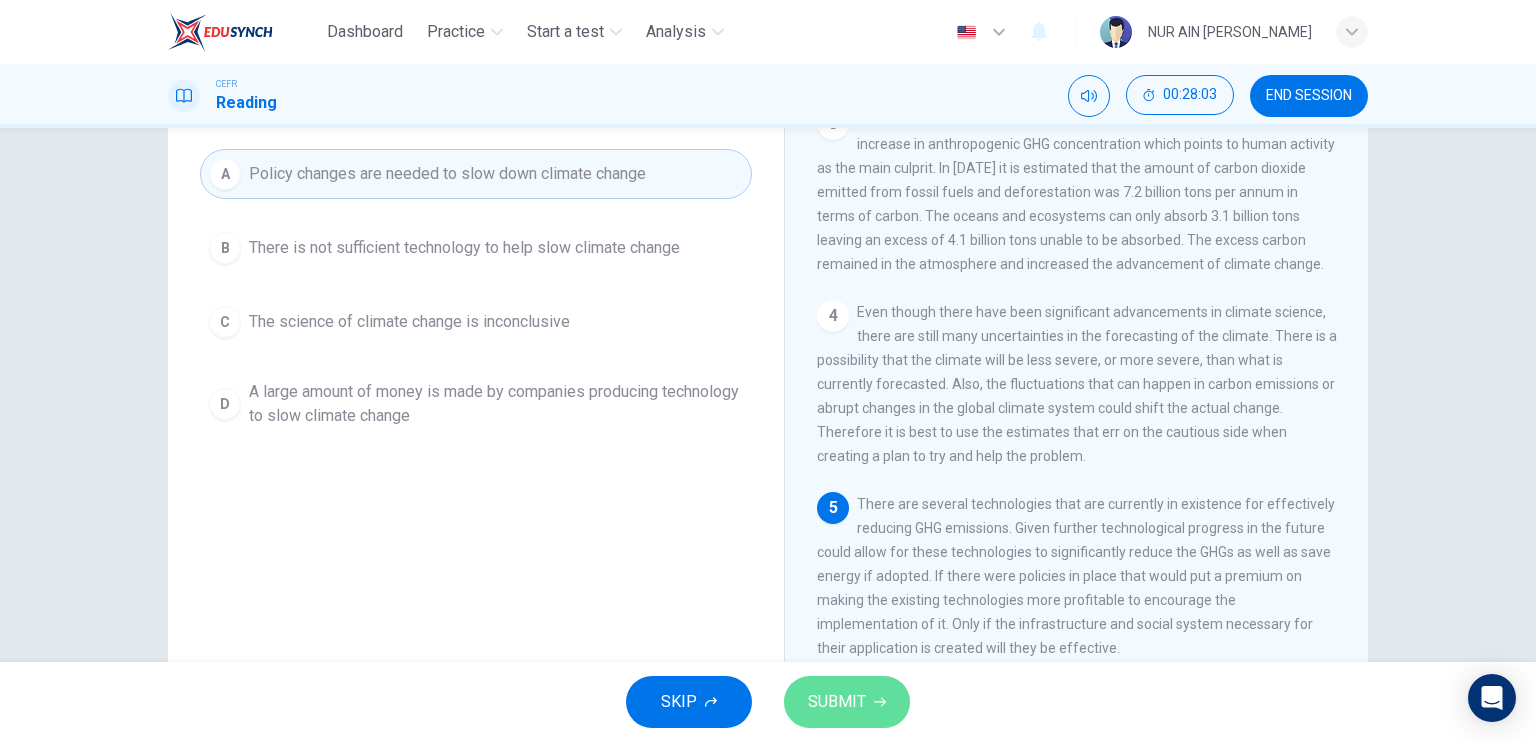 click on "SUBMIT" at bounding box center (837, 702) 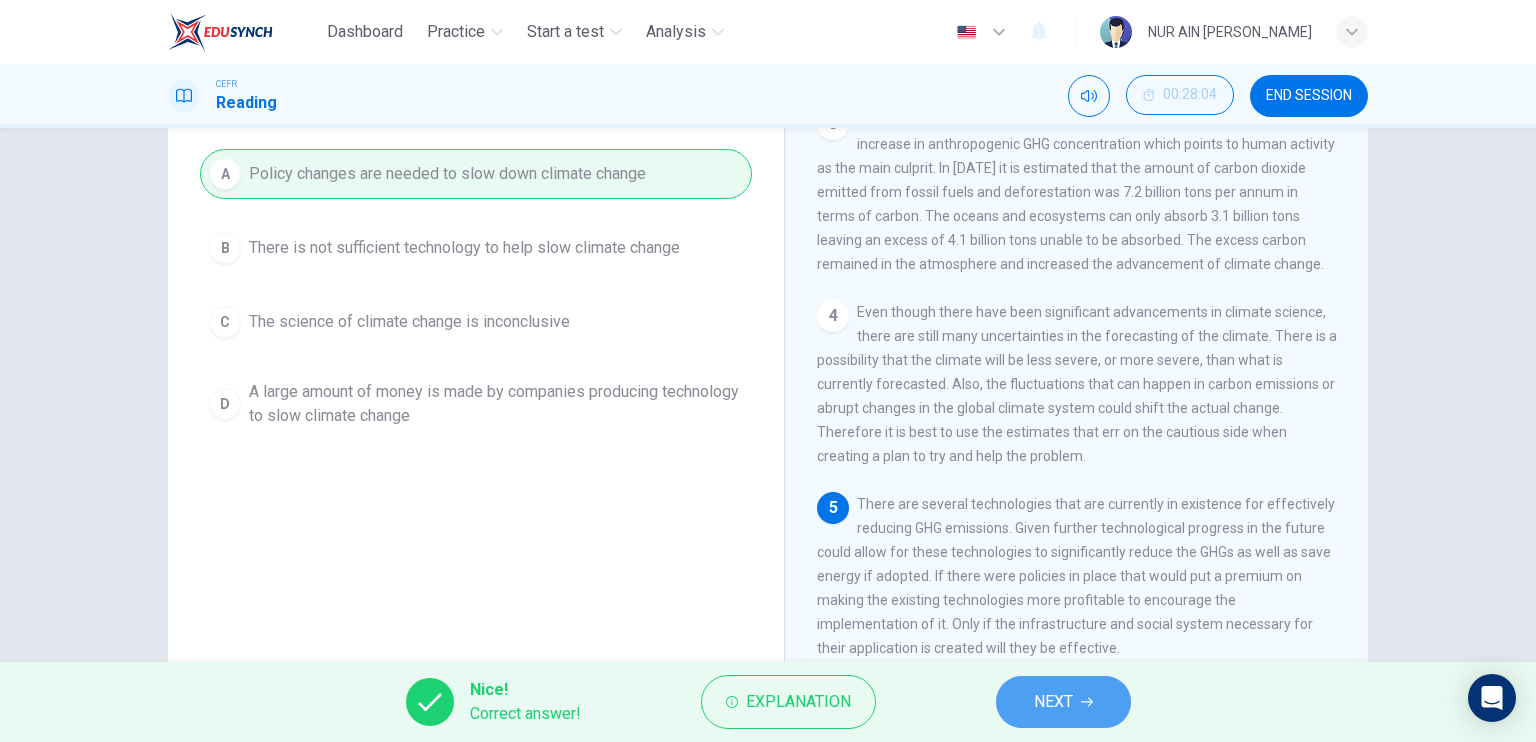 click on "NEXT" at bounding box center (1053, 702) 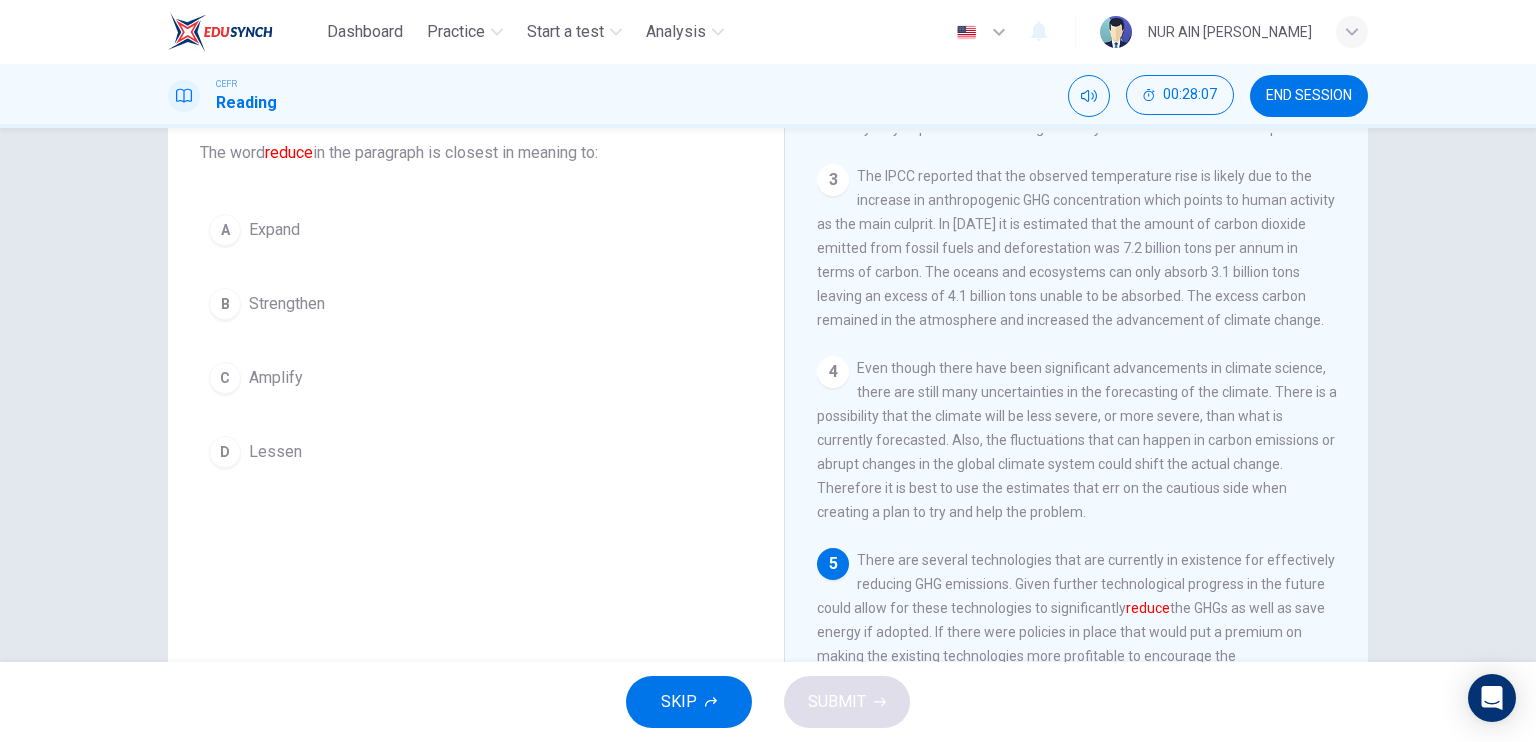 scroll, scrollTop: 124, scrollLeft: 0, axis: vertical 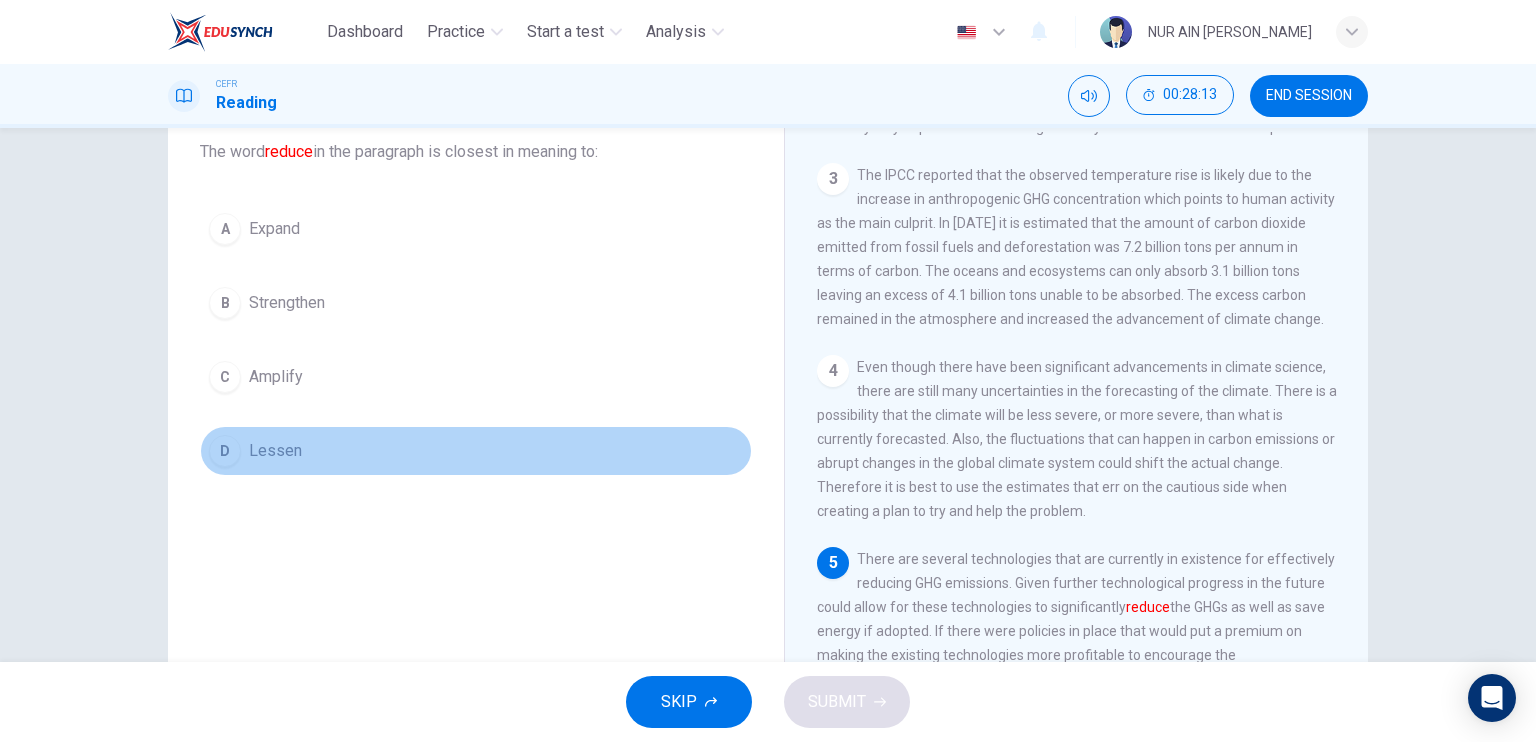 click on "D" at bounding box center (225, 451) 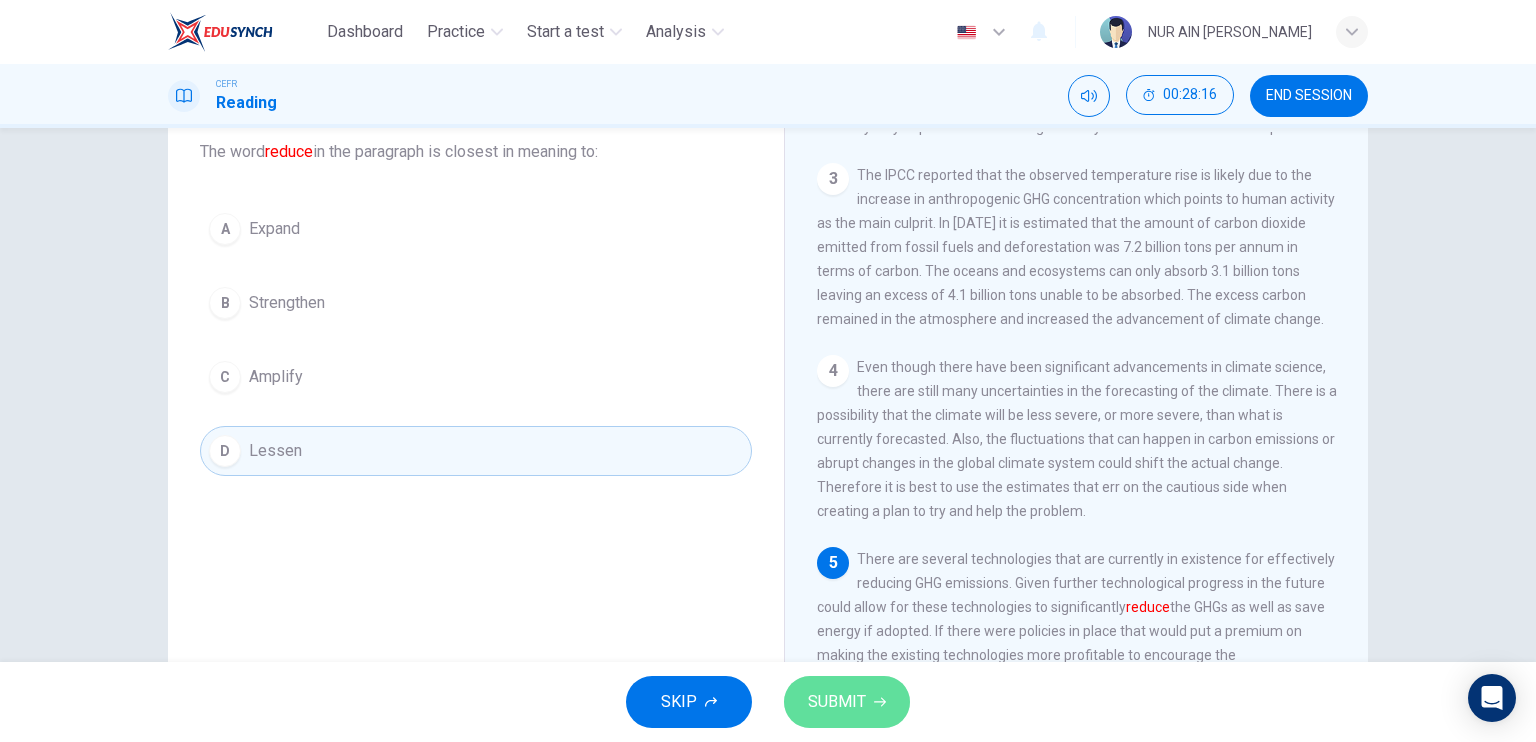click on "SUBMIT" at bounding box center [847, 702] 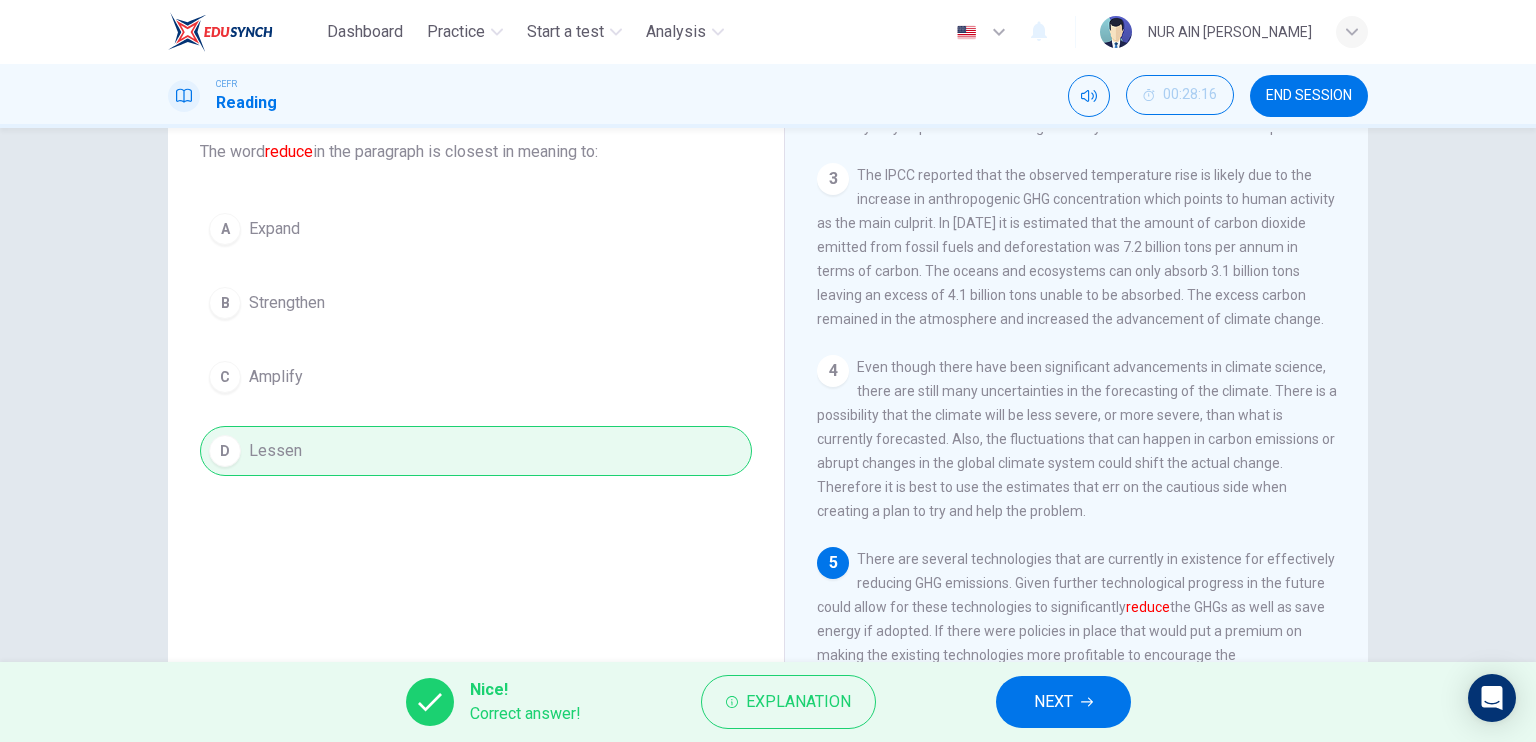 scroll, scrollTop: 240, scrollLeft: 0, axis: vertical 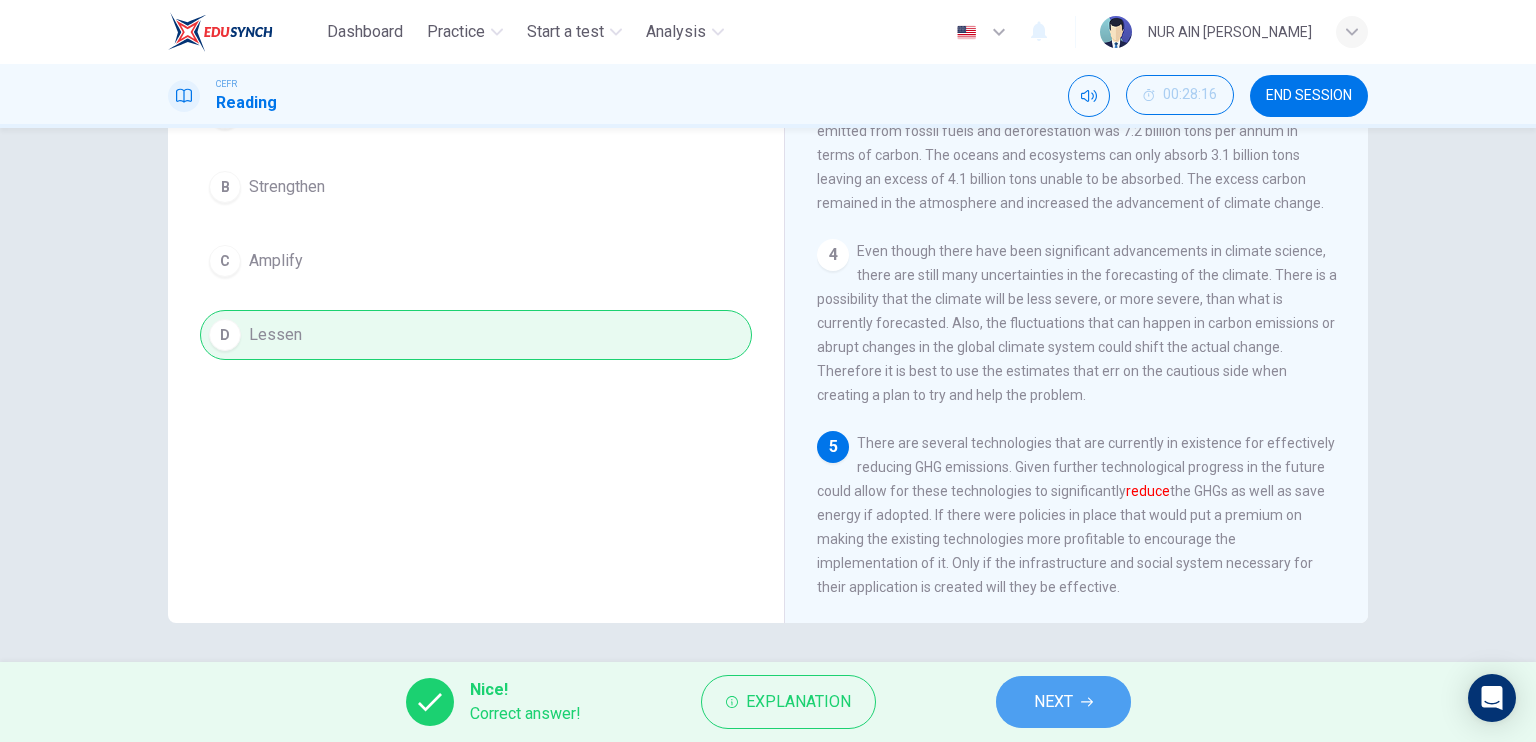 click on "NEXT" at bounding box center (1063, 702) 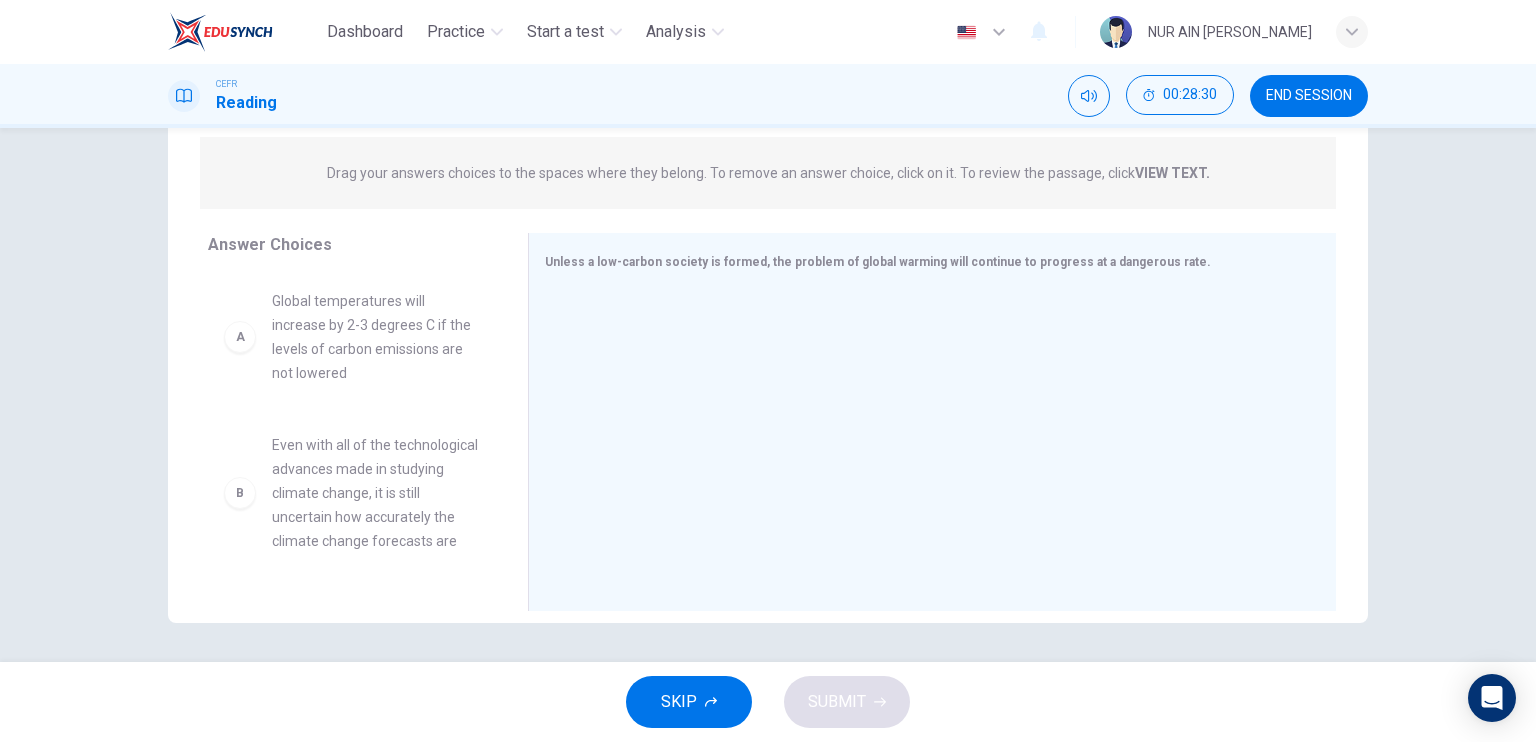 scroll, scrollTop: 212, scrollLeft: 0, axis: vertical 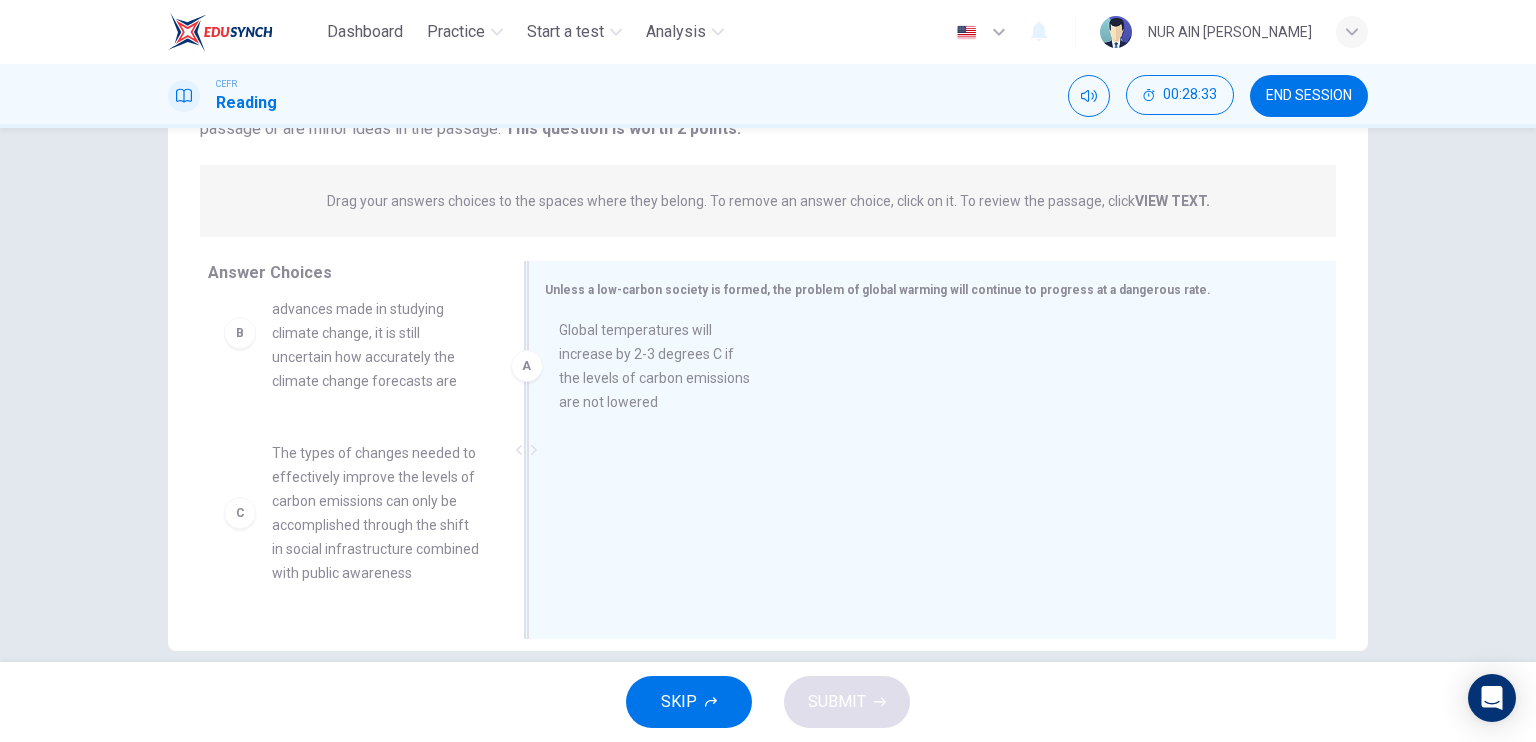 drag, startPoint x: 346, startPoint y: 361, endPoint x: 678, endPoint y: 412, distance: 335.89432 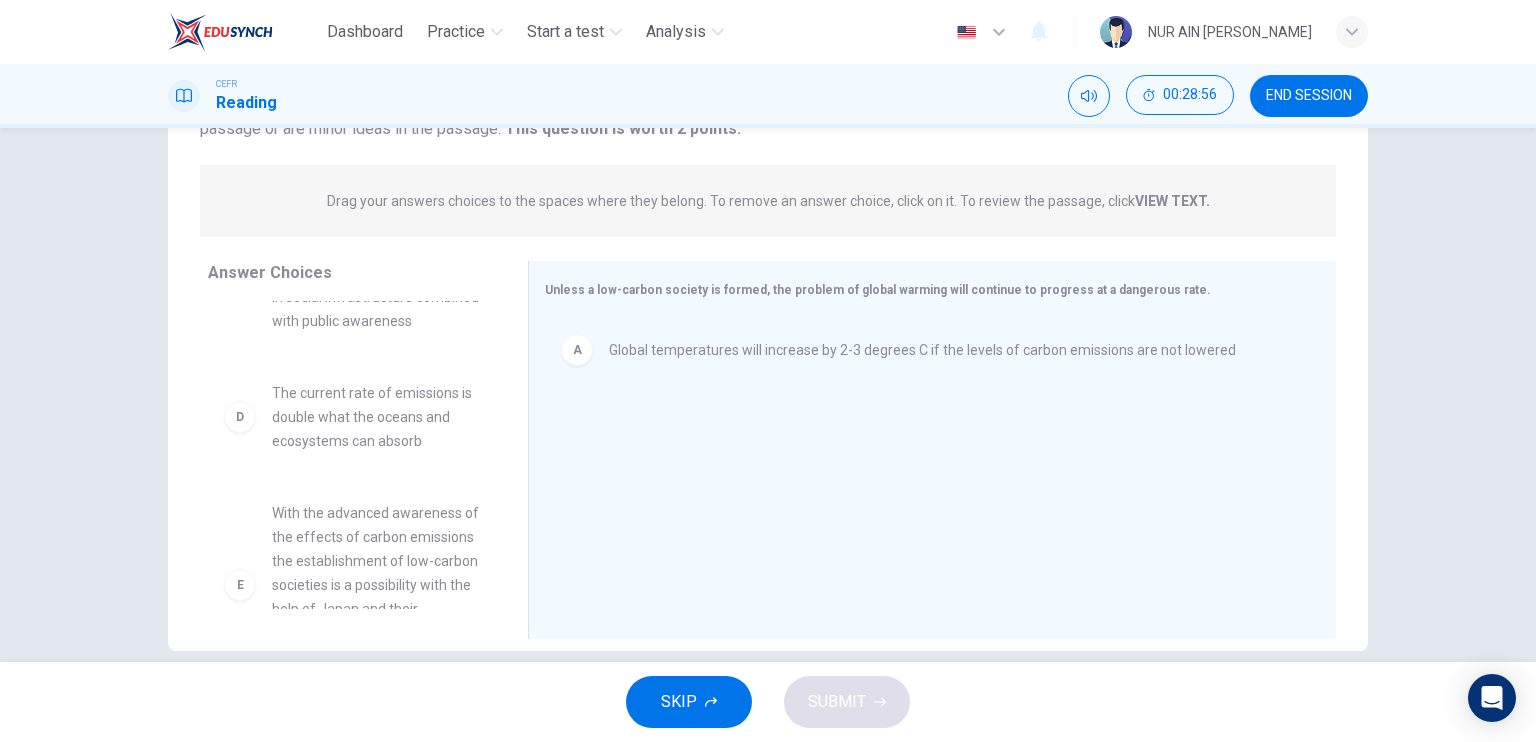 scroll, scrollTop: 280, scrollLeft: 0, axis: vertical 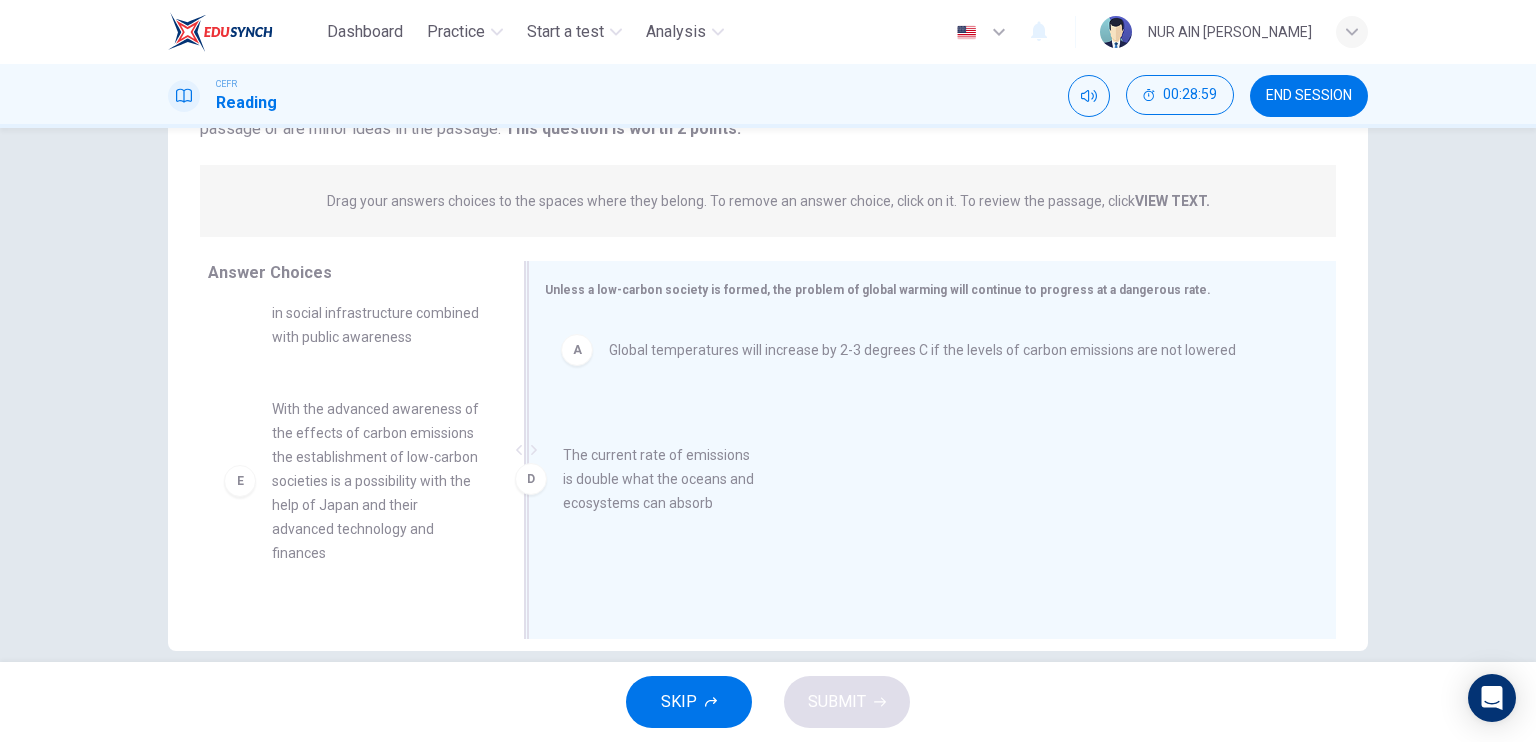 drag, startPoint x: 396, startPoint y: 455, endPoint x: 808, endPoint y: 394, distance: 416.4913 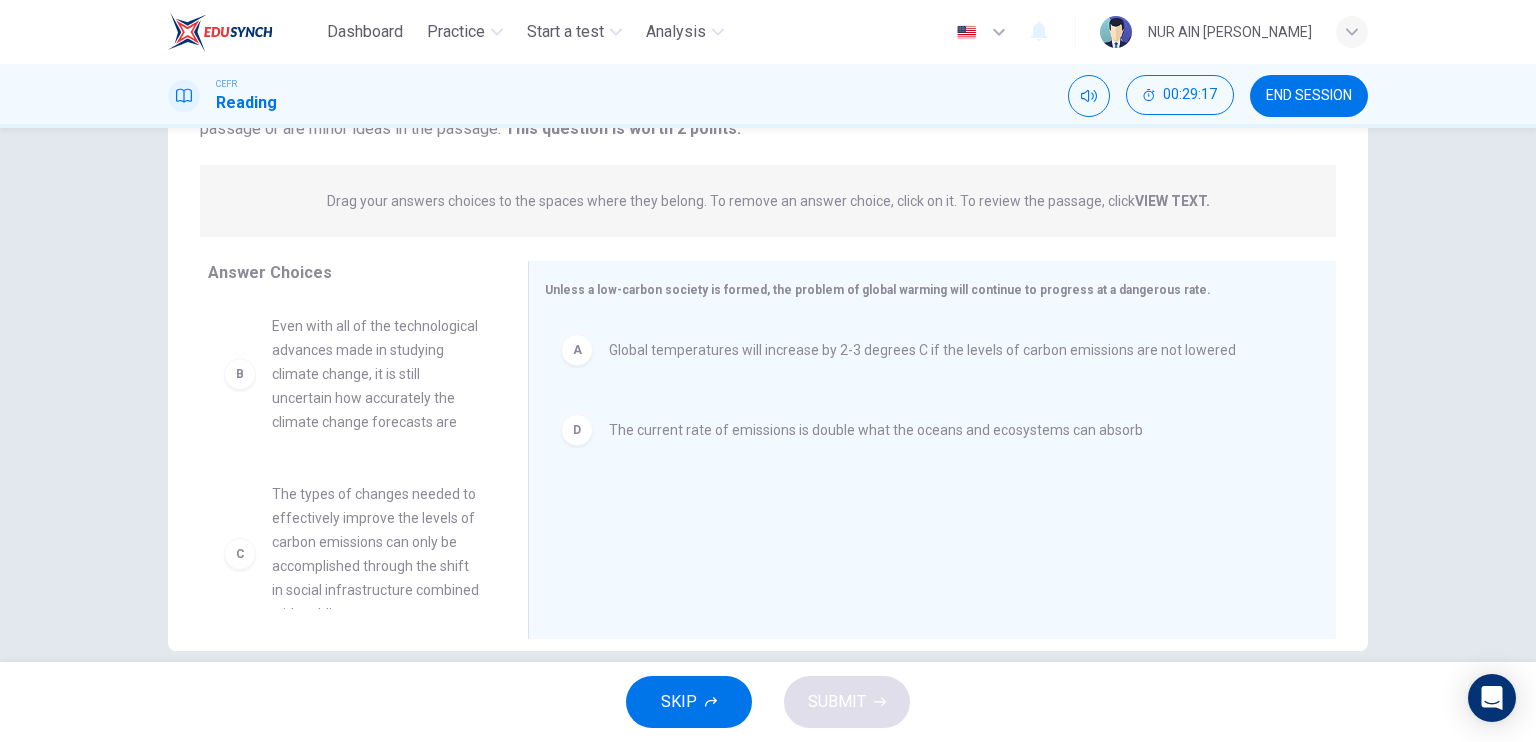 scroll, scrollTop: 0, scrollLeft: 0, axis: both 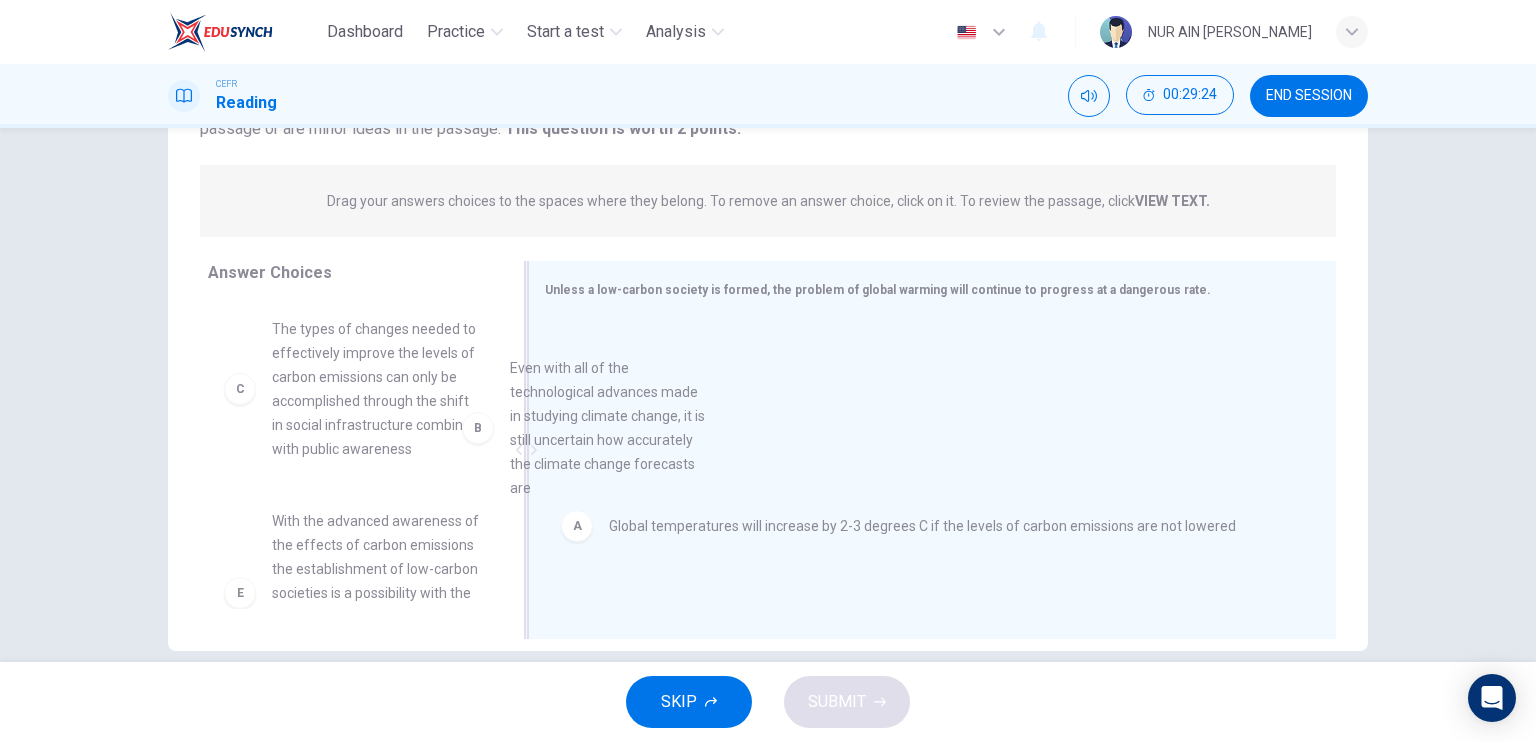 drag, startPoint x: 344, startPoint y: 370, endPoint x: 595, endPoint y: 411, distance: 254.32657 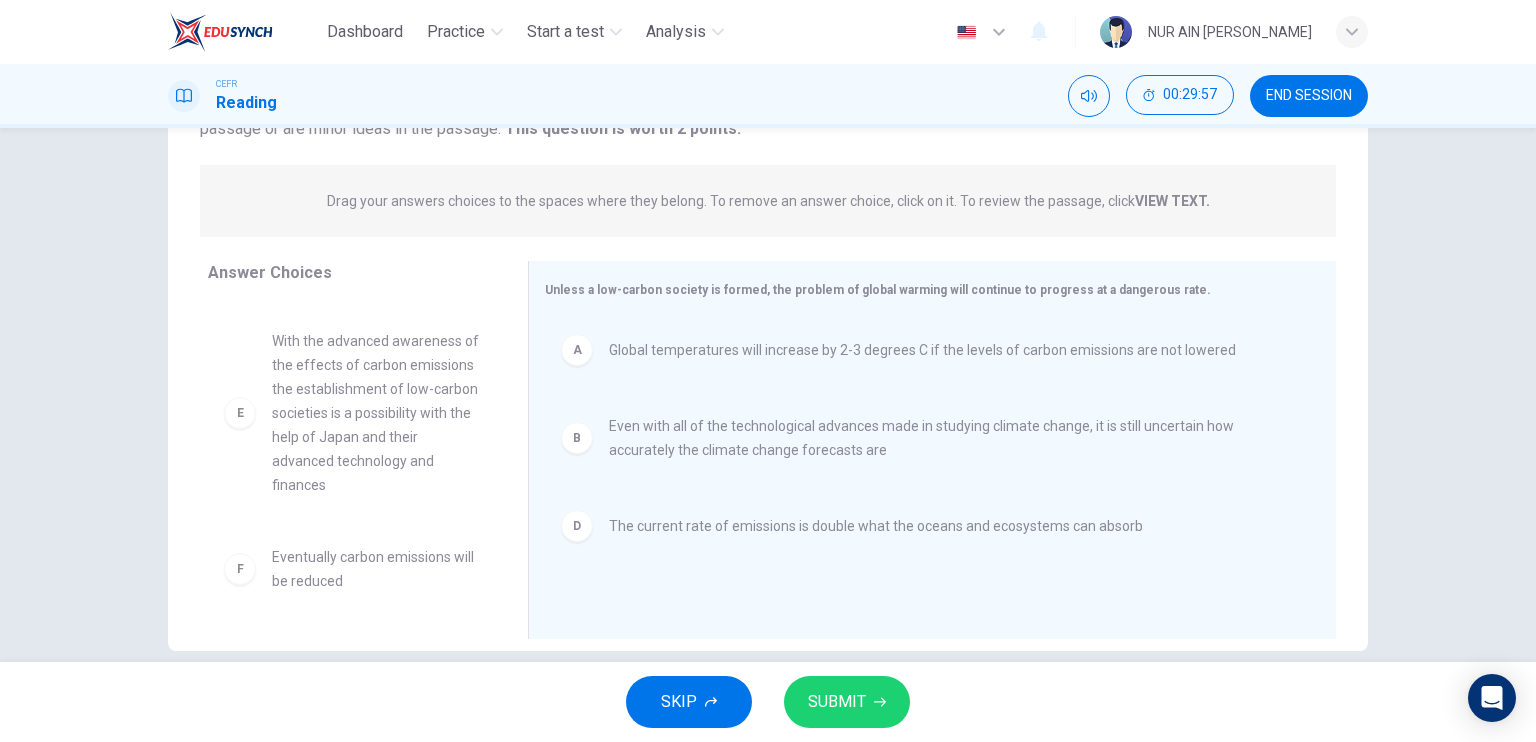 scroll, scrollTop: 204, scrollLeft: 0, axis: vertical 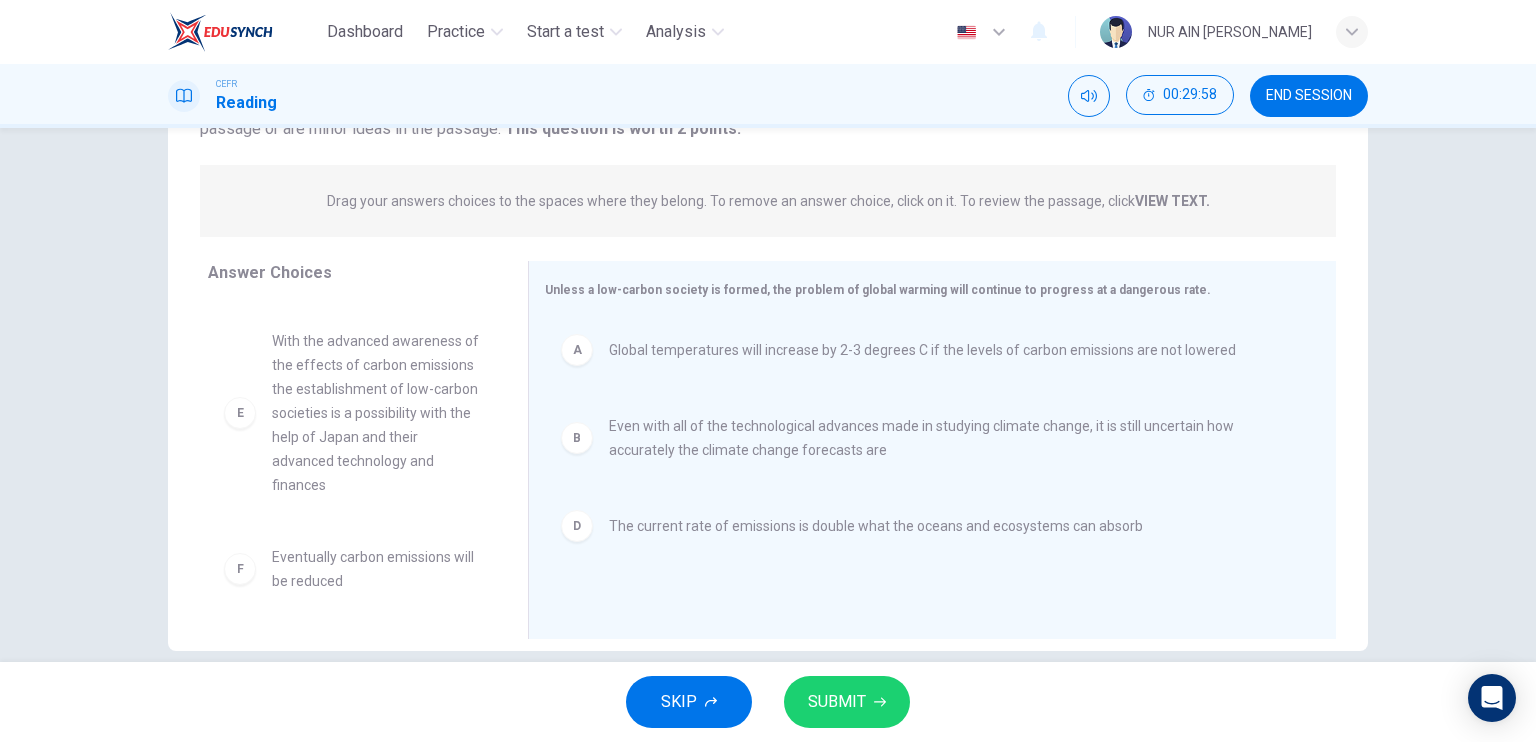 click on "With the advanced awareness of the effects of carbon emissions the establishment of low-carbon societies is a possibility with the help of Japan and their advanced technology and finances" at bounding box center [376, 413] 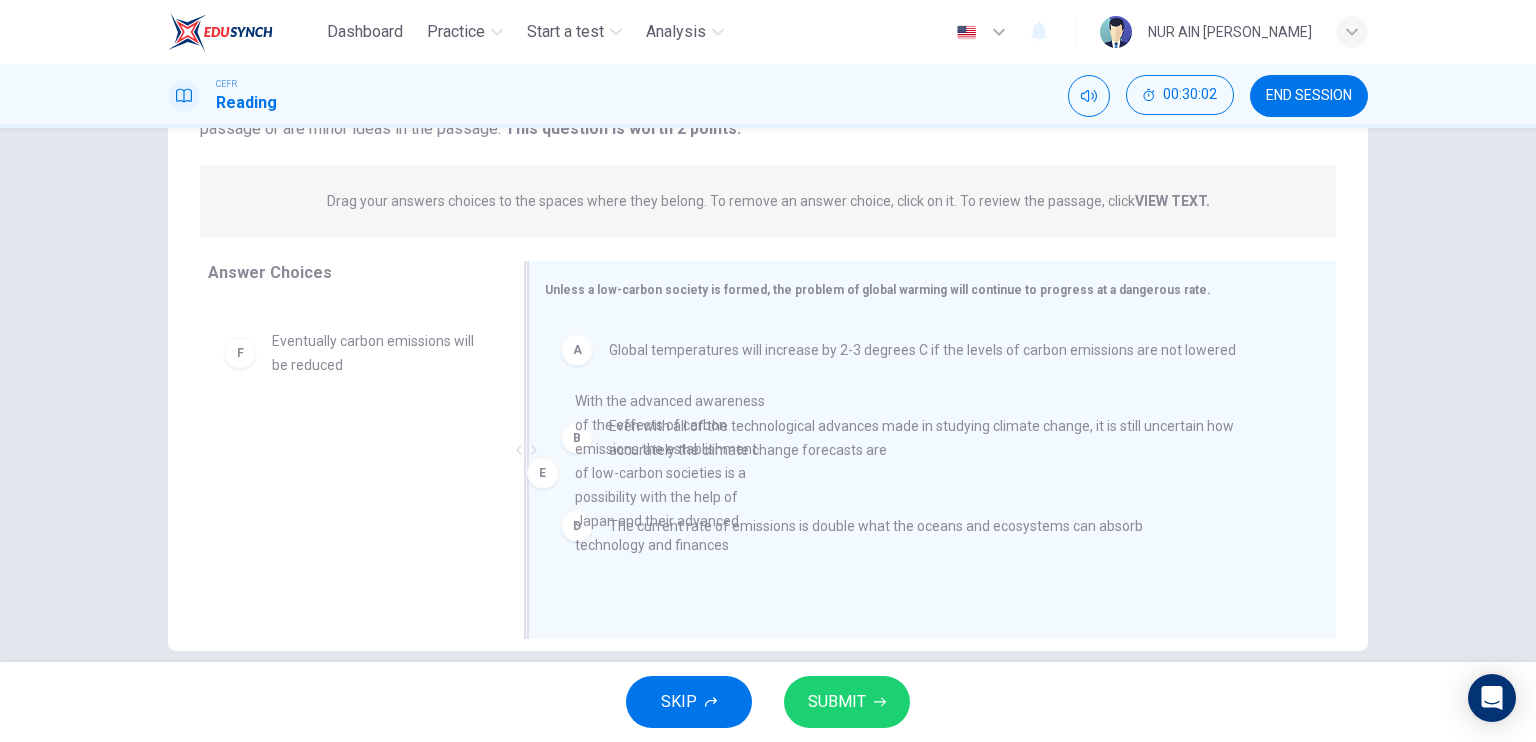 drag, startPoint x: 396, startPoint y: 449, endPoint x: 739, endPoint y: 504, distance: 347.38162 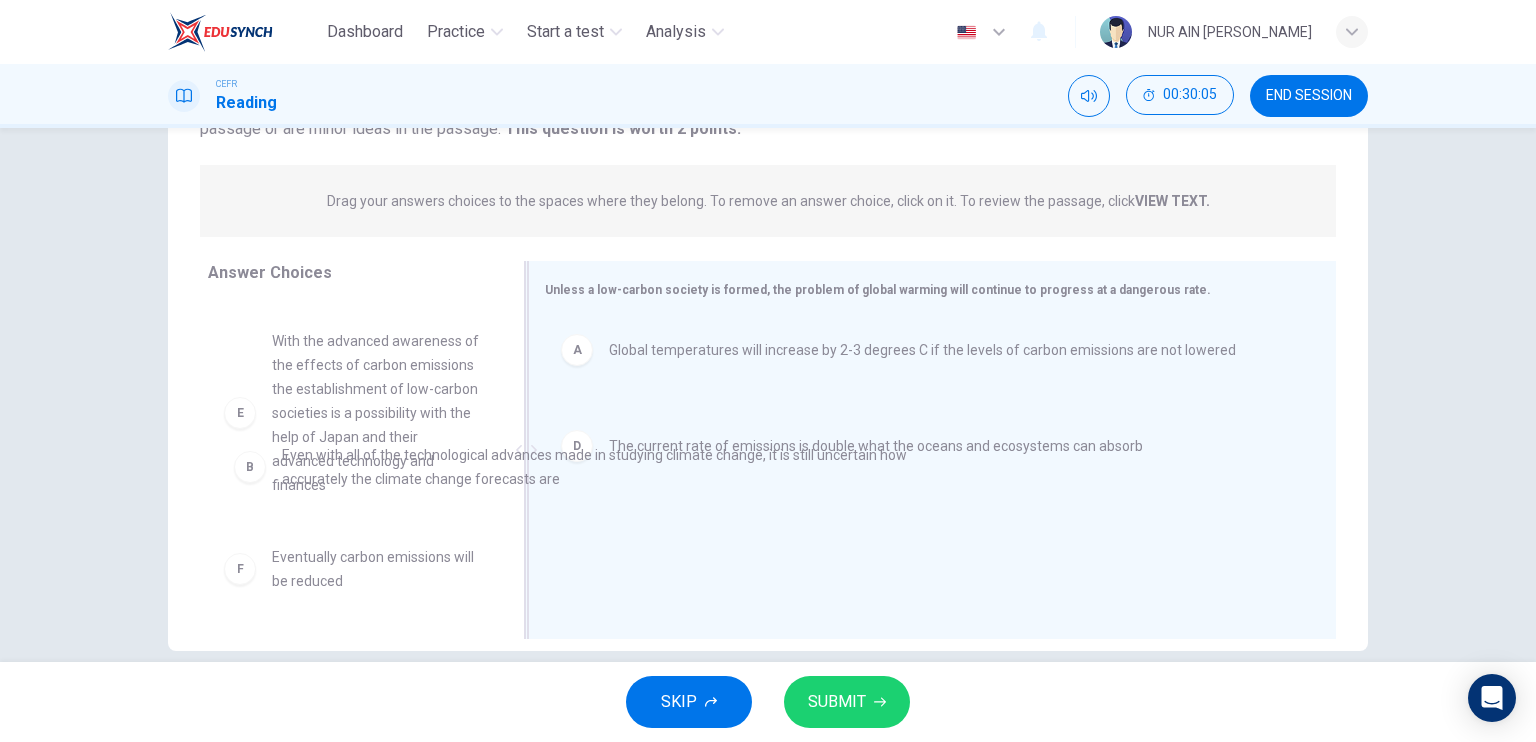 drag, startPoint x: 716, startPoint y: 428, endPoint x: 362, endPoint y: 462, distance: 355.62903 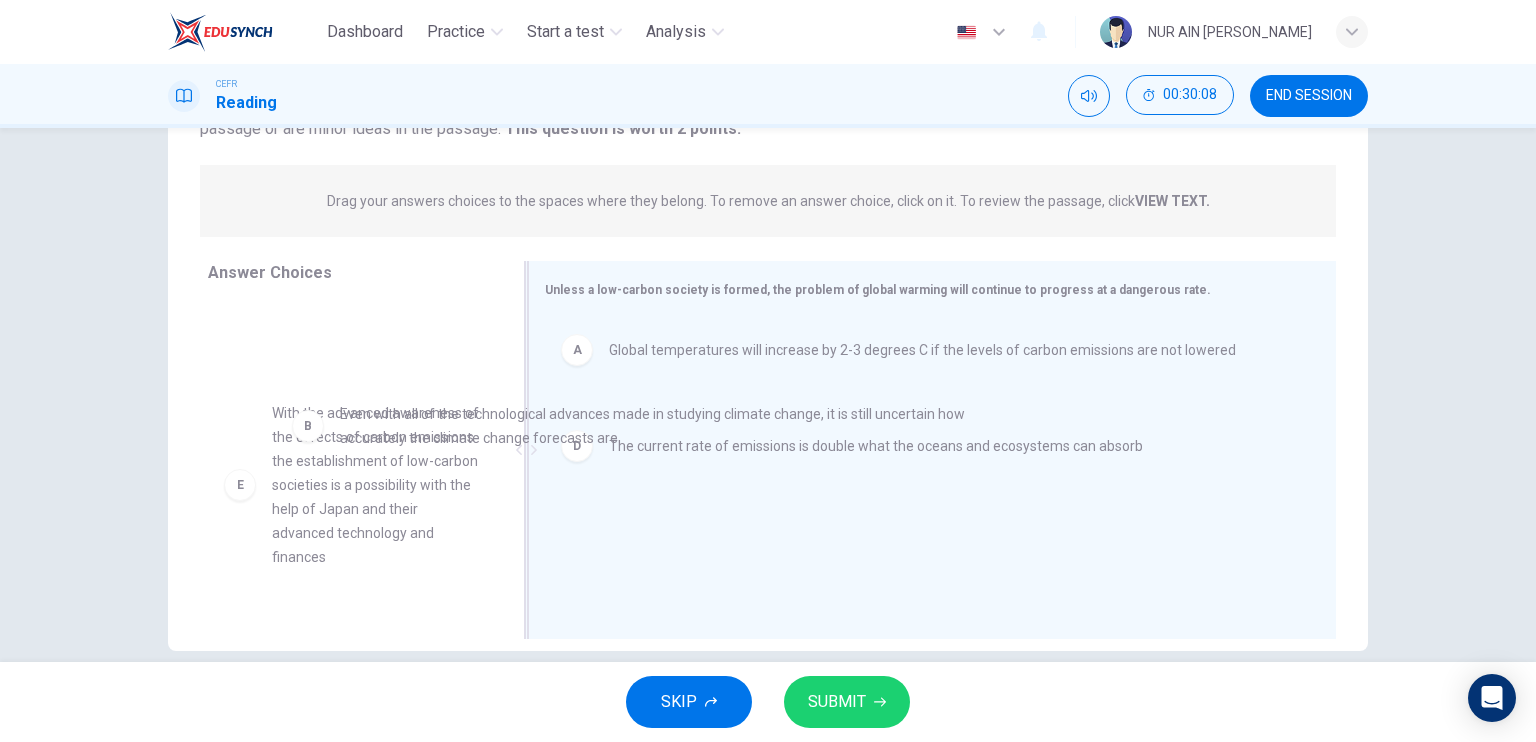 drag, startPoint x: 643, startPoint y: 410, endPoint x: 360, endPoint y: 406, distance: 283.02826 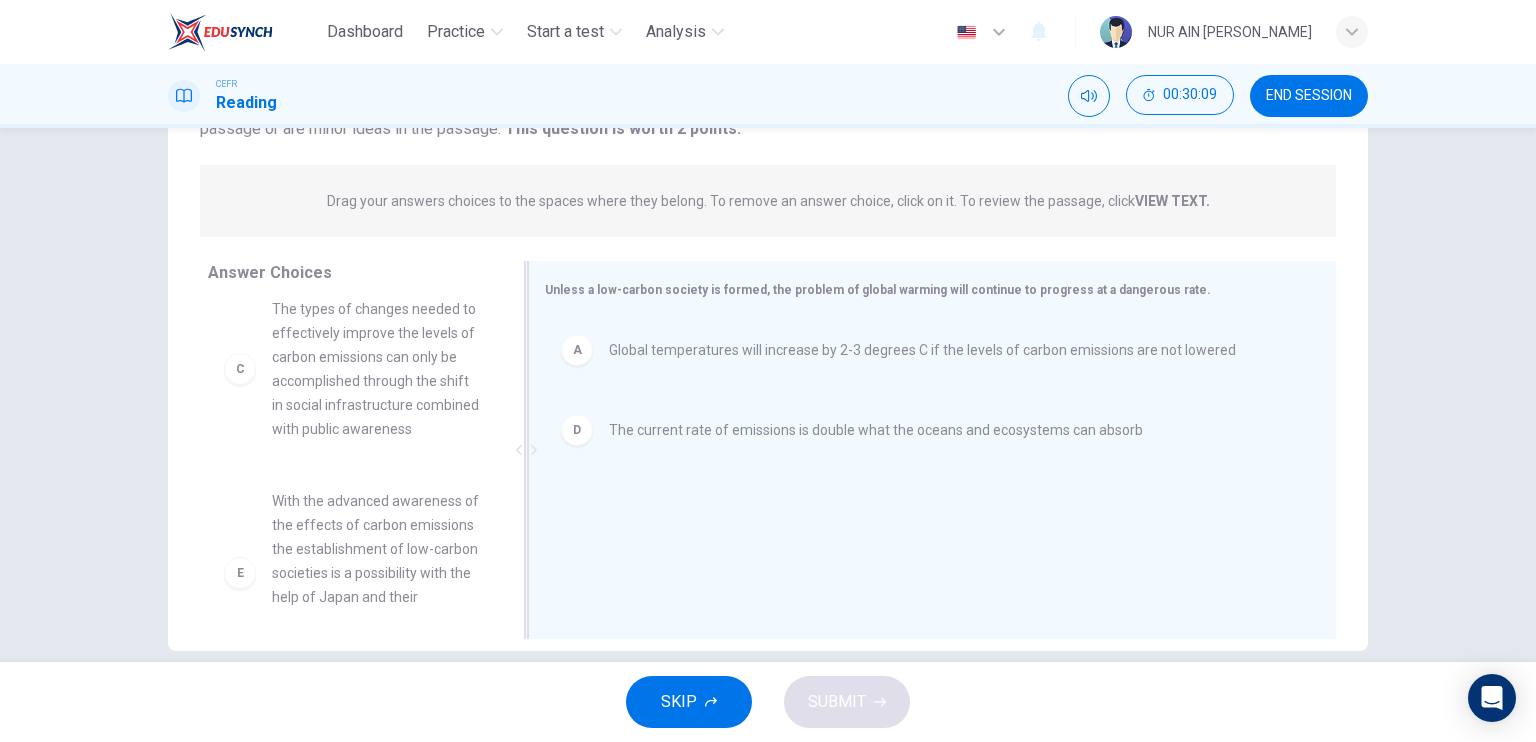 scroll, scrollTop: 396, scrollLeft: 0, axis: vertical 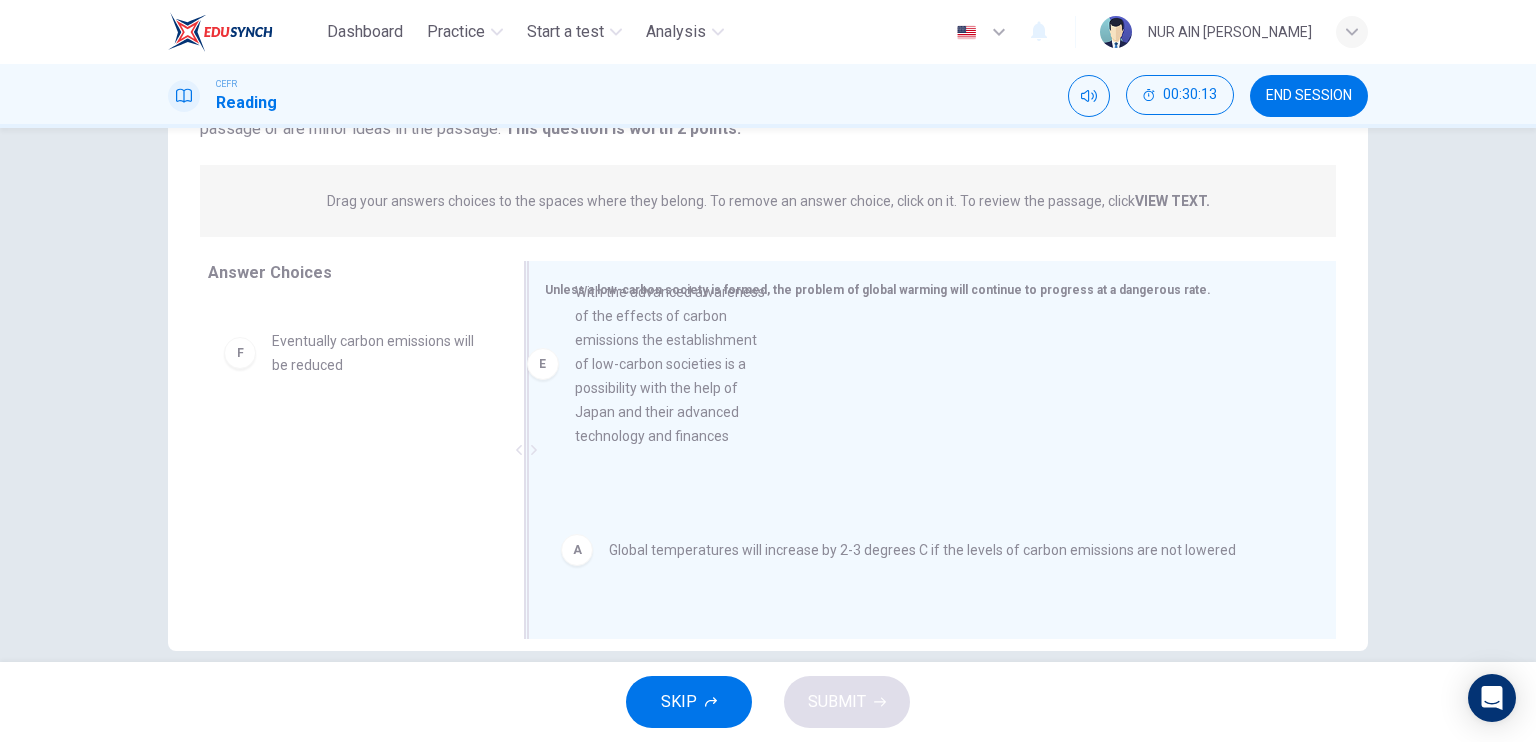 drag, startPoint x: 375, startPoint y: 450, endPoint x: 688, endPoint y: 403, distance: 316.5091 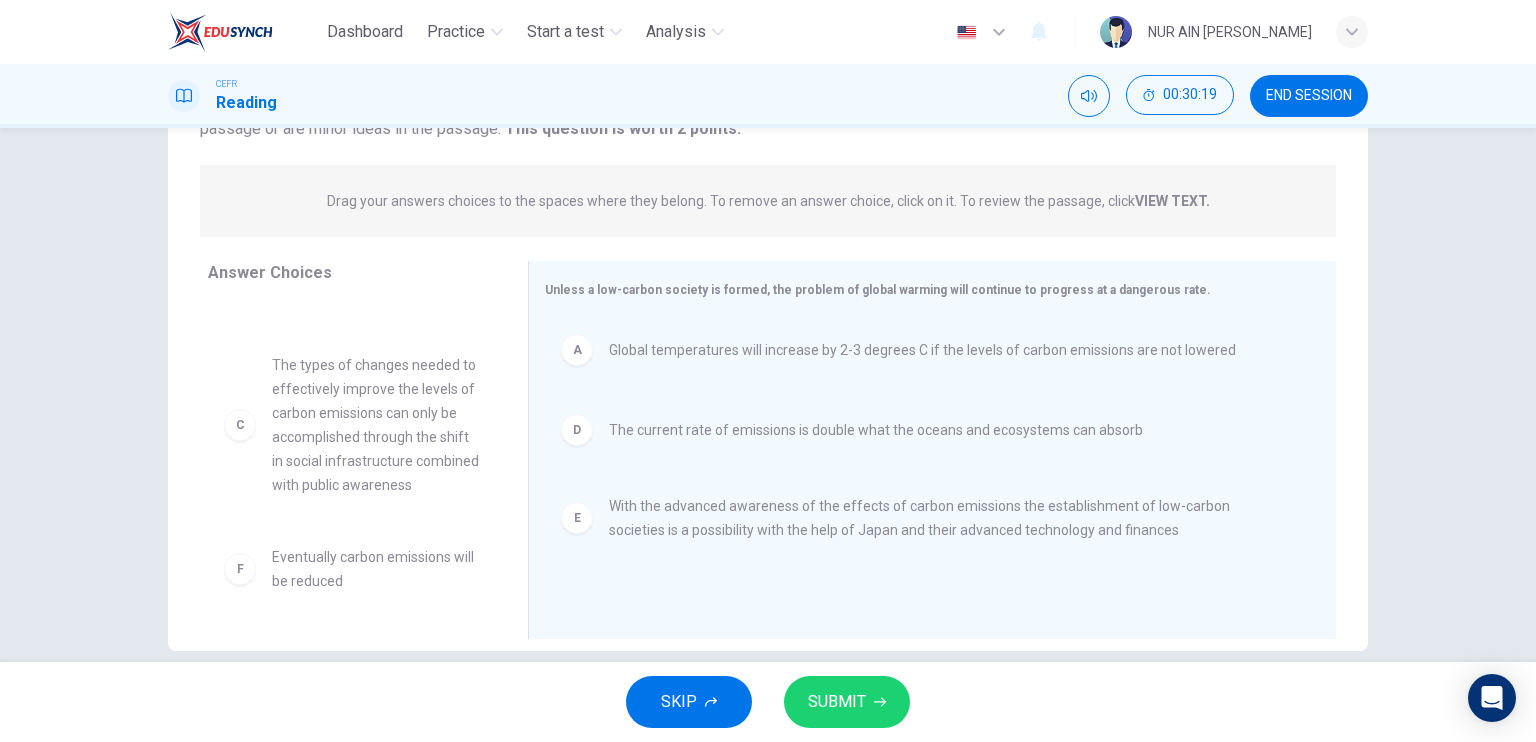scroll, scrollTop: 162, scrollLeft: 0, axis: vertical 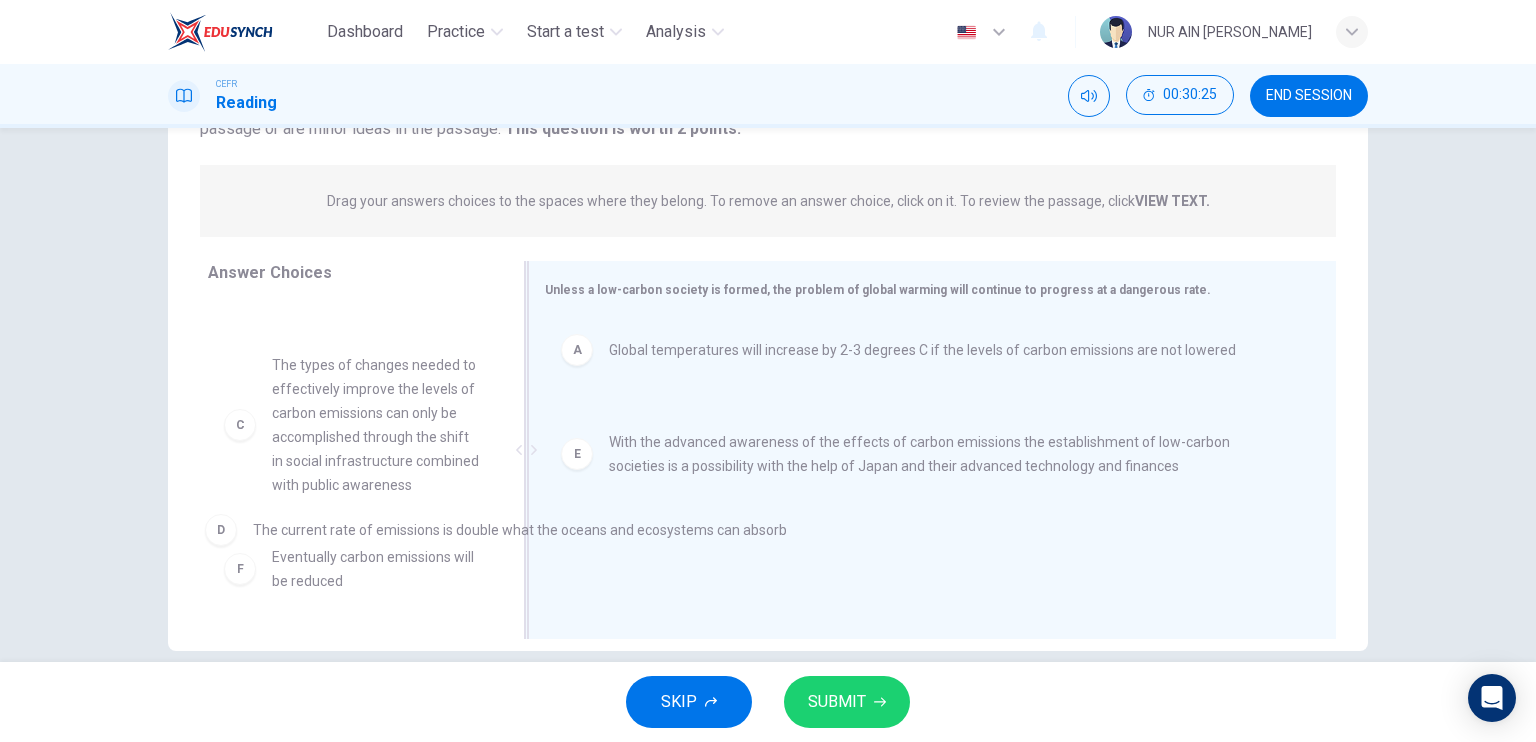 drag, startPoint x: 664, startPoint y: 444, endPoint x: 309, endPoint y: 552, distance: 371.0647 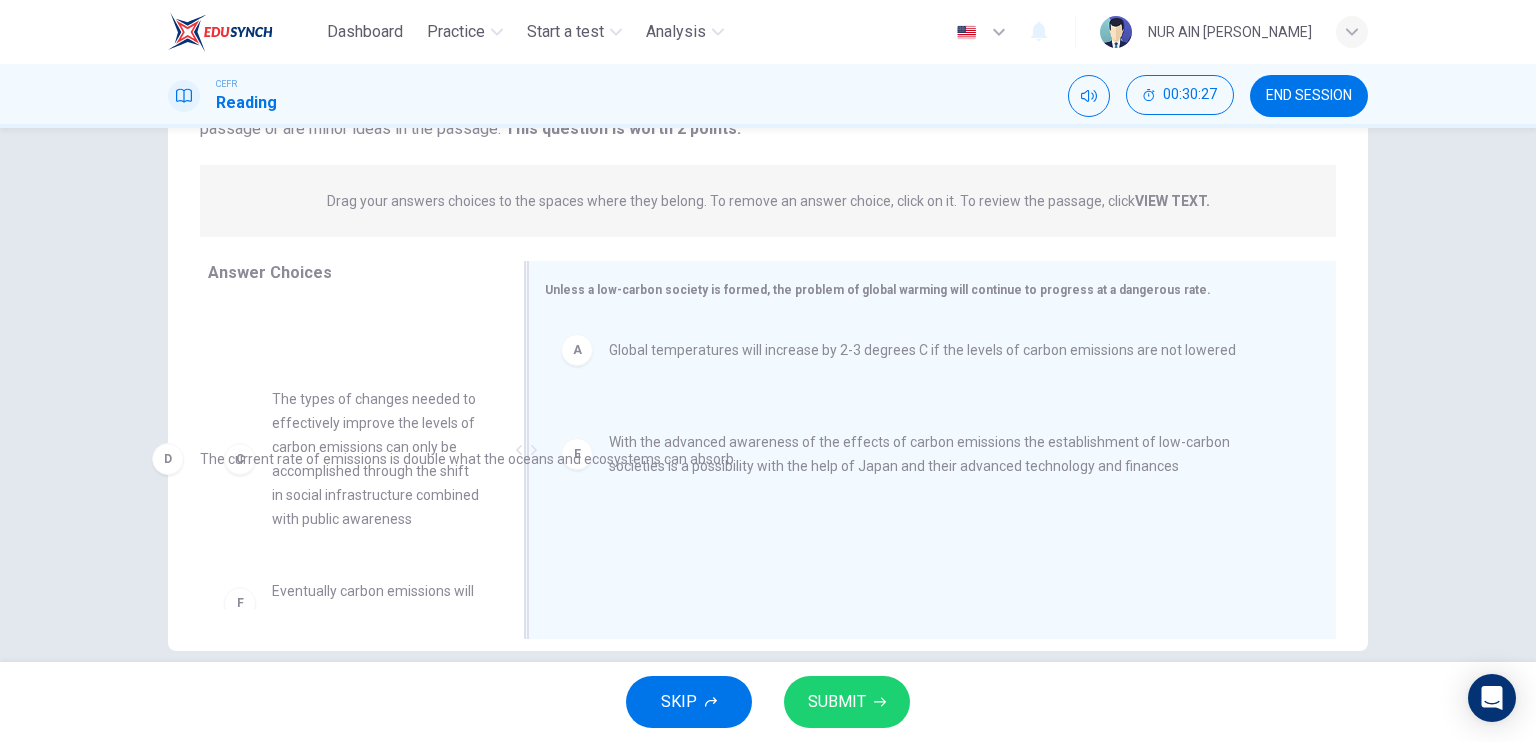 drag, startPoint x: 623, startPoint y: 428, endPoint x: 200, endPoint y: 454, distance: 423.7983 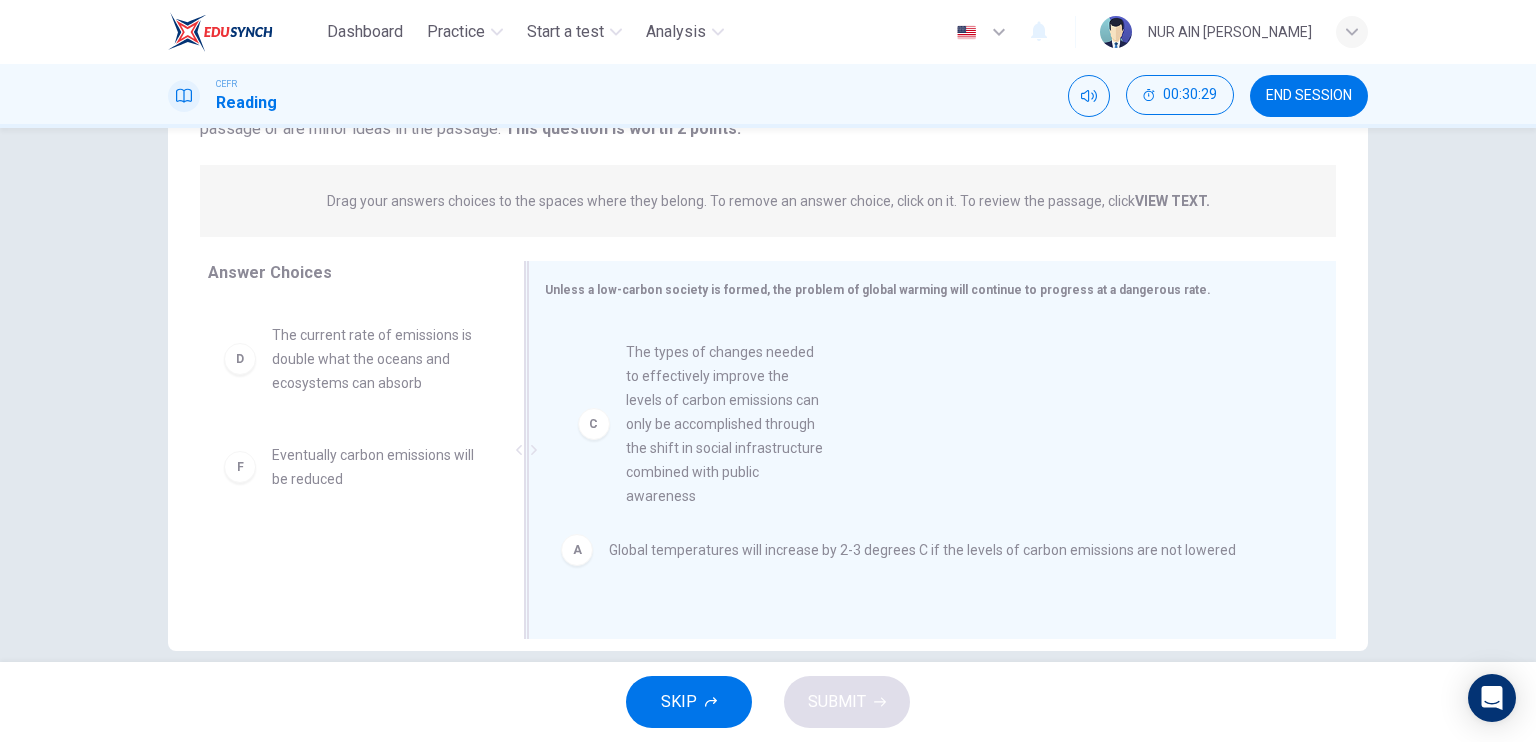 drag, startPoint x: 308, startPoint y: 459, endPoint x: 712, endPoint y: 457, distance: 404.00494 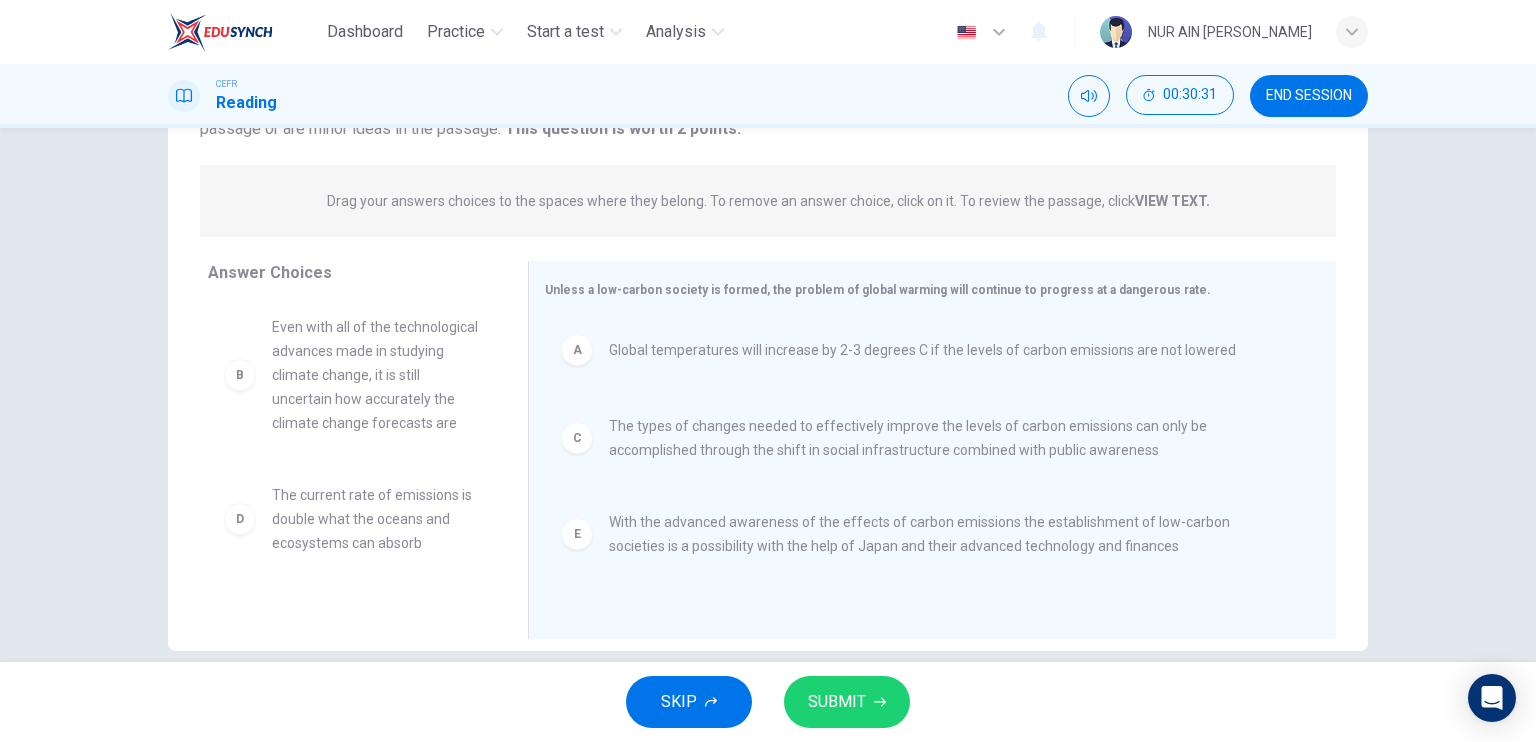 scroll, scrollTop: 84, scrollLeft: 0, axis: vertical 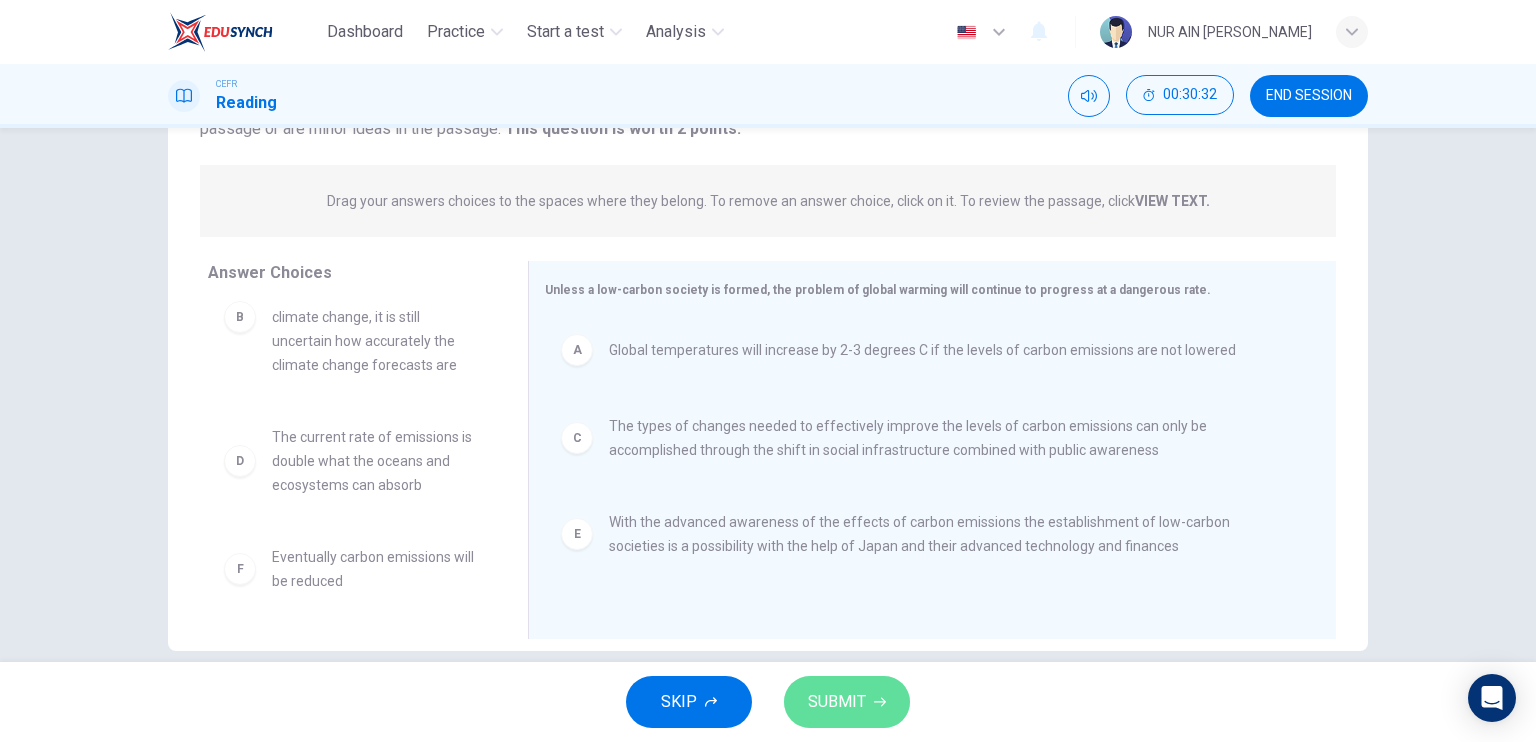 click on "SUBMIT" at bounding box center (837, 702) 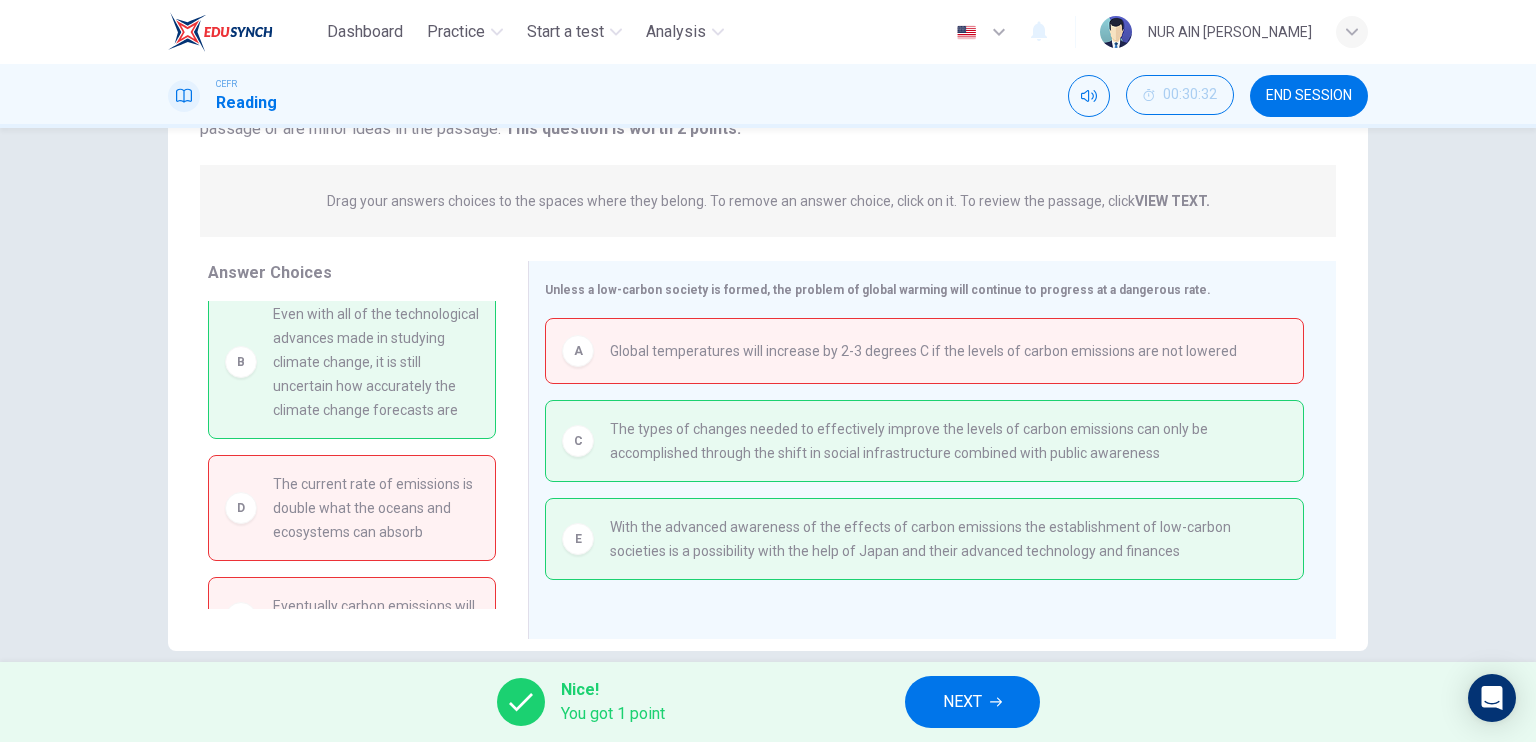 scroll, scrollTop: 0, scrollLeft: 0, axis: both 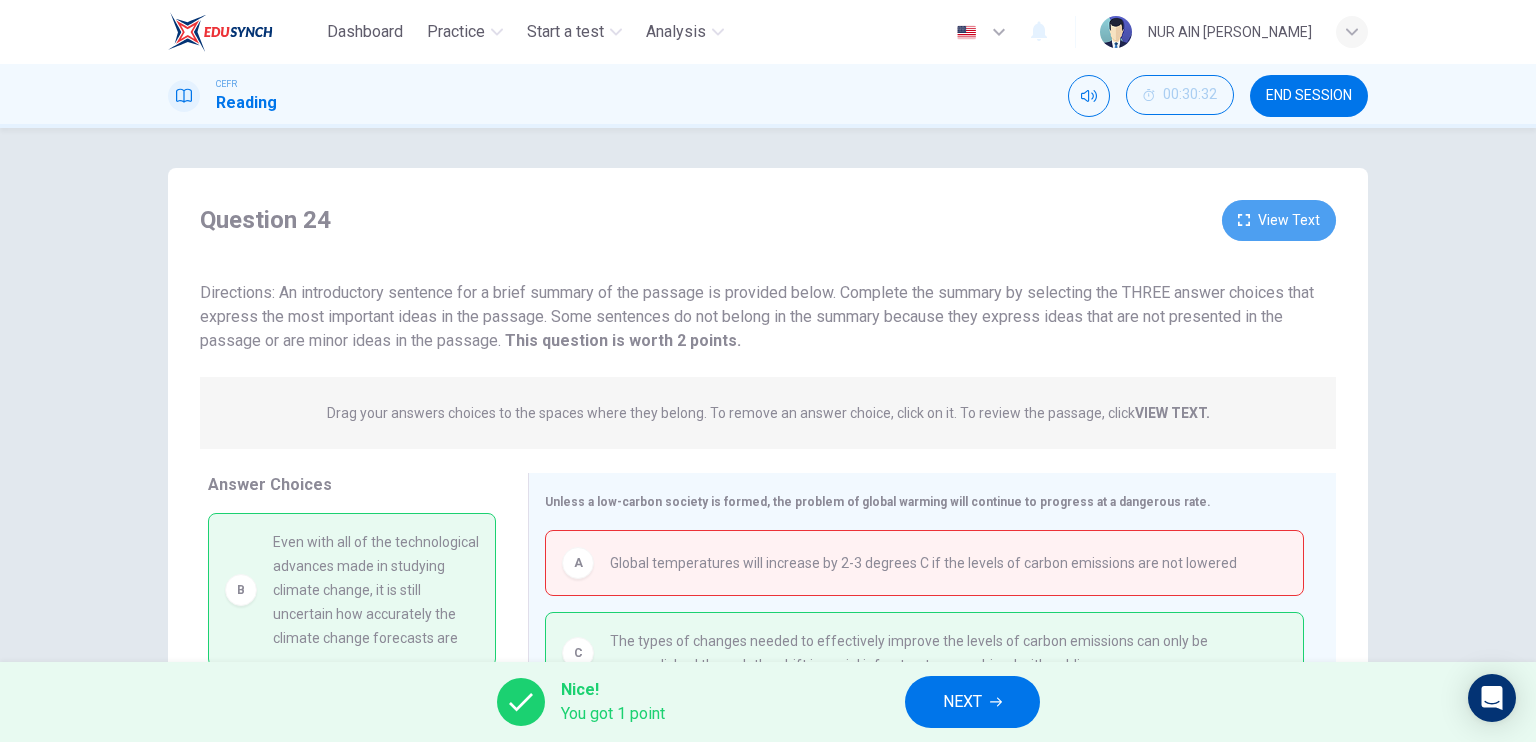click on "View Text" at bounding box center (1279, 220) 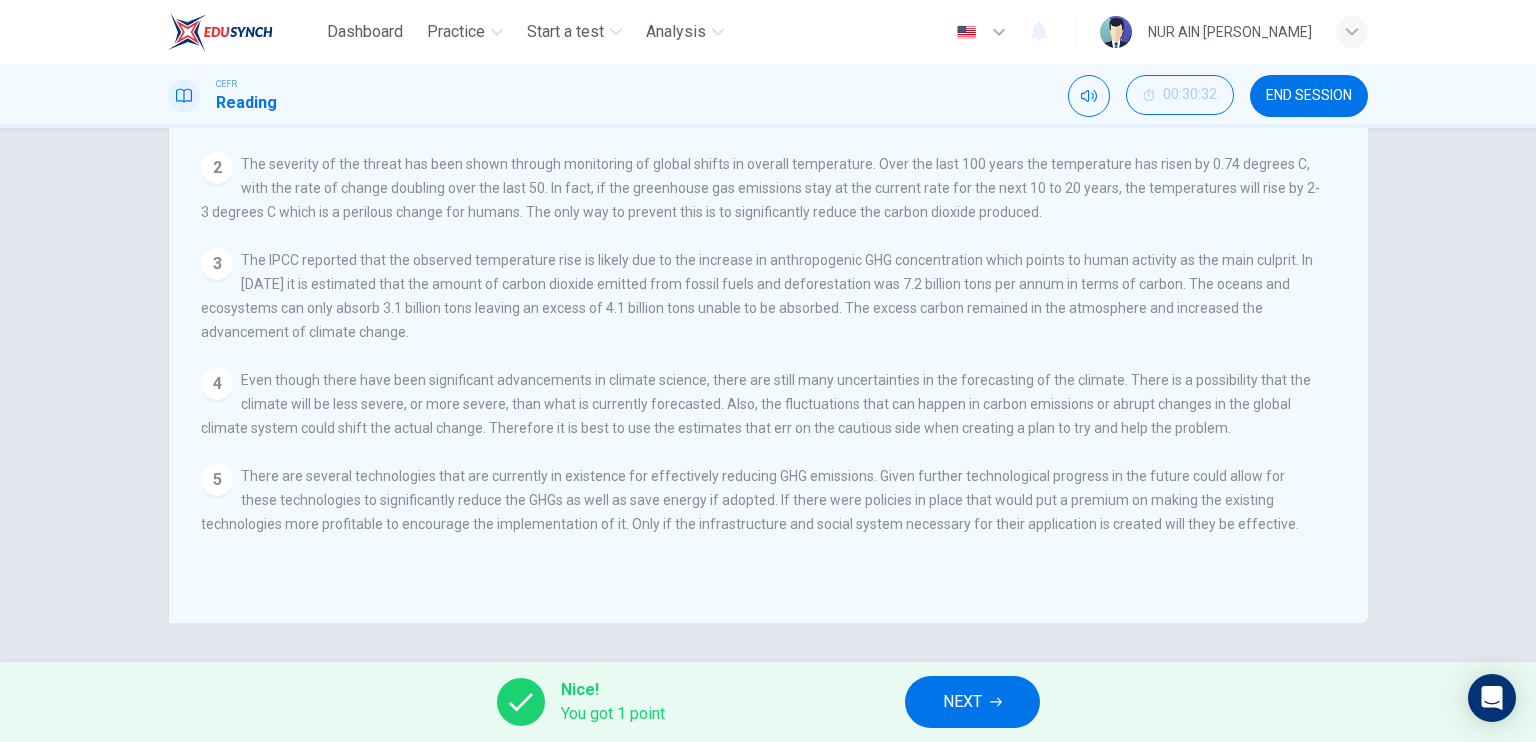 scroll, scrollTop: 0, scrollLeft: 0, axis: both 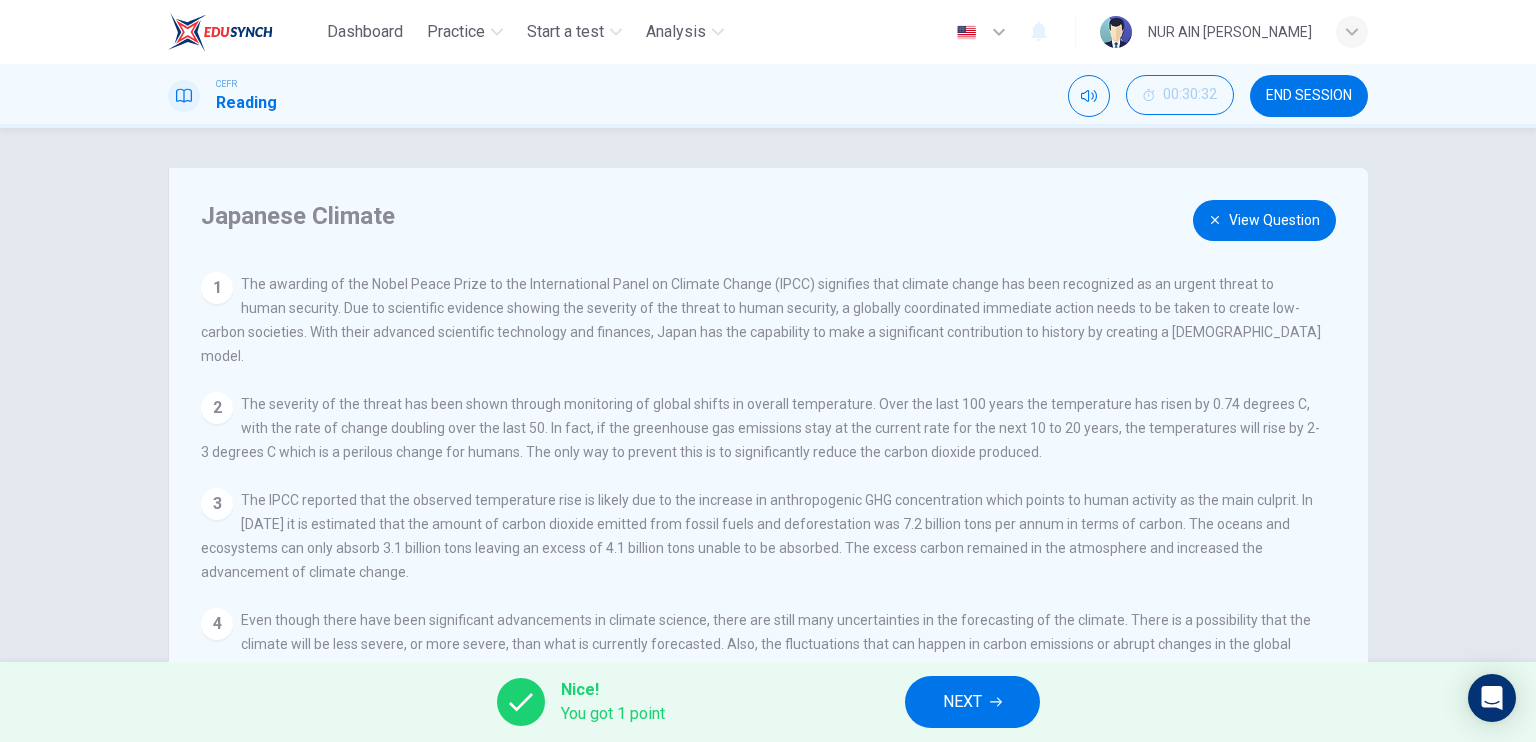 click 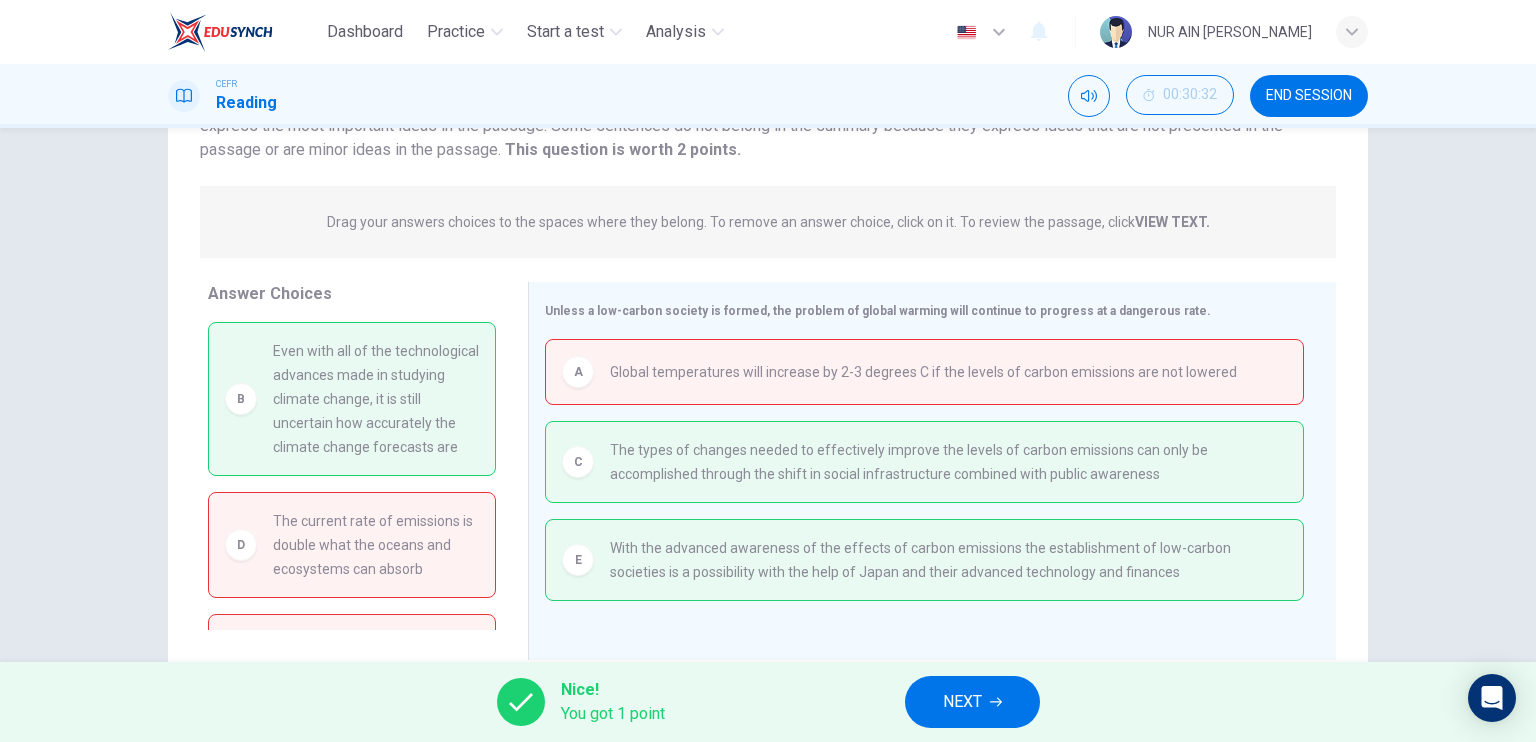 scroll, scrollTop: 240, scrollLeft: 0, axis: vertical 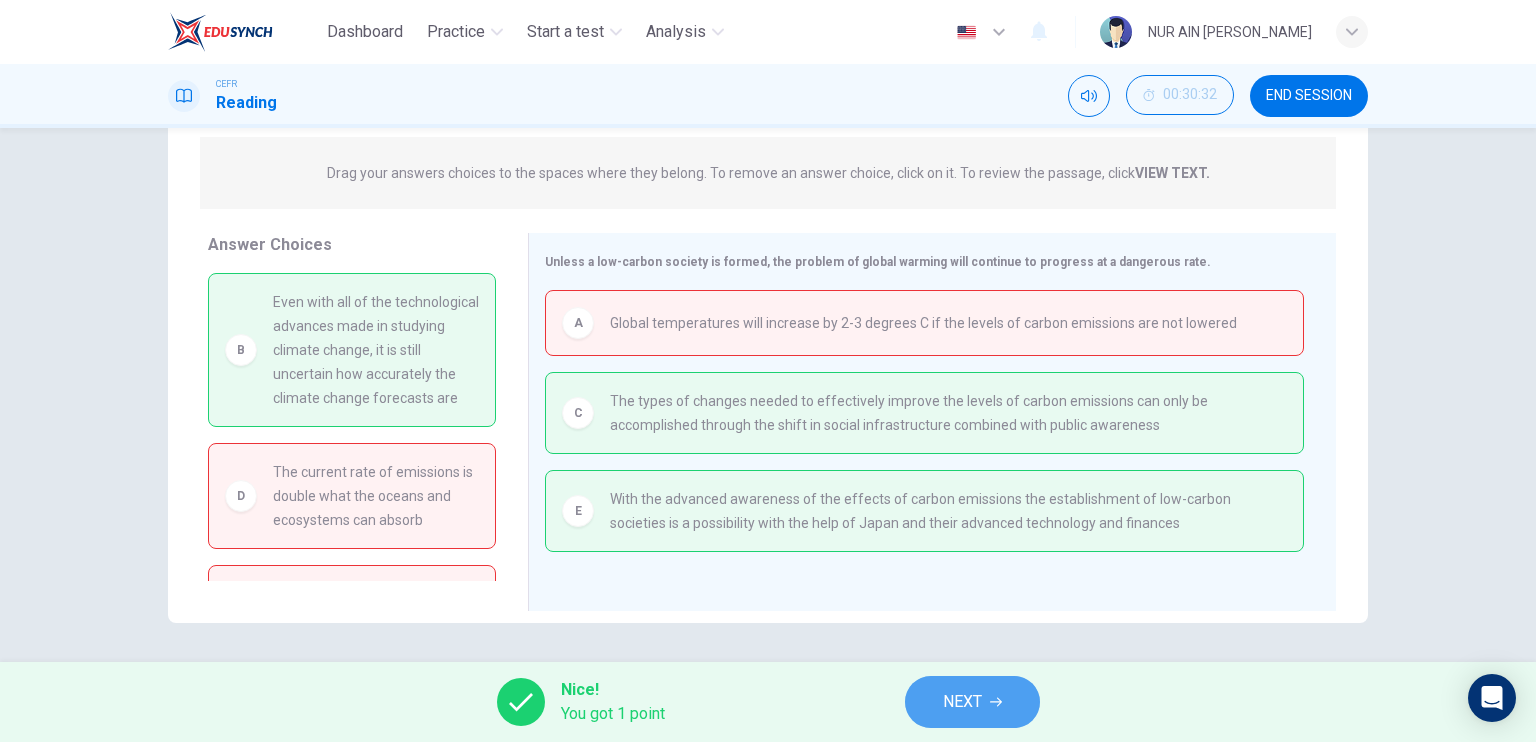click 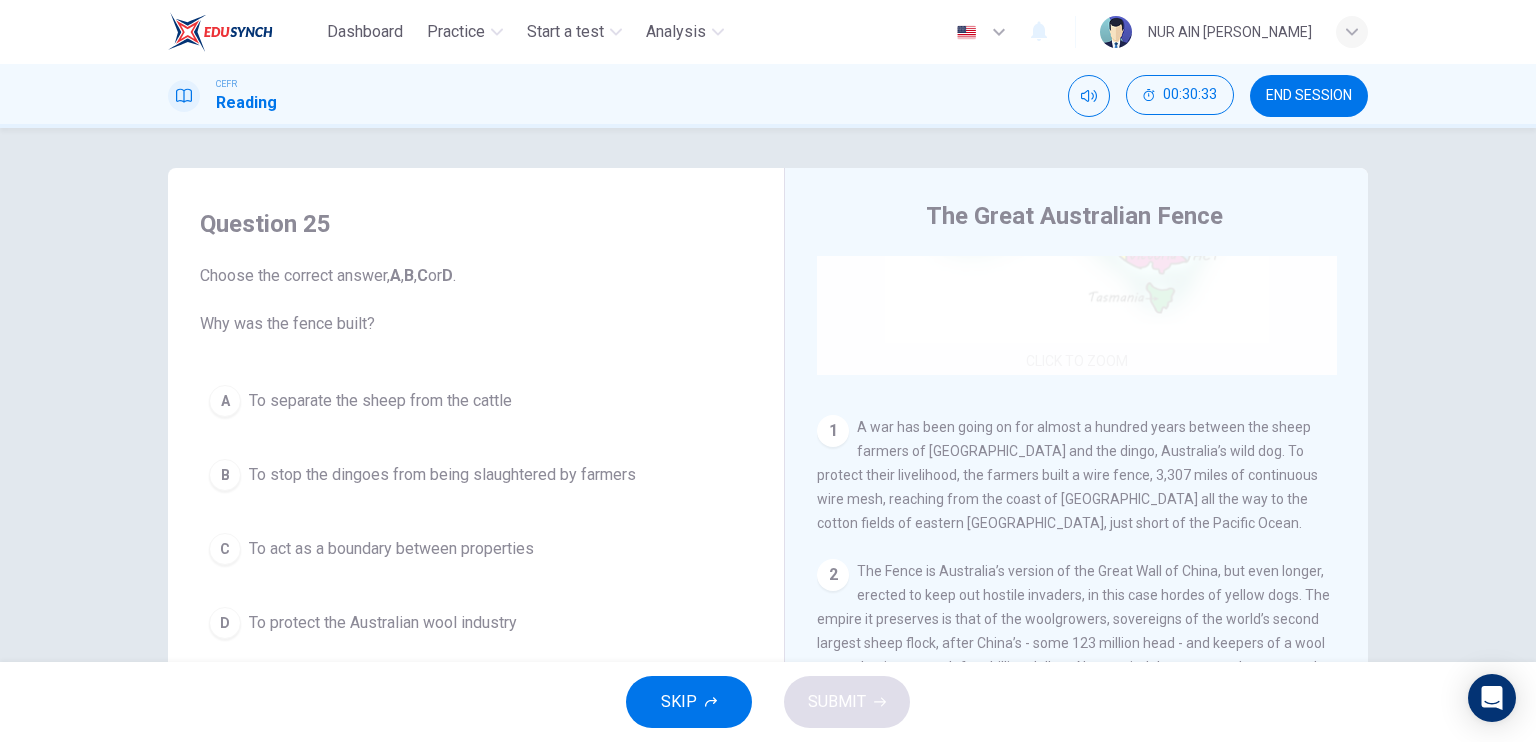 scroll, scrollTop: 263, scrollLeft: 0, axis: vertical 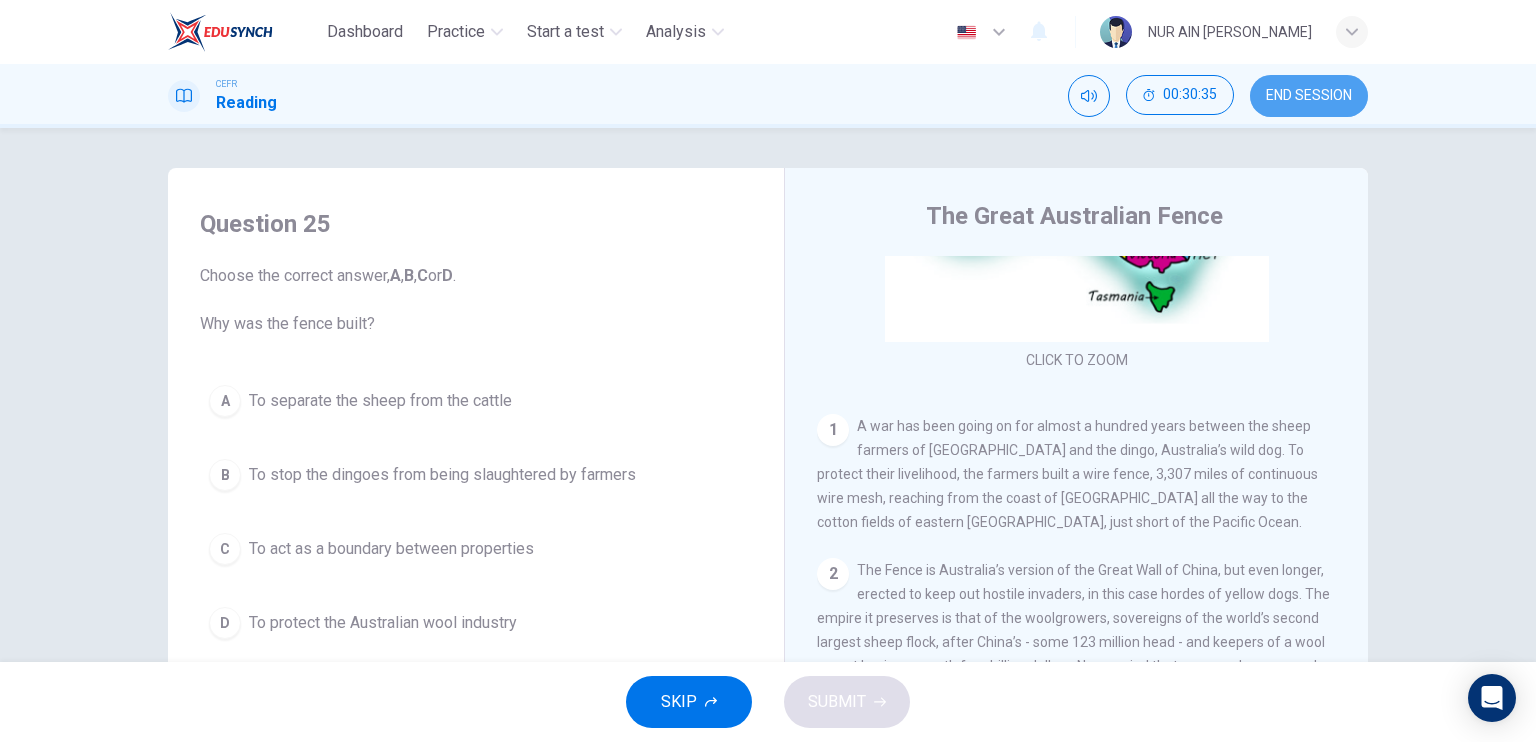 click on "END SESSION" at bounding box center (1309, 96) 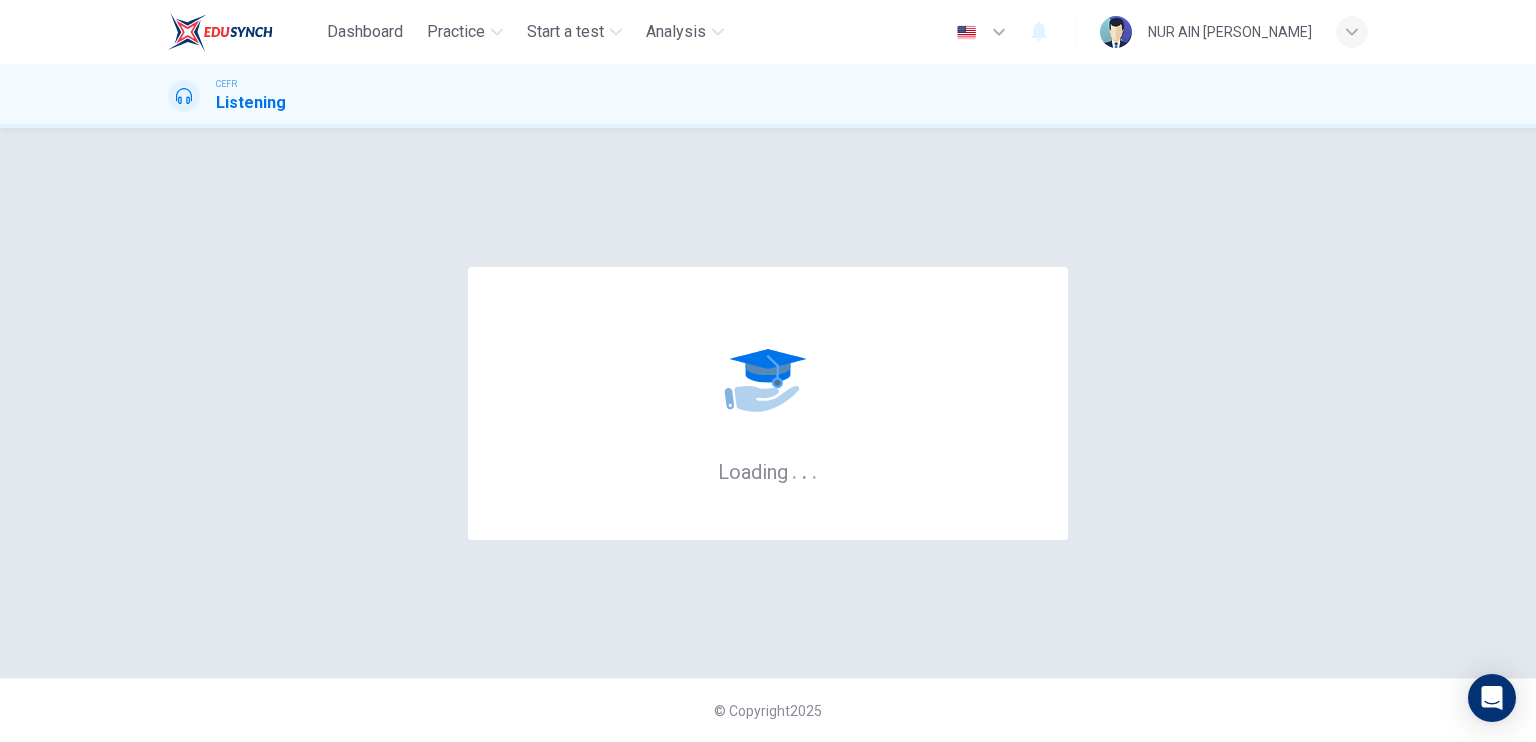 scroll, scrollTop: 0, scrollLeft: 0, axis: both 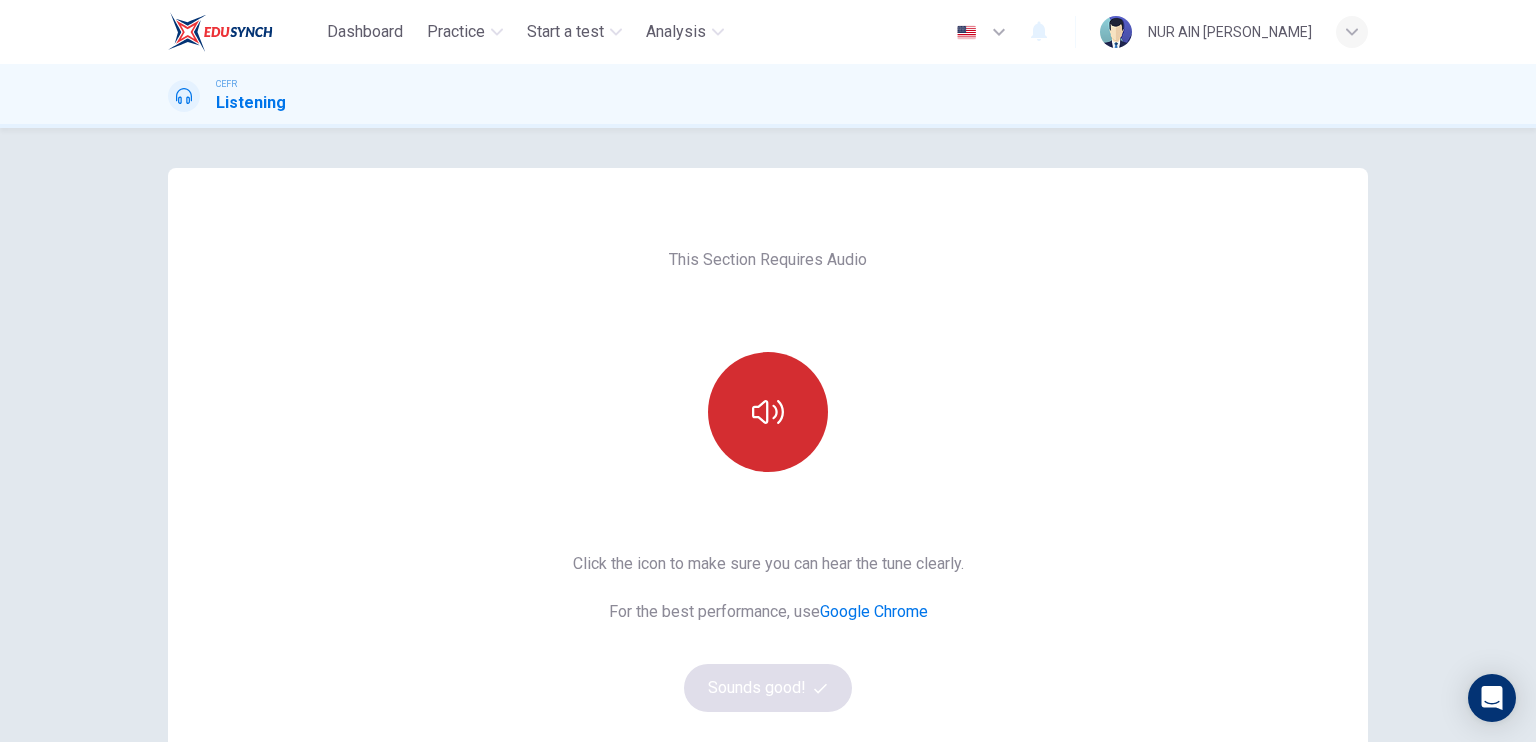 click at bounding box center [768, 412] 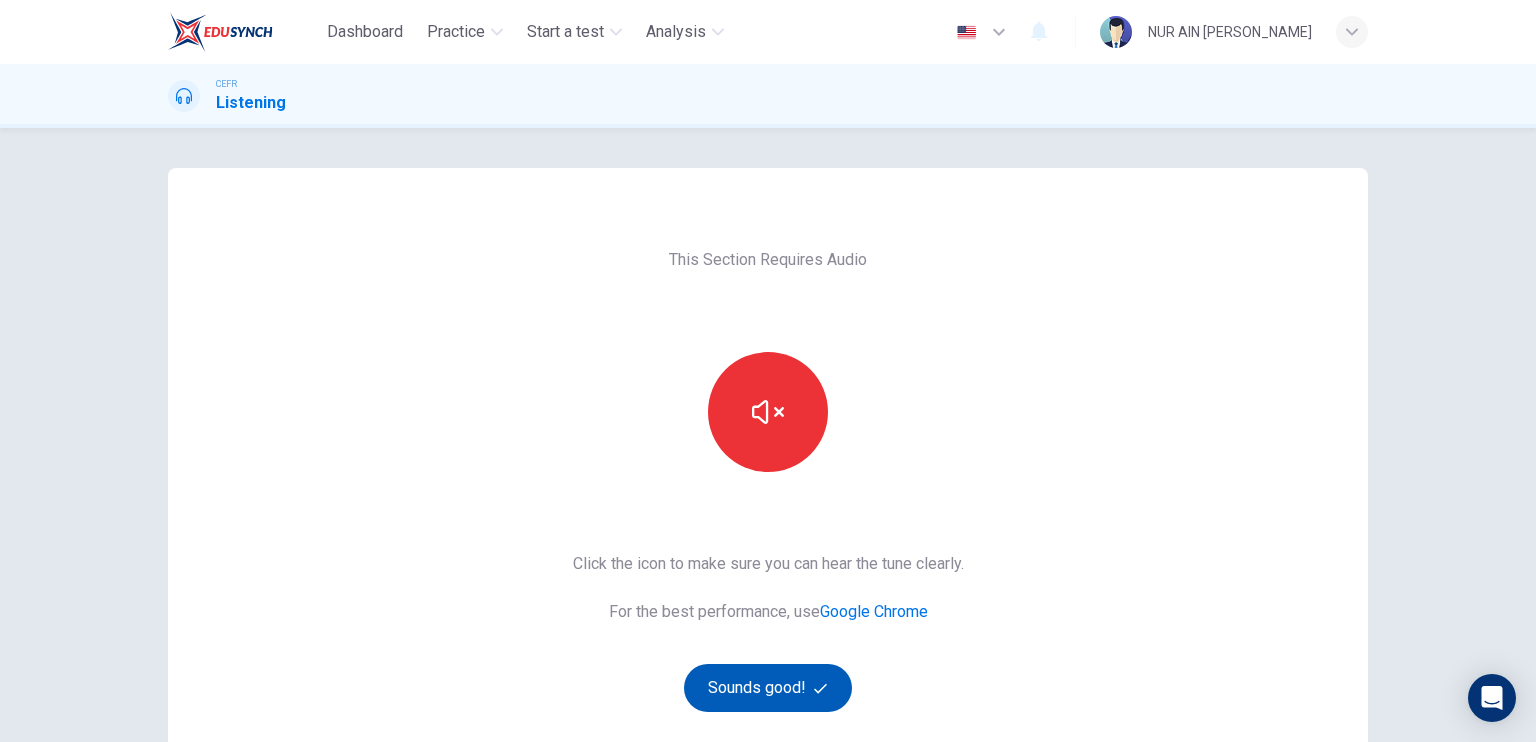 click on "Sounds good!" at bounding box center (768, 688) 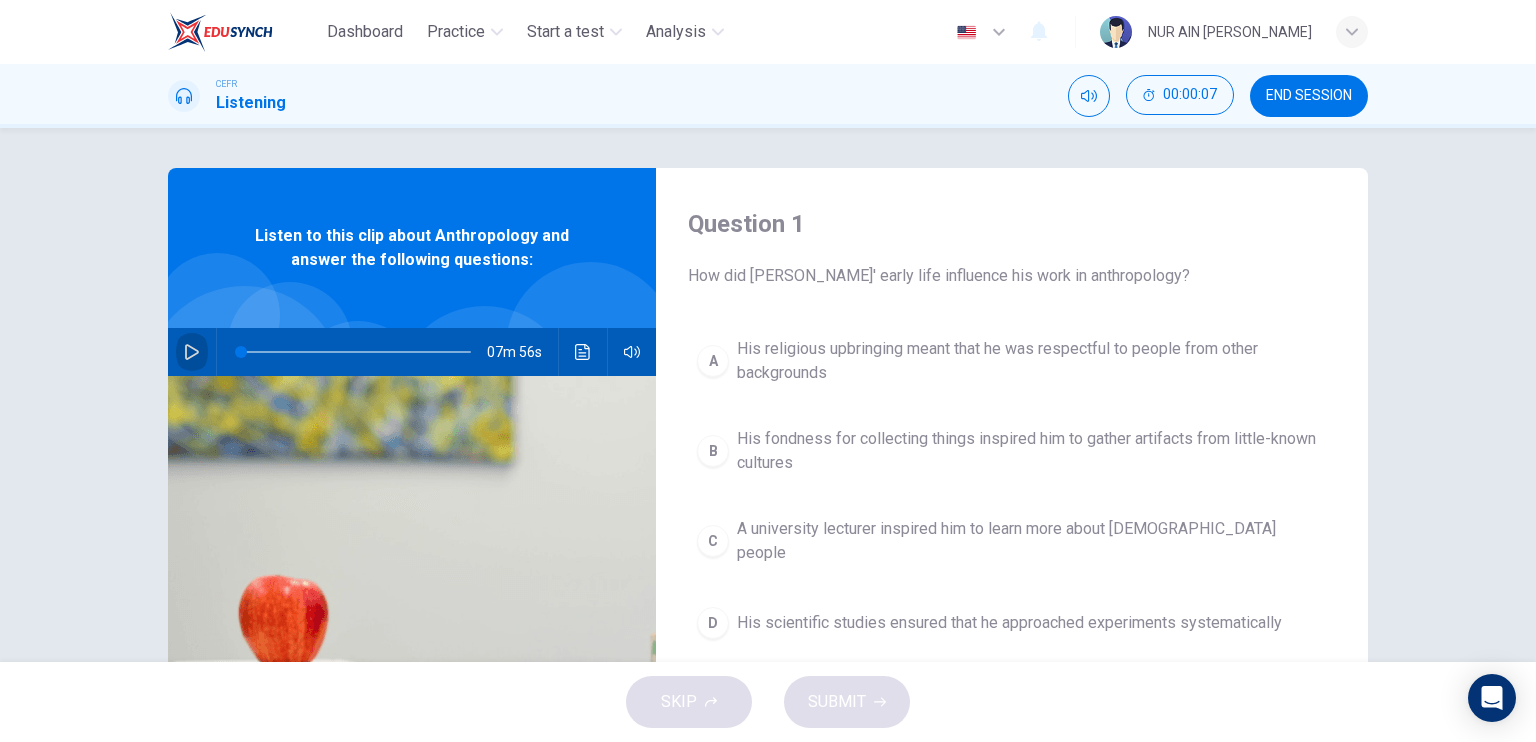 click at bounding box center [192, 352] 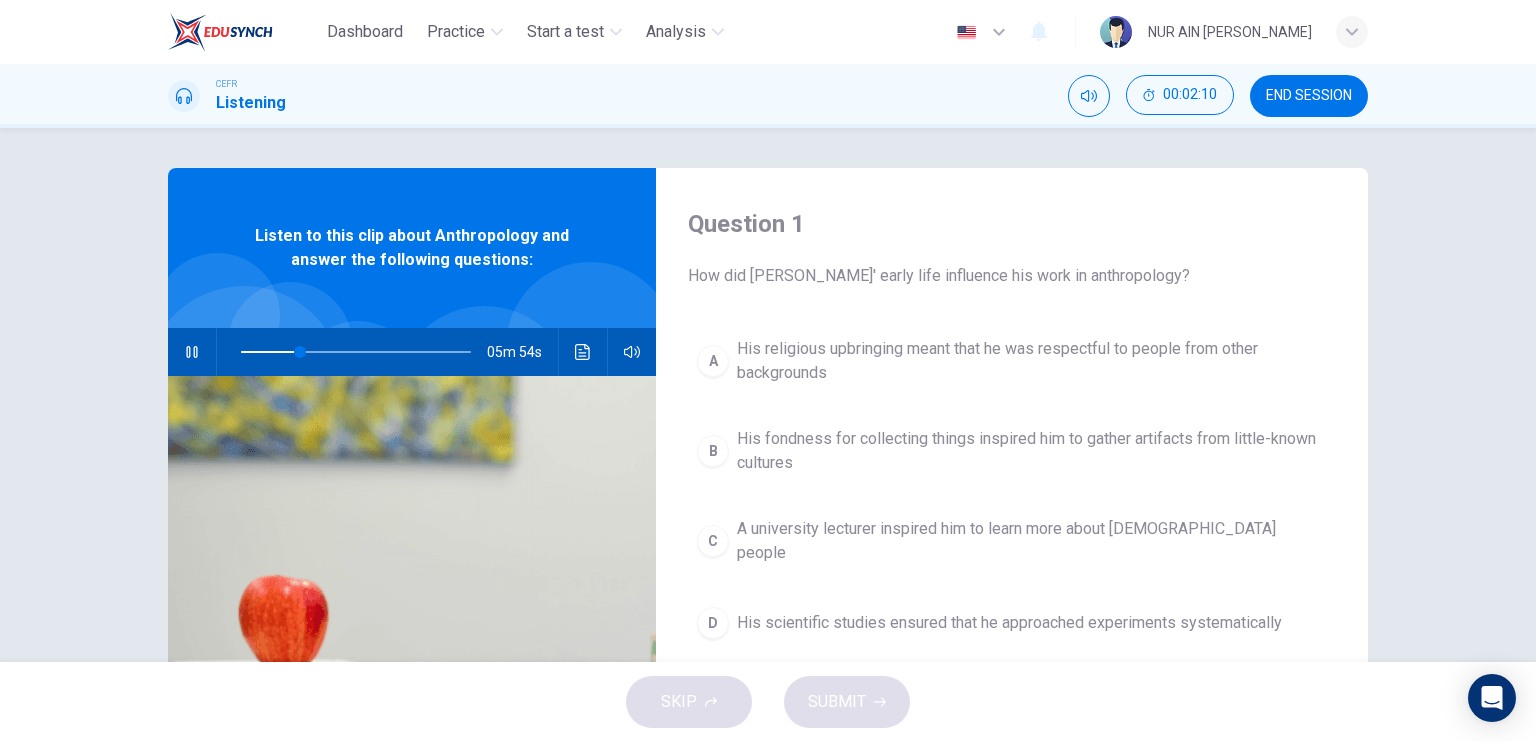 click on "05m 54s" at bounding box center (412, 352) 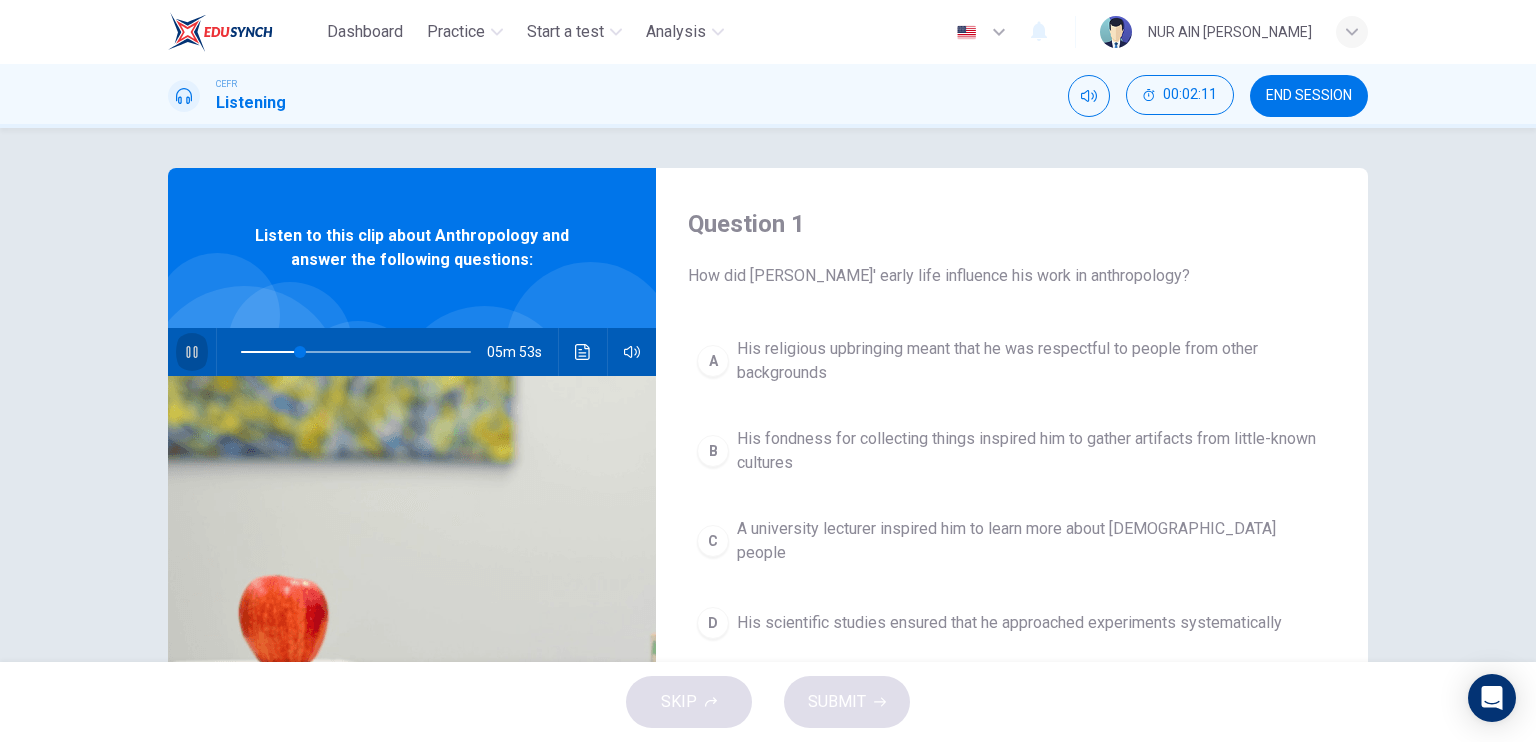 click at bounding box center (192, 352) 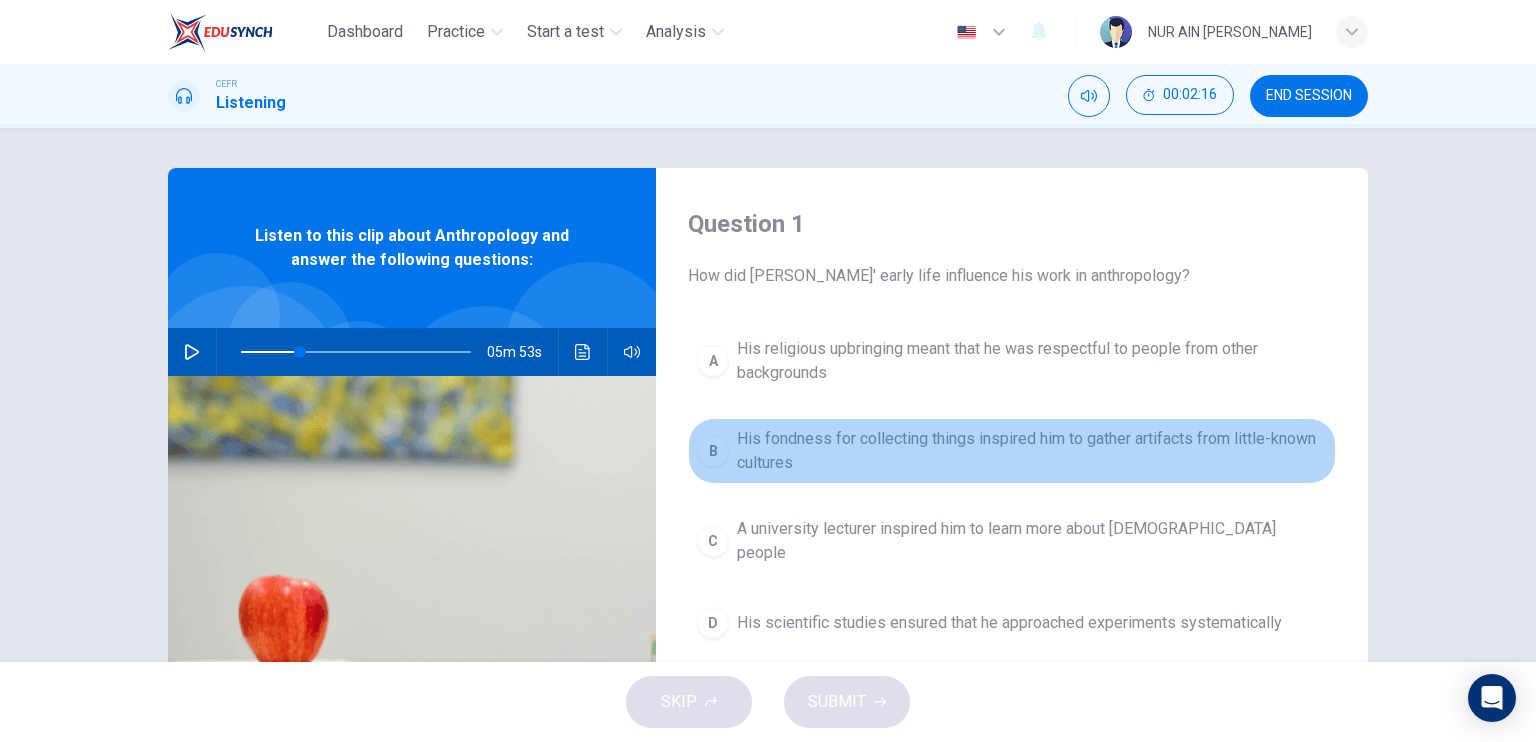 click on "B" at bounding box center (713, 451) 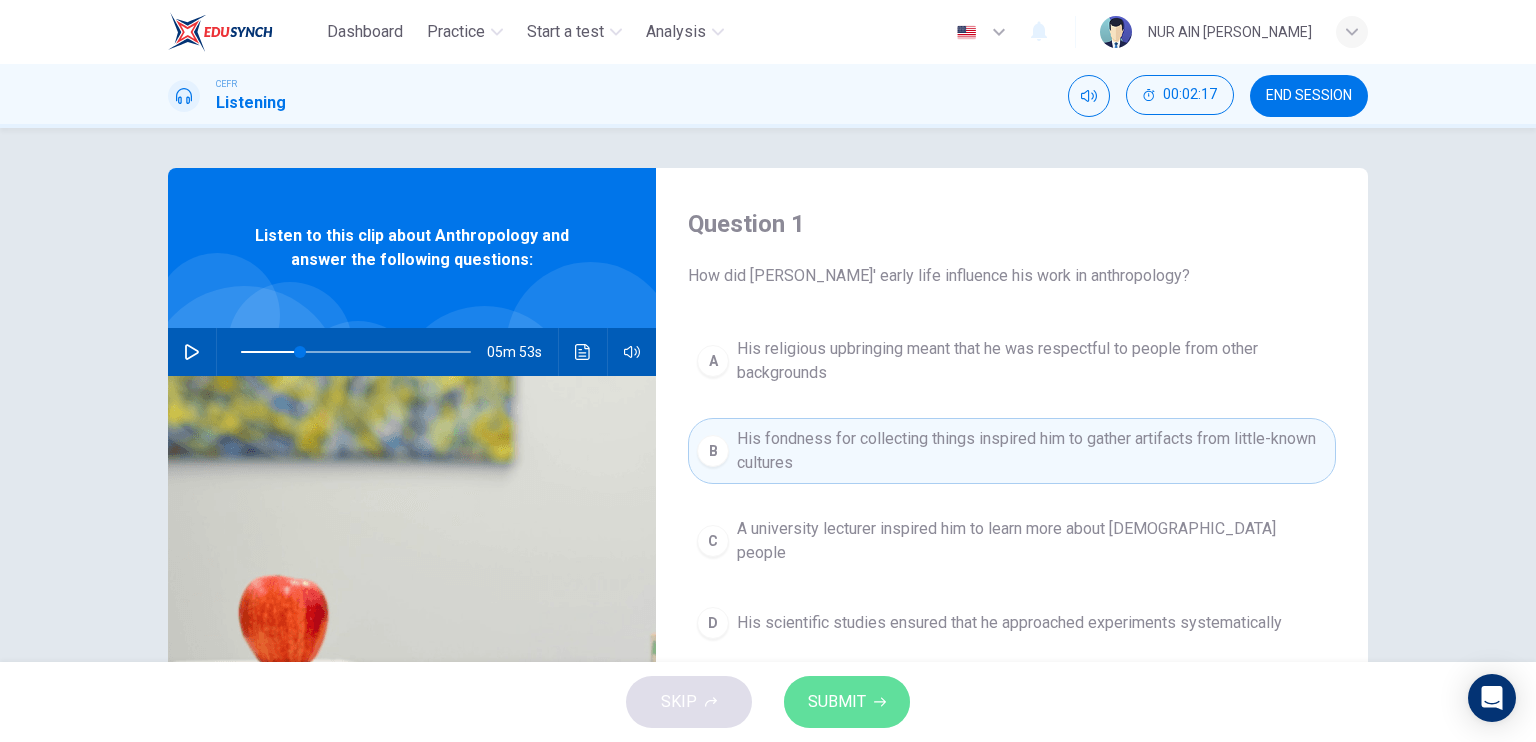click on "SUBMIT" at bounding box center (847, 702) 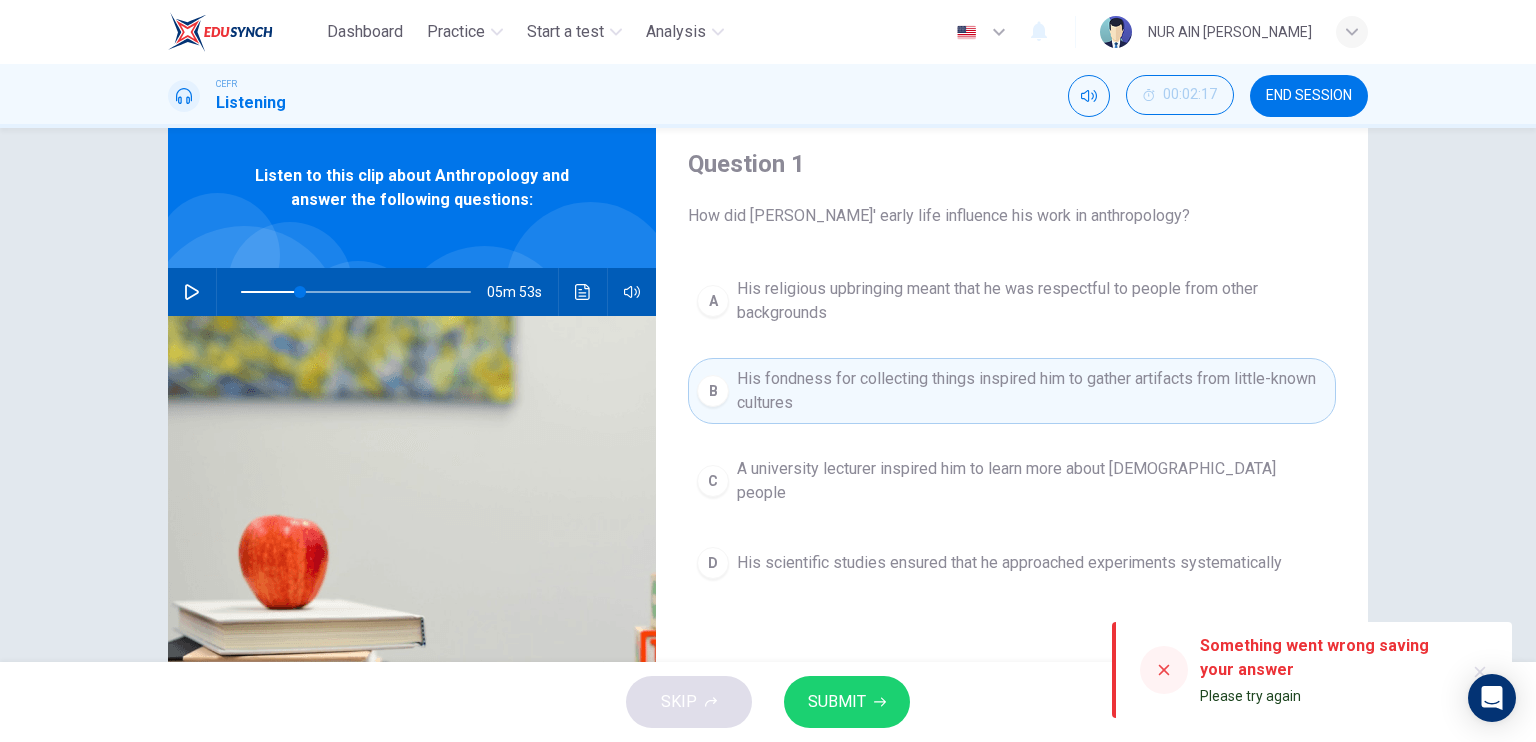 scroll, scrollTop: 72, scrollLeft: 0, axis: vertical 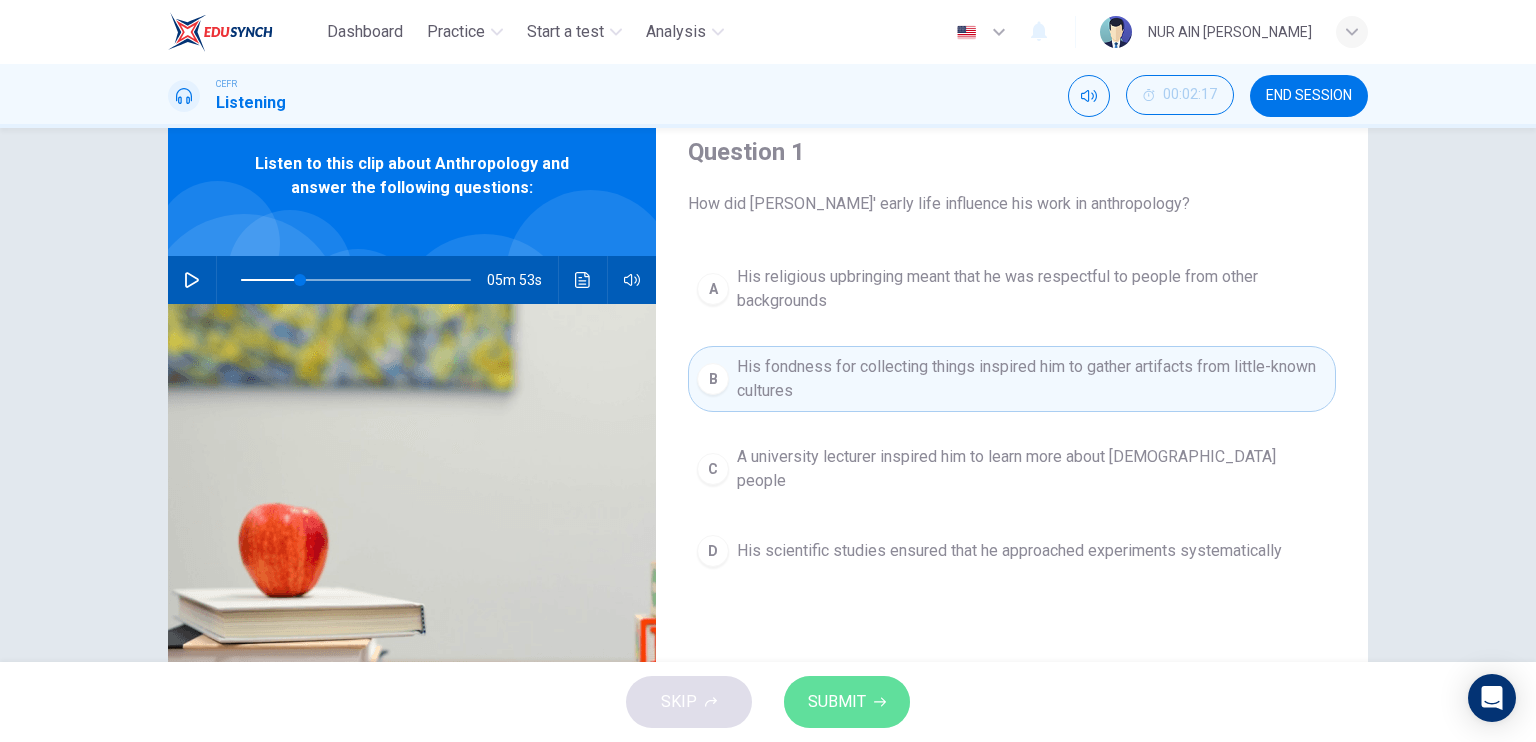 click on "SUBMIT" at bounding box center (847, 702) 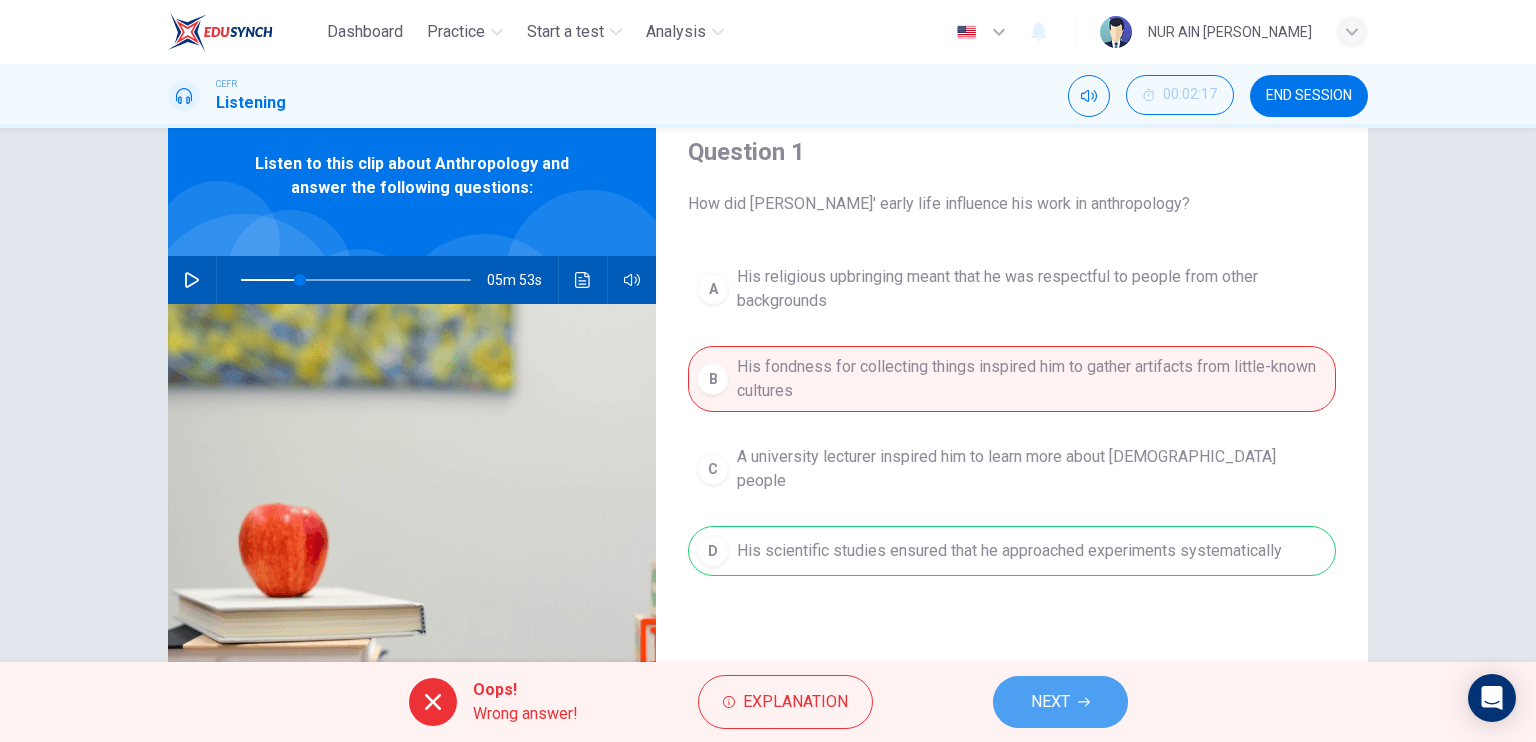 click on "NEXT" at bounding box center [1060, 702] 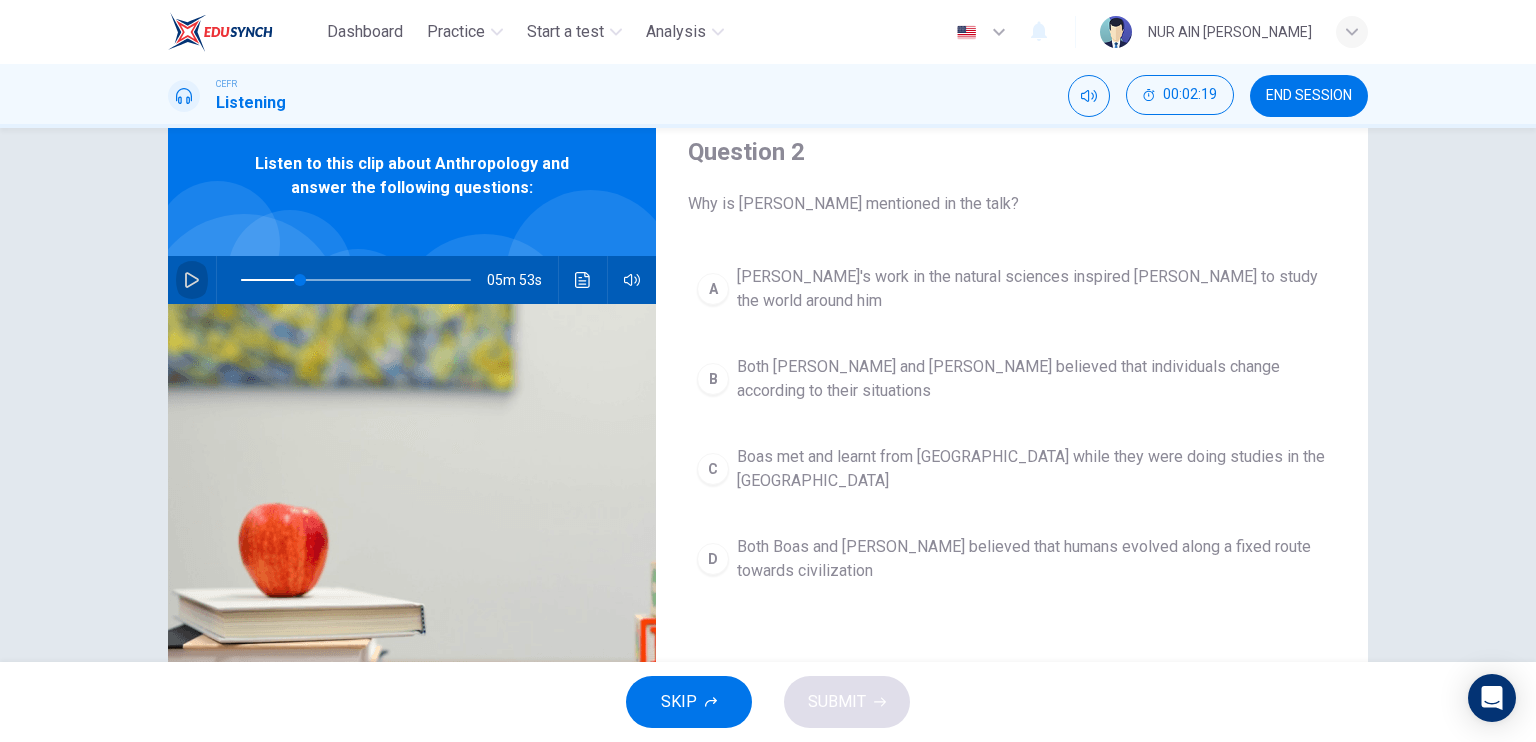 click 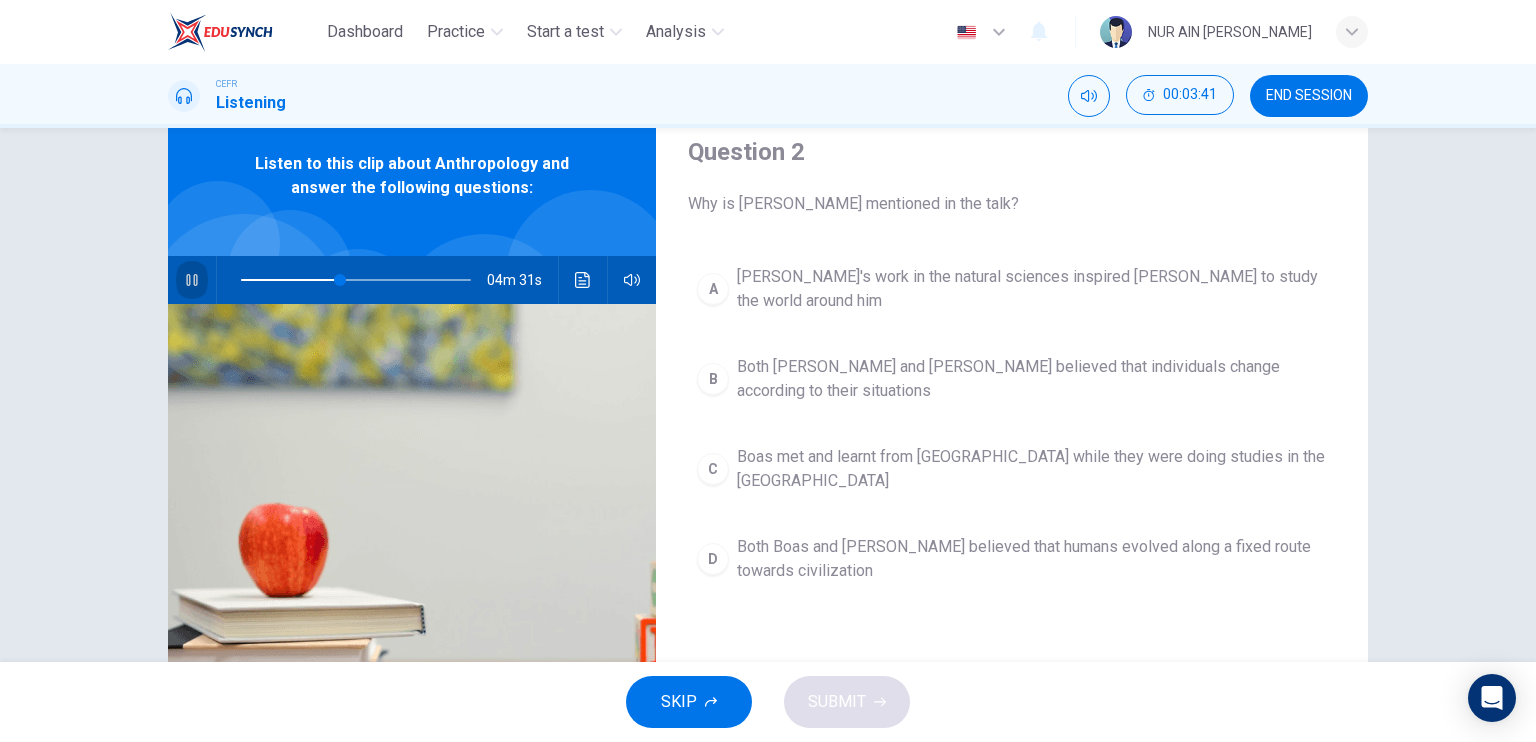 click at bounding box center (192, 280) 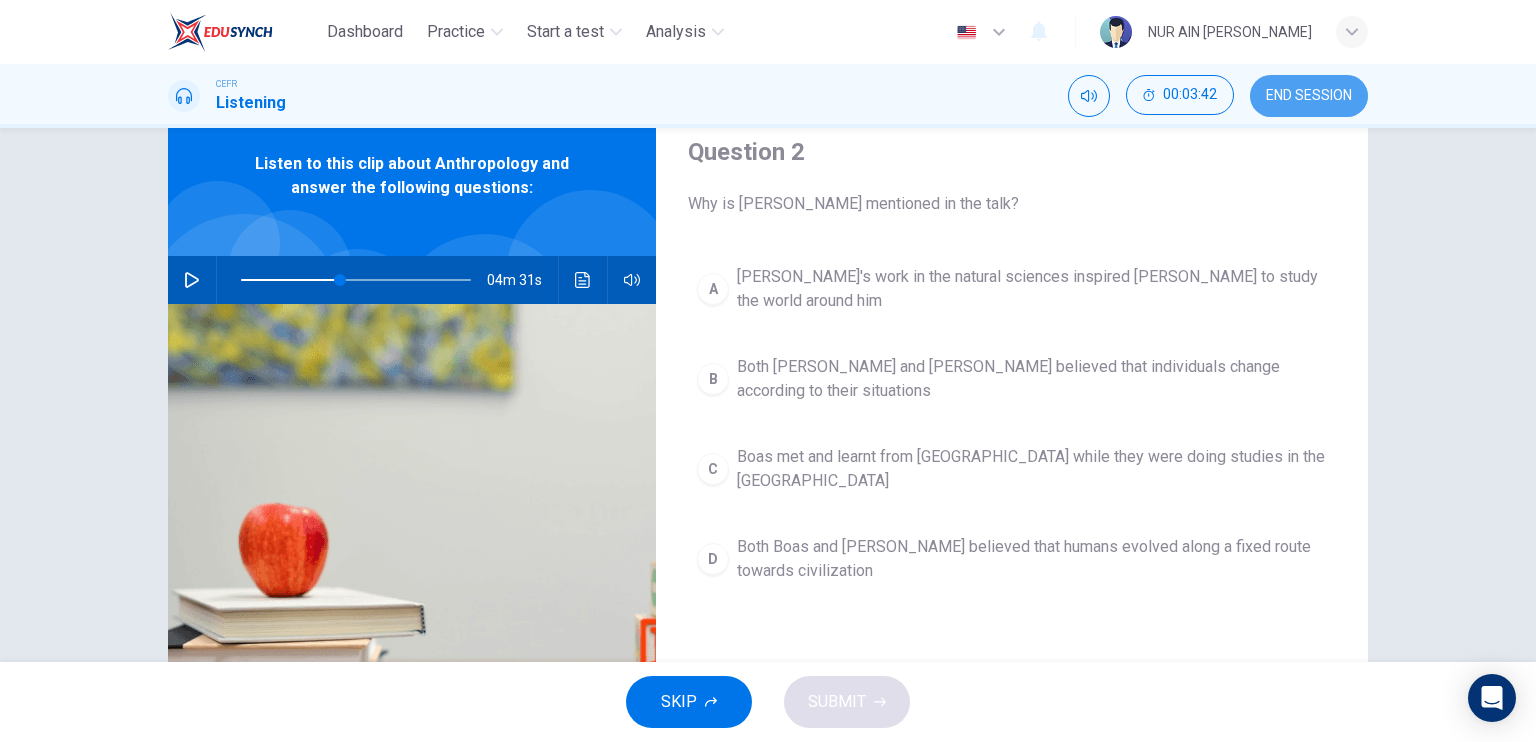 click on "END SESSION" at bounding box center (1309, 96) 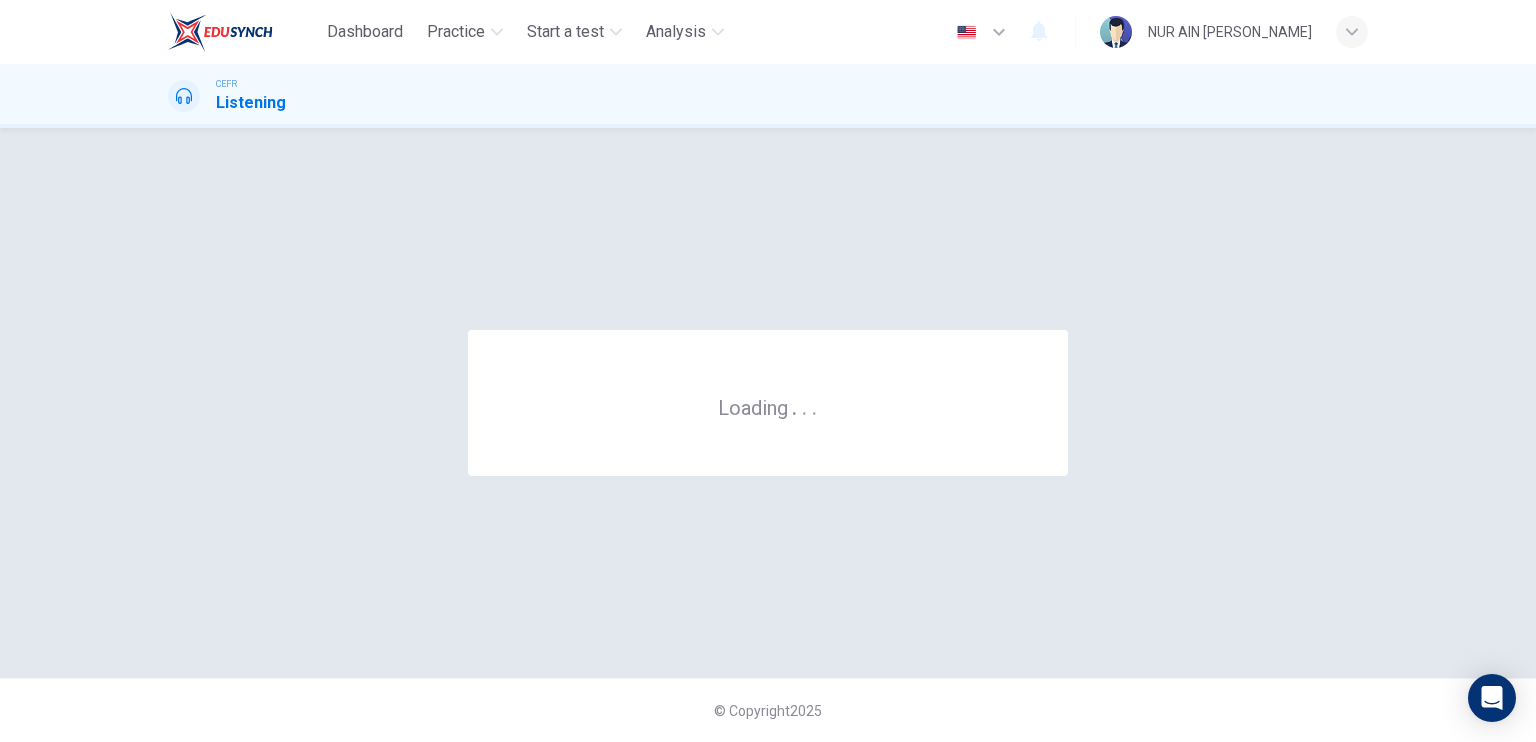 scroll, scrollTop: 0, scrollLeft: 0, axis: both 